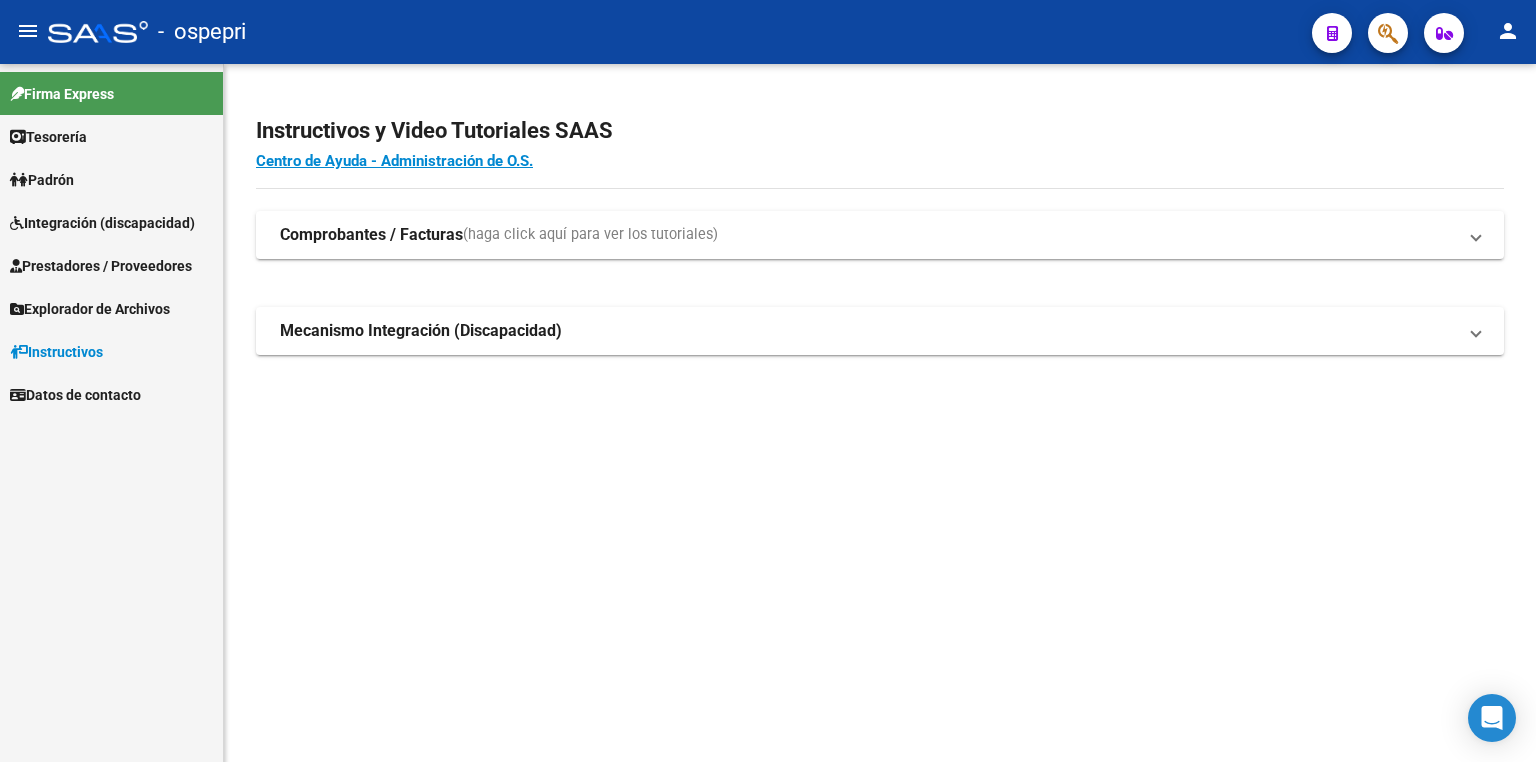 scroll, scrollTop: 0, scrollLeft: 0, axis: both 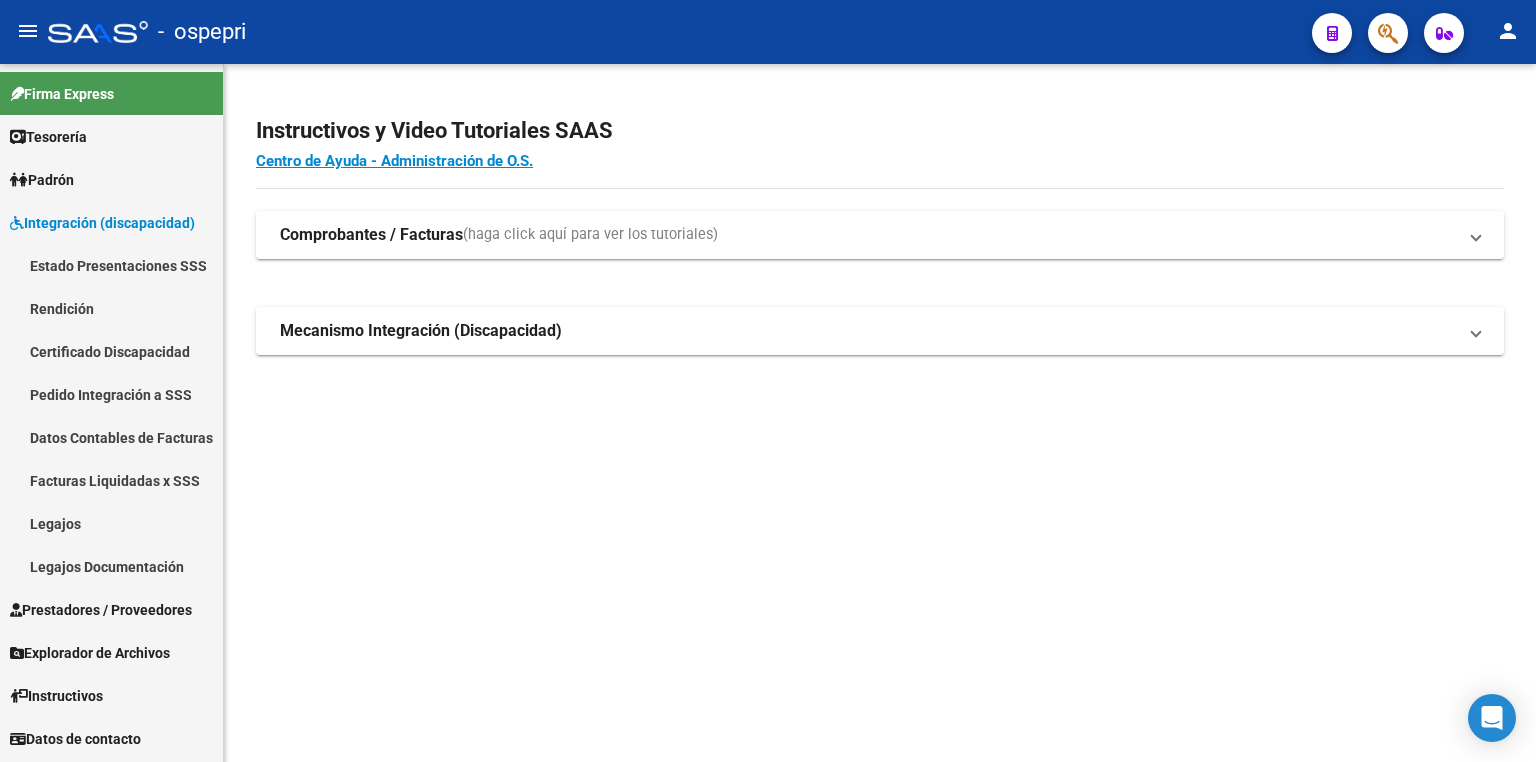 click on "Legajos" at bounding box center [111, 523] 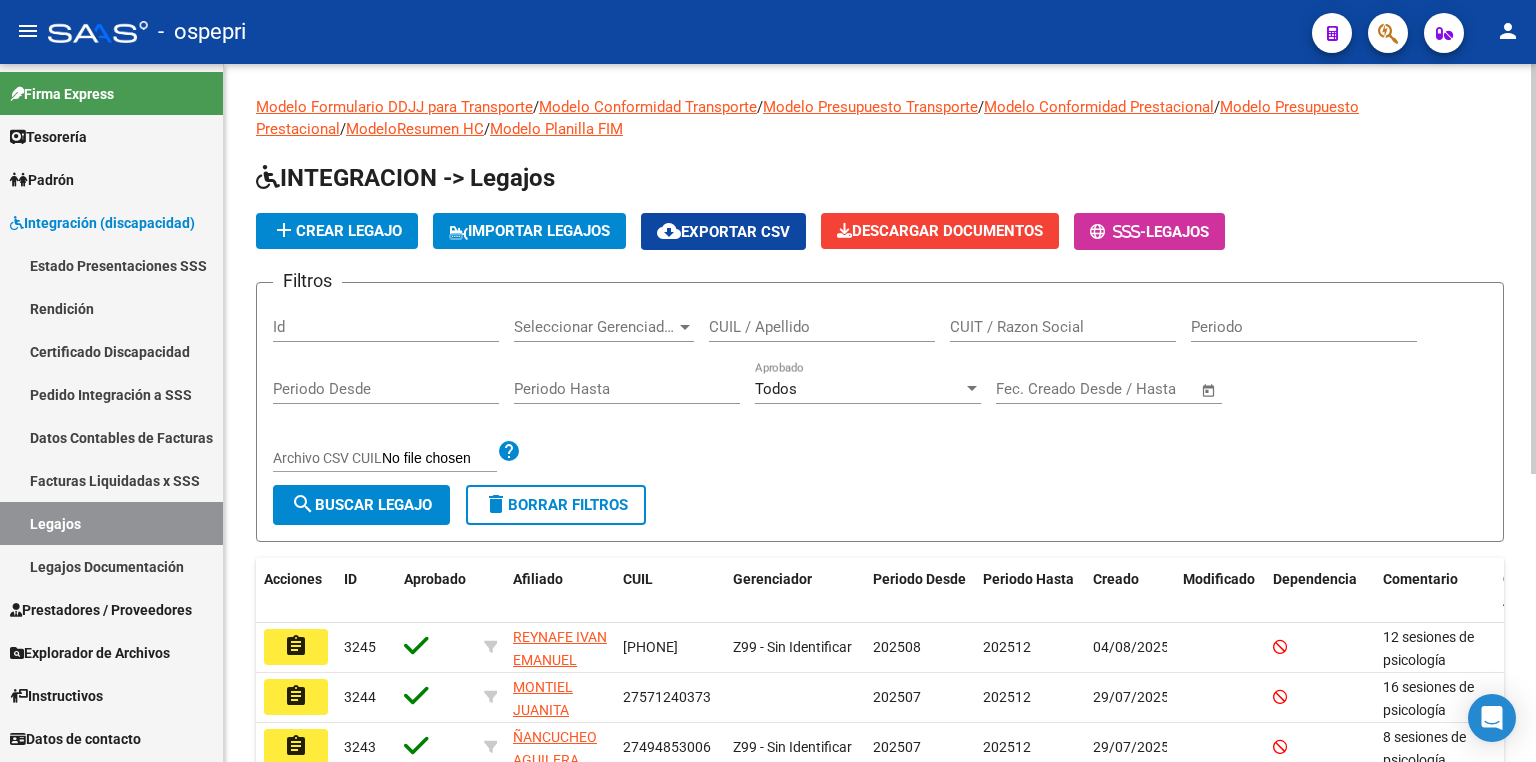 click on "CUIL / Apellido" at bounding box center [822, 327] 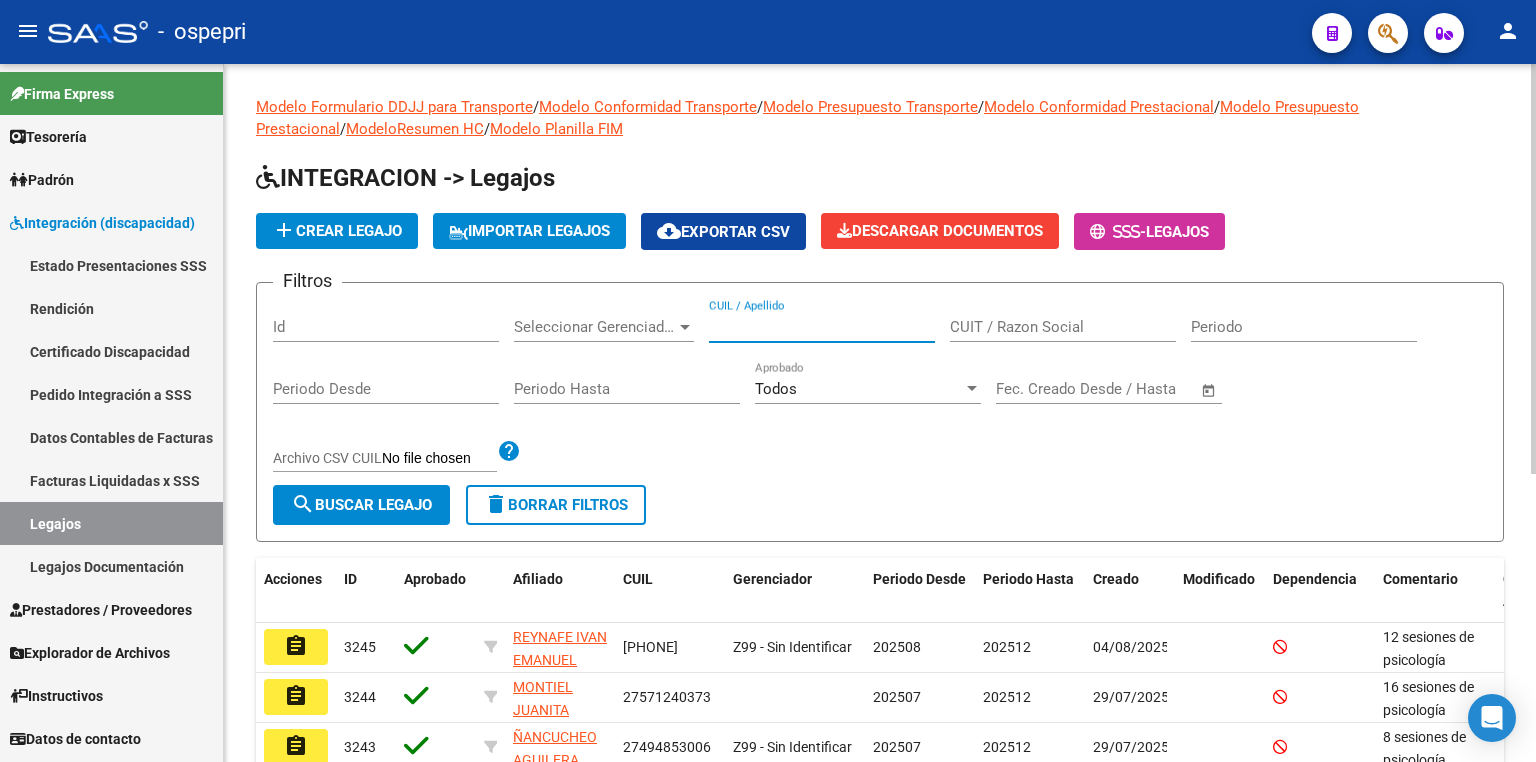 paste on "[PHONE]" 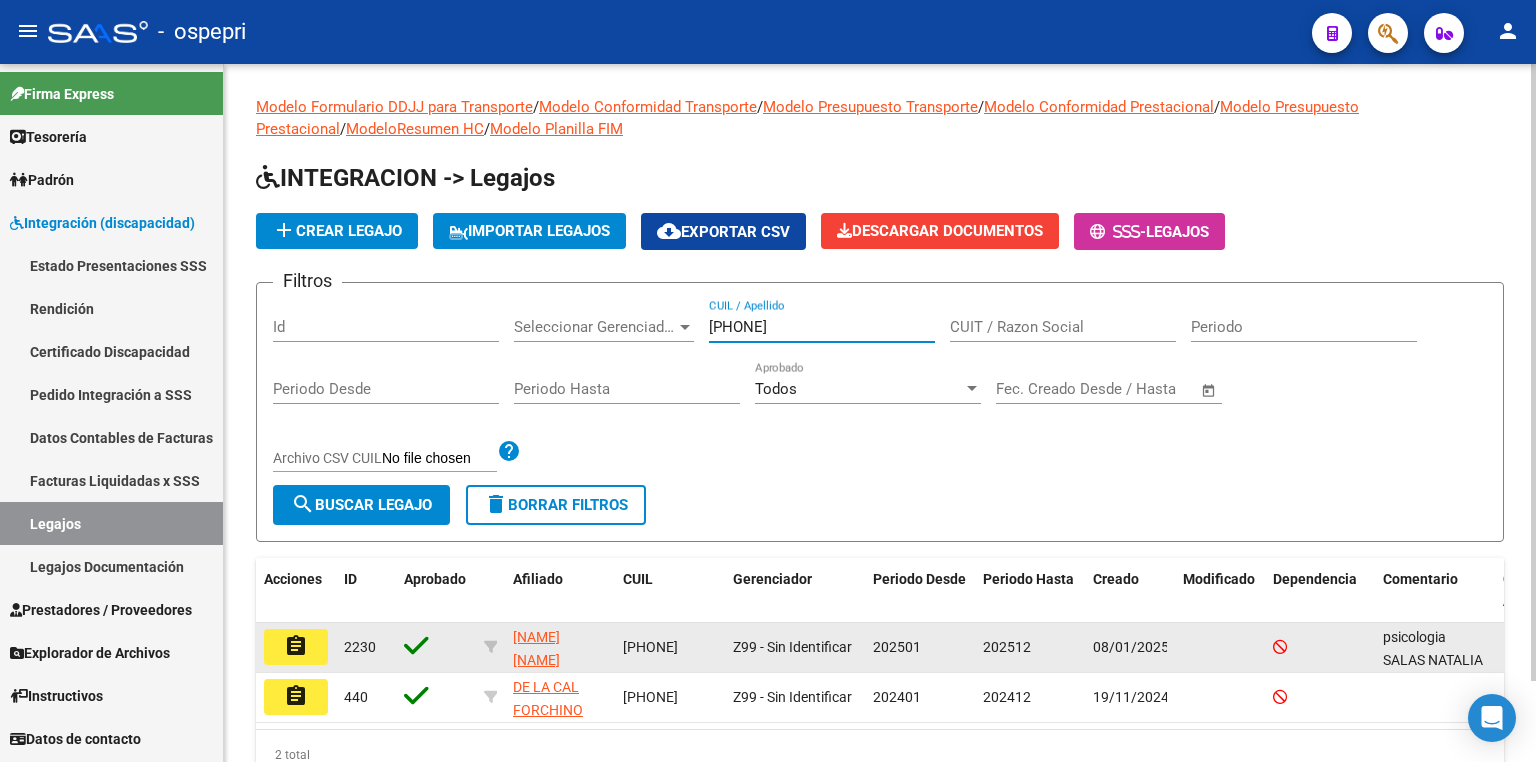 type on "[PHONE]" 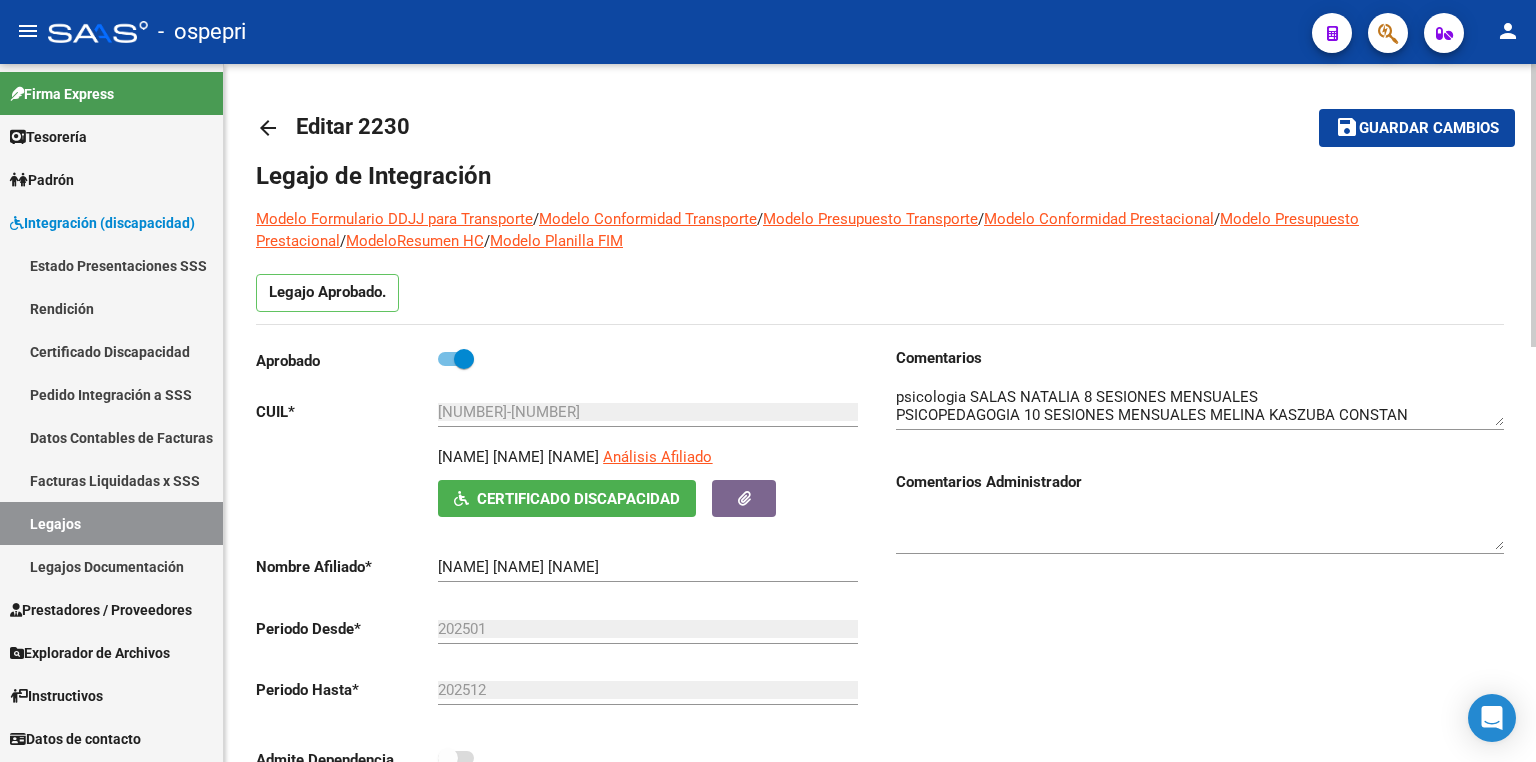 click at bounding box center [1200, 406] 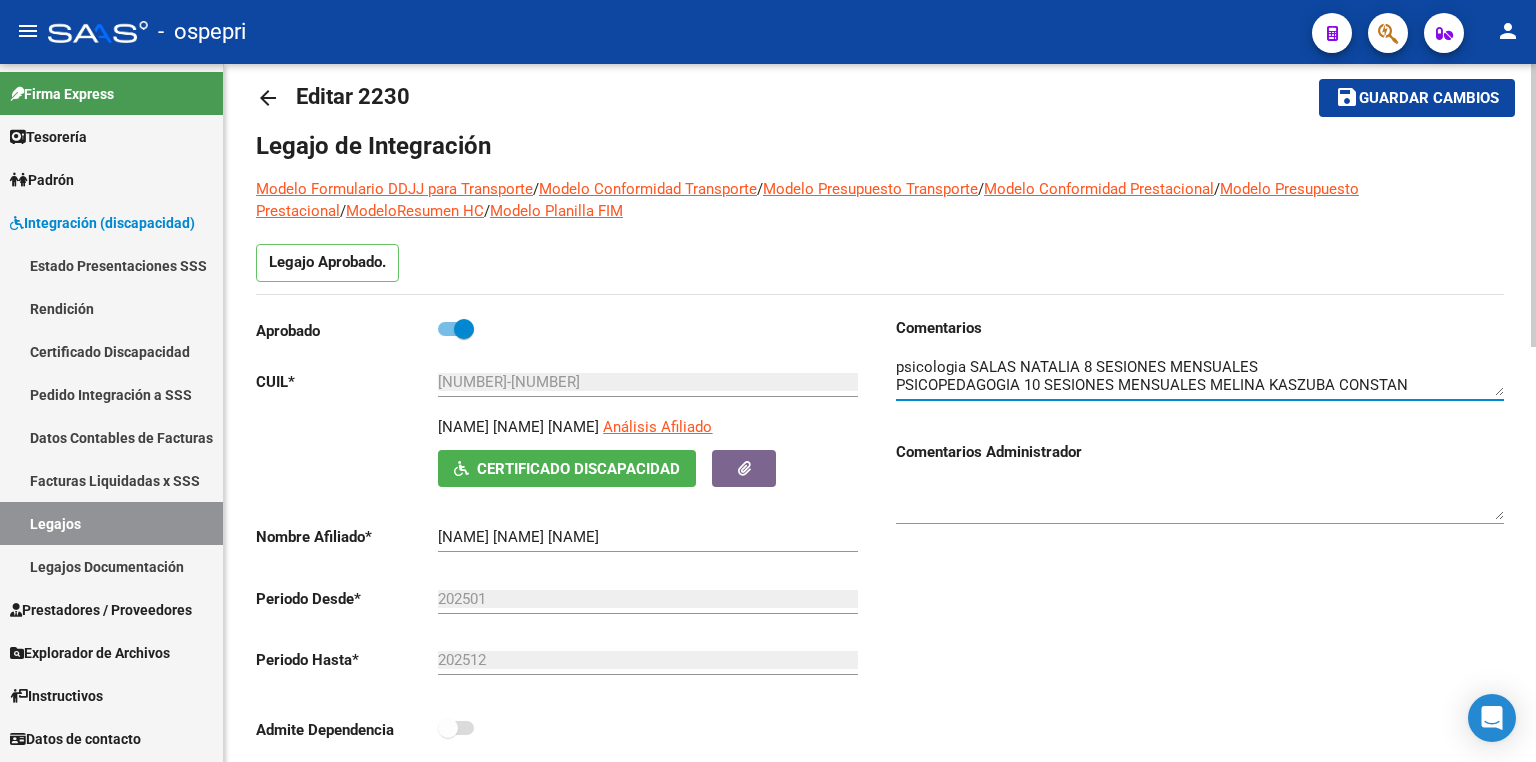scroll, scrollTop: 0, scrollLeft: 0, axis: both 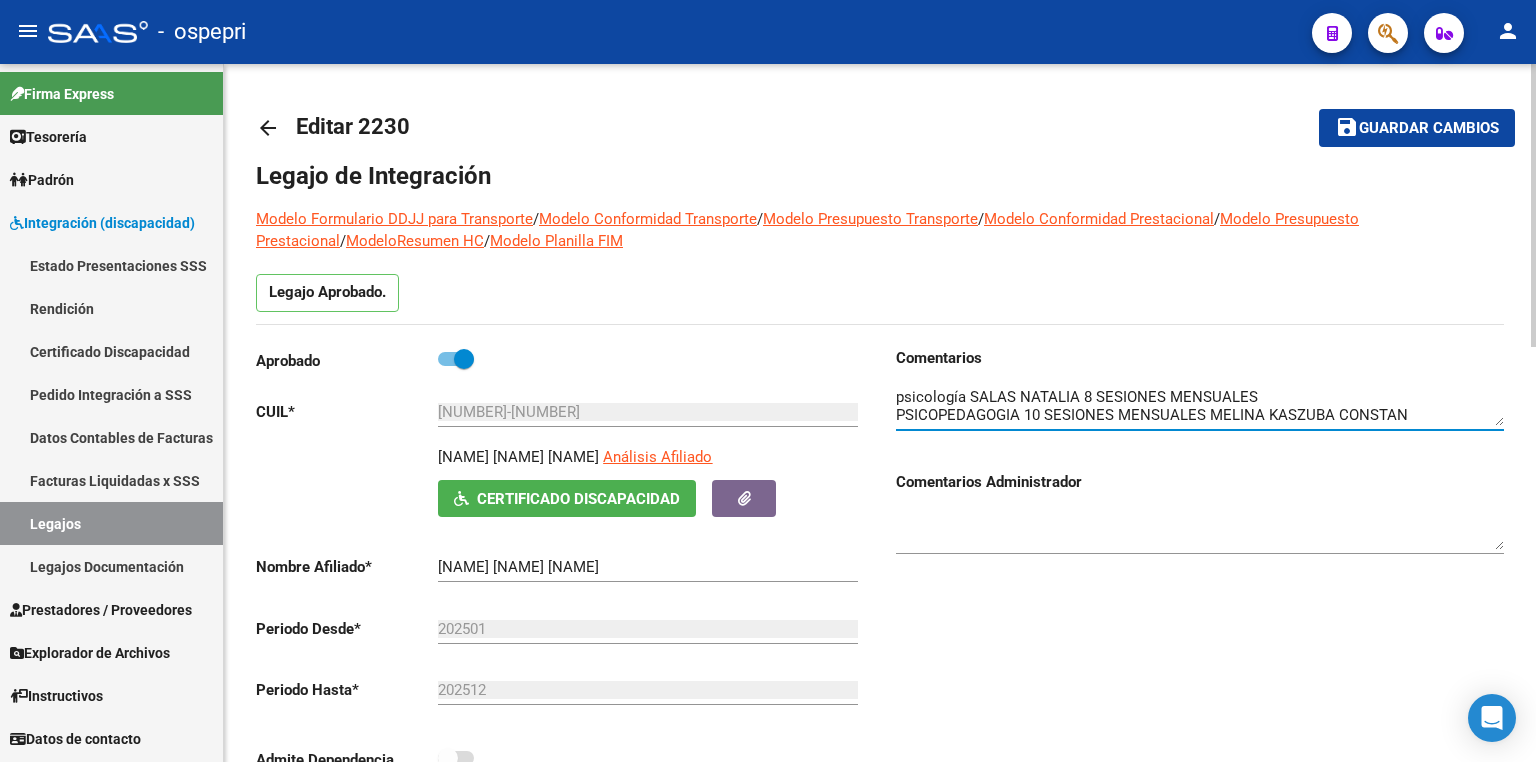 drag, startPoint x: 963, startPoint y: 400, endPoint x: 864, endPoint y: 398, distance: 99.0202 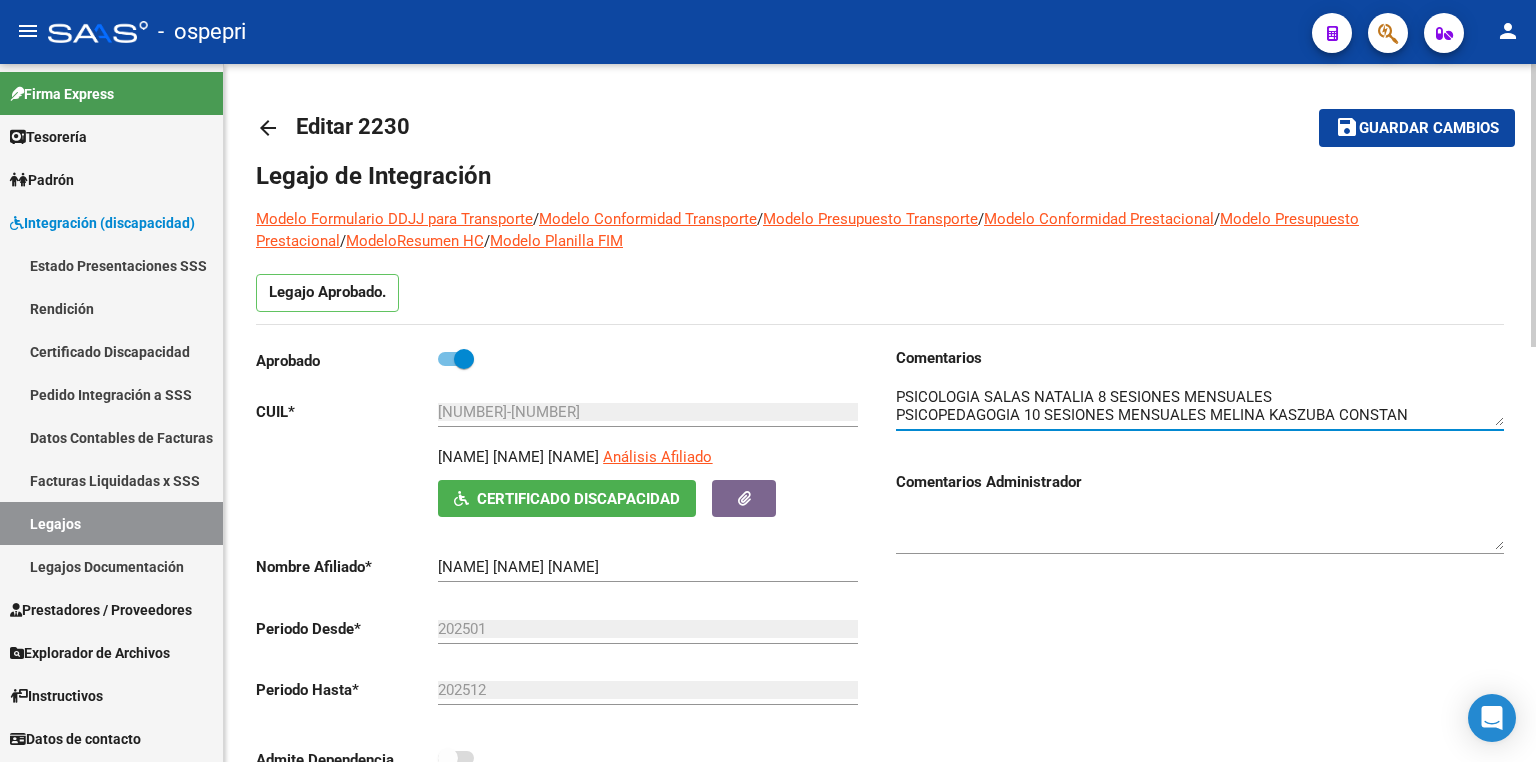 type on "PSICOLOGIA SALAS NATALIA 8 SESIONES MENSUALES
PSICOPEDAGOGIA 10 SESIONES MENSUALES MELINA KASZUBA CONSTAN" 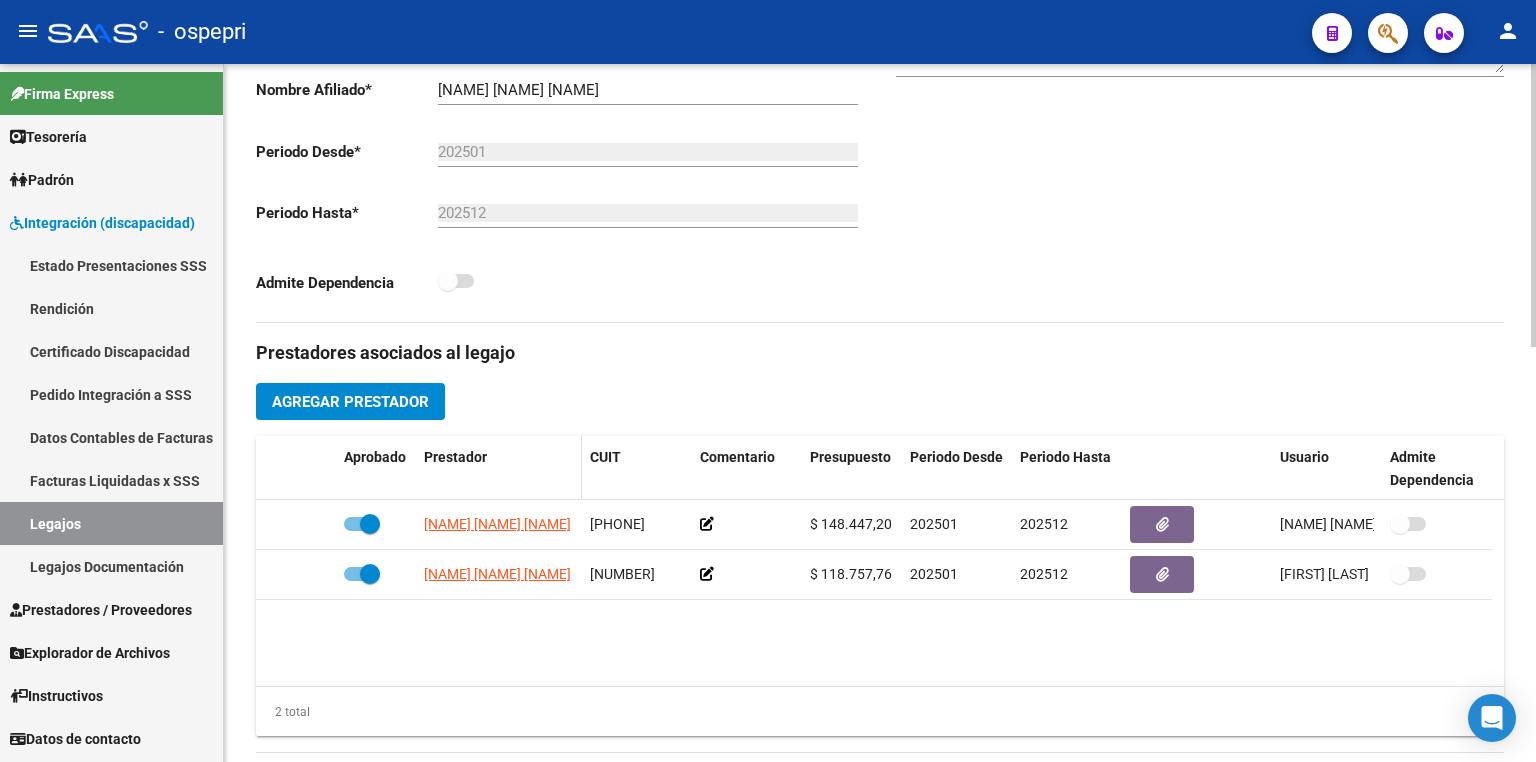 scroll, scrollTop: 480, scrollLeft: 0, axis: vertical 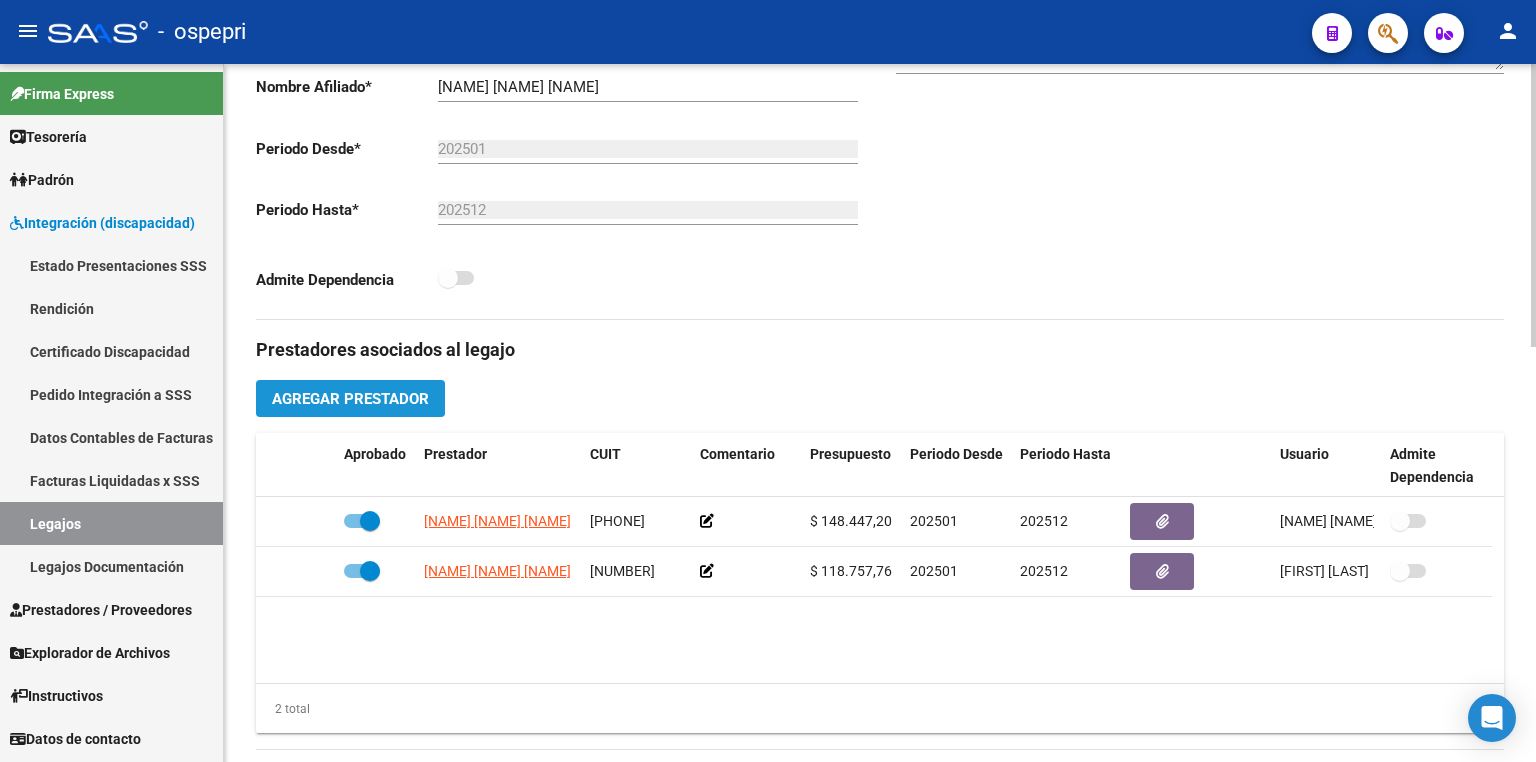 click on "Agregar Prestador" 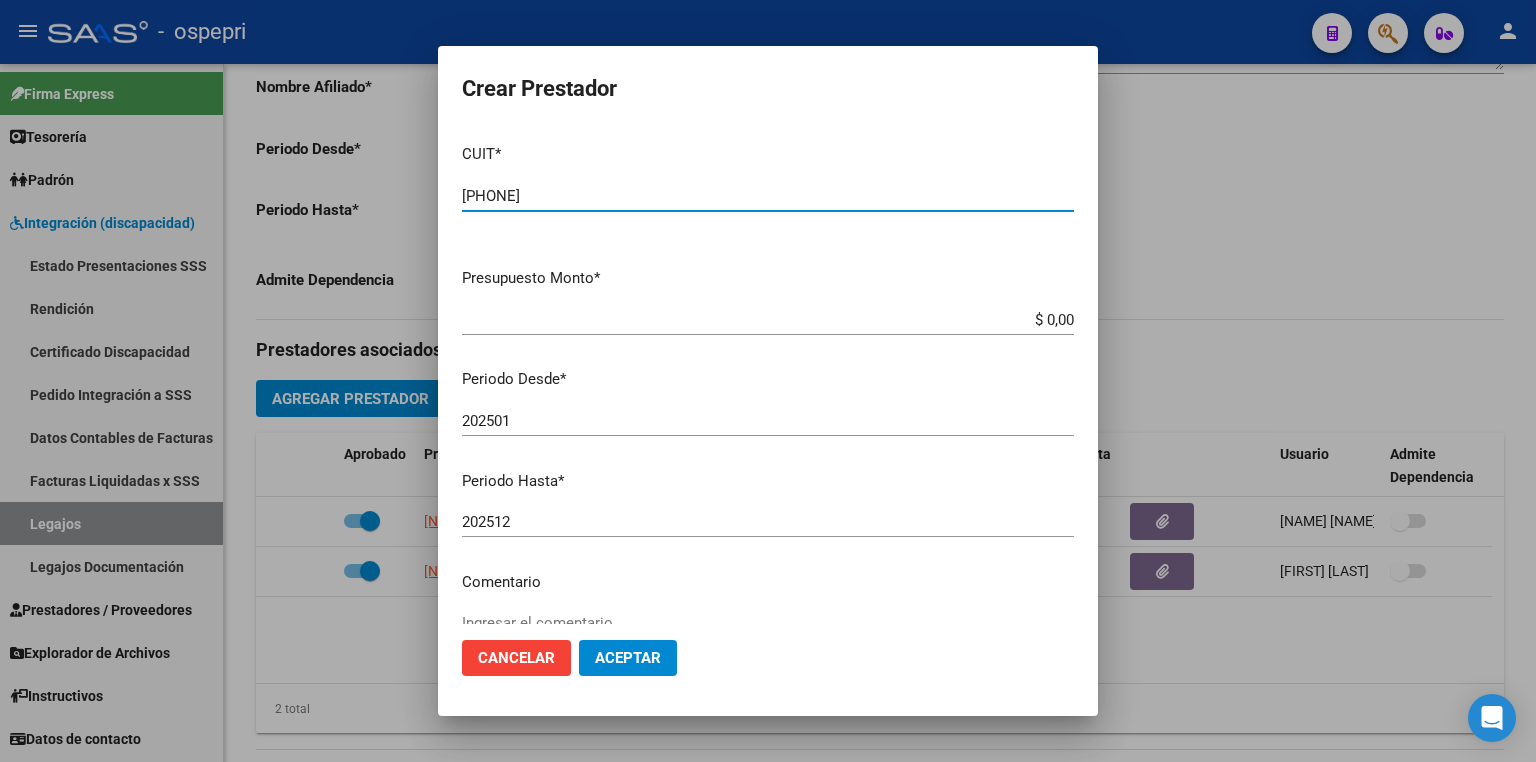 type on "[PHONE]" 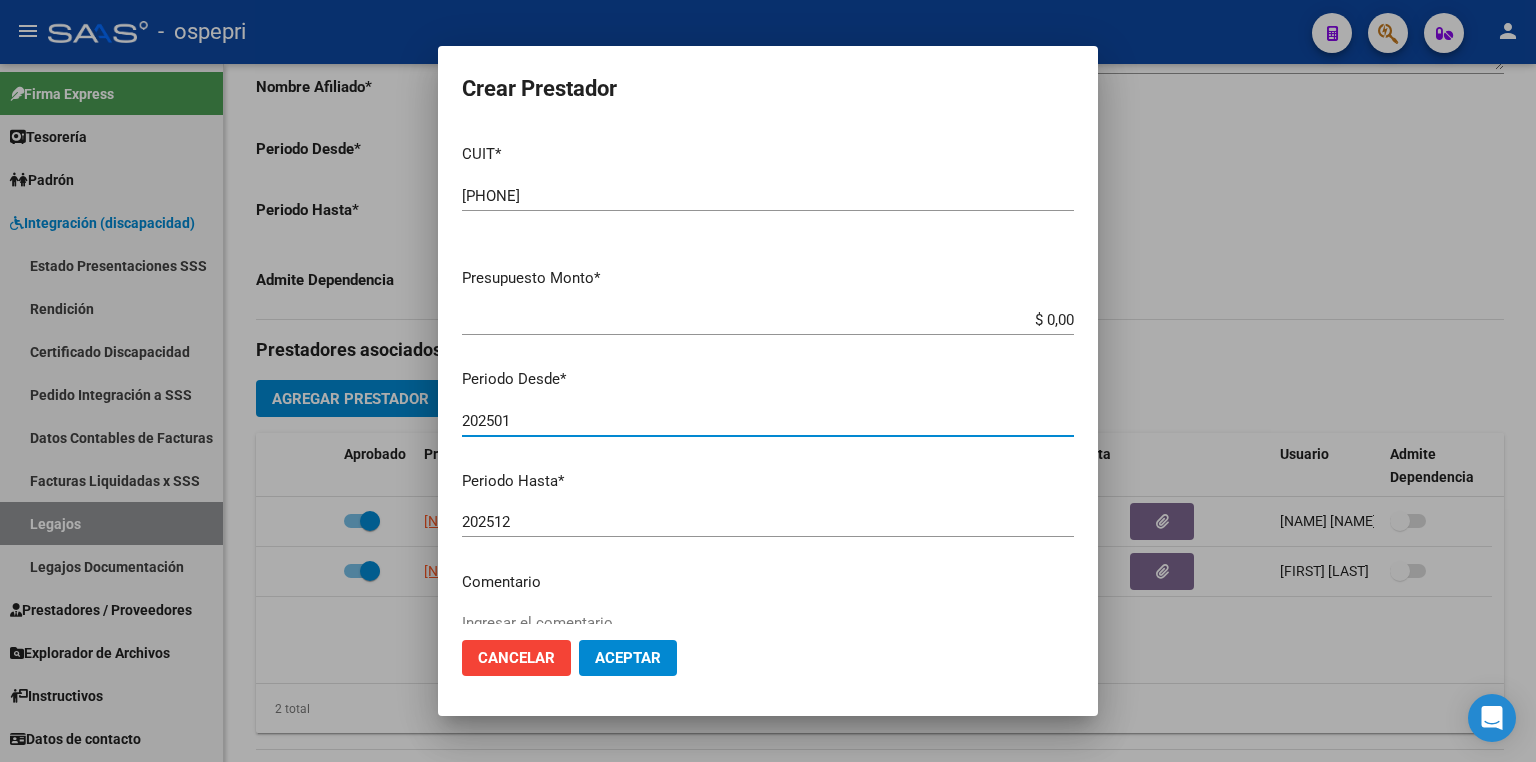 click on "202501" at bounding box center (768, 421) 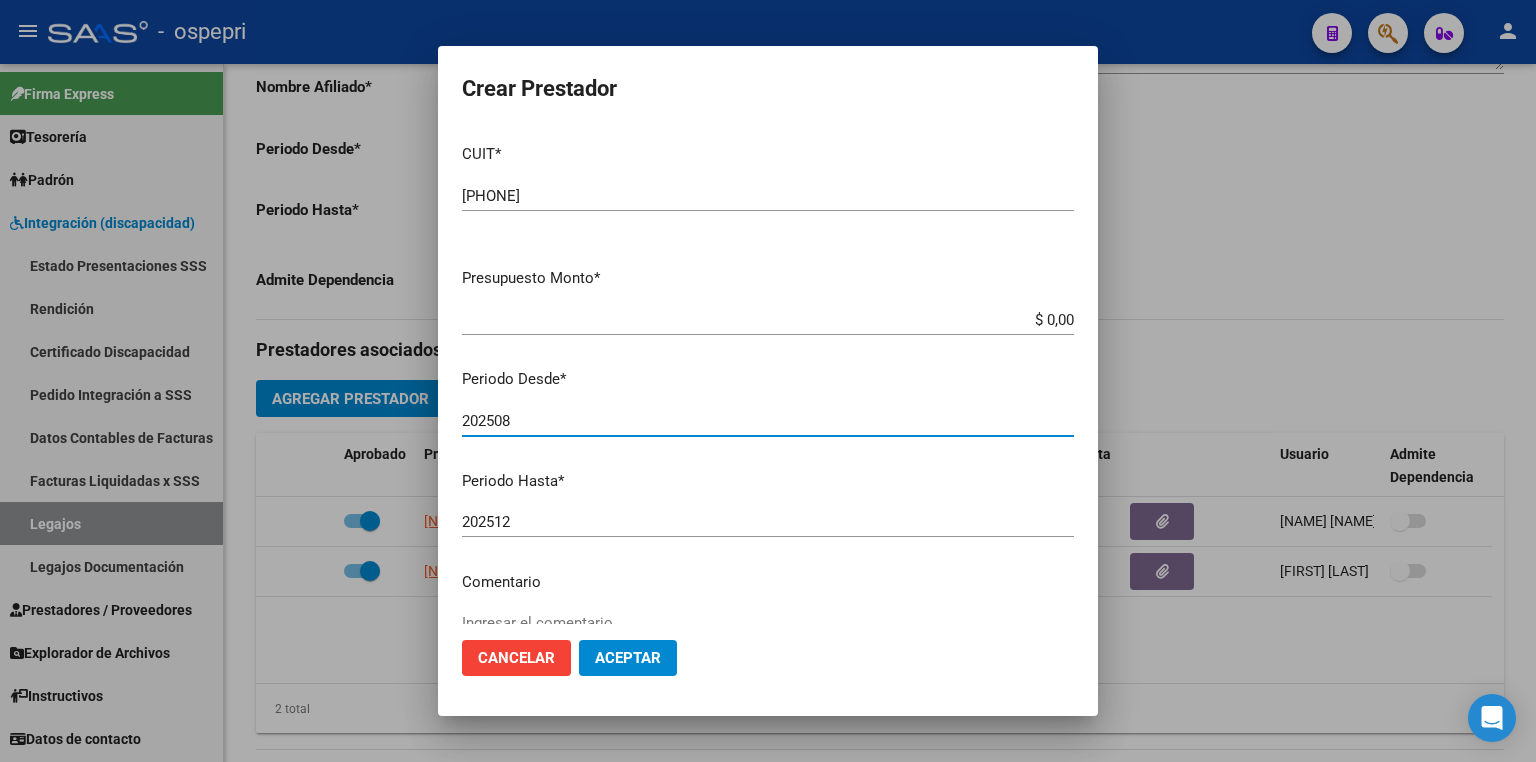 type on "202508" 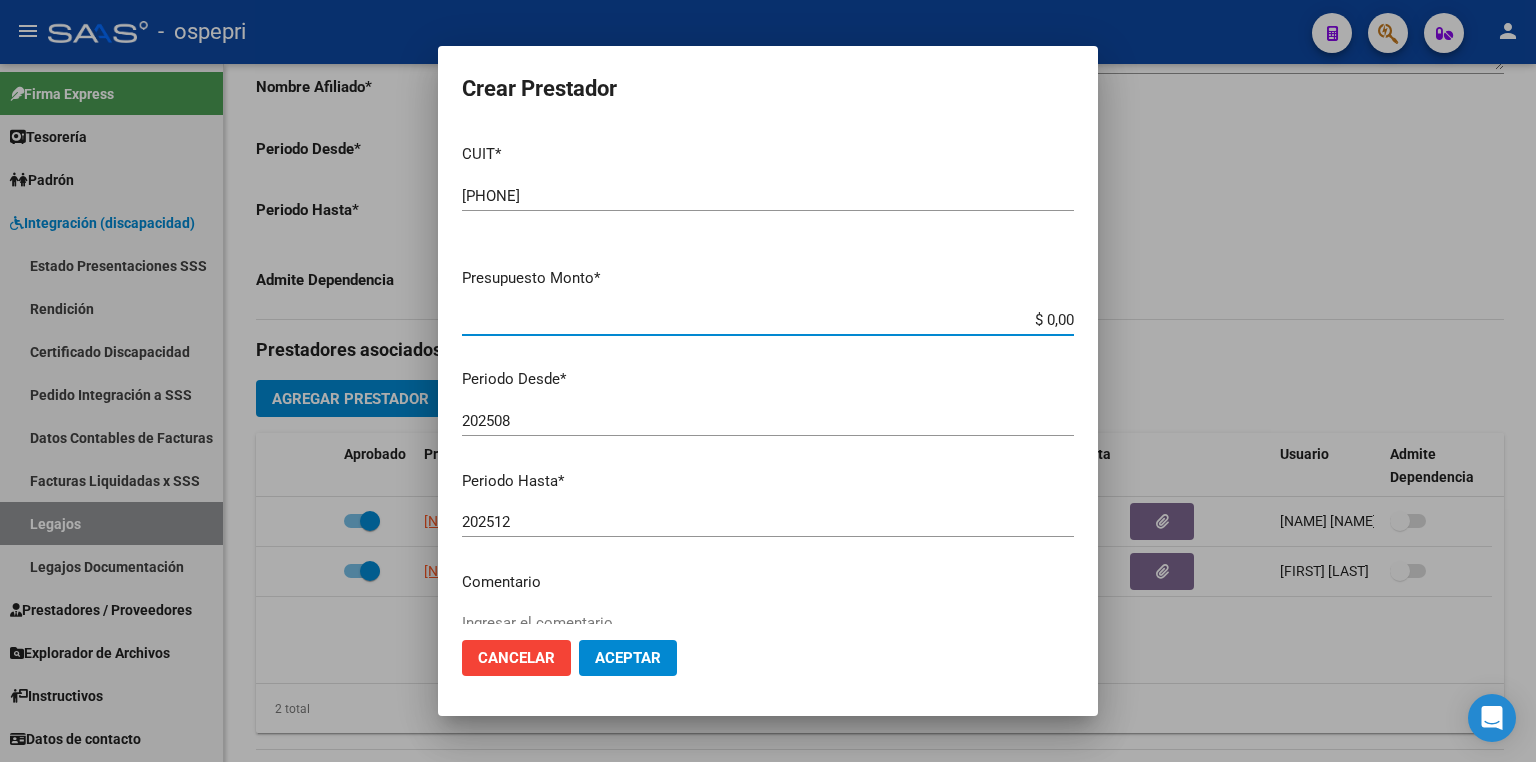 drag, startPoint x: 1019, startPoint y: 320, endPoint x: 1141, endPoint y: 327, distance: 122.20065 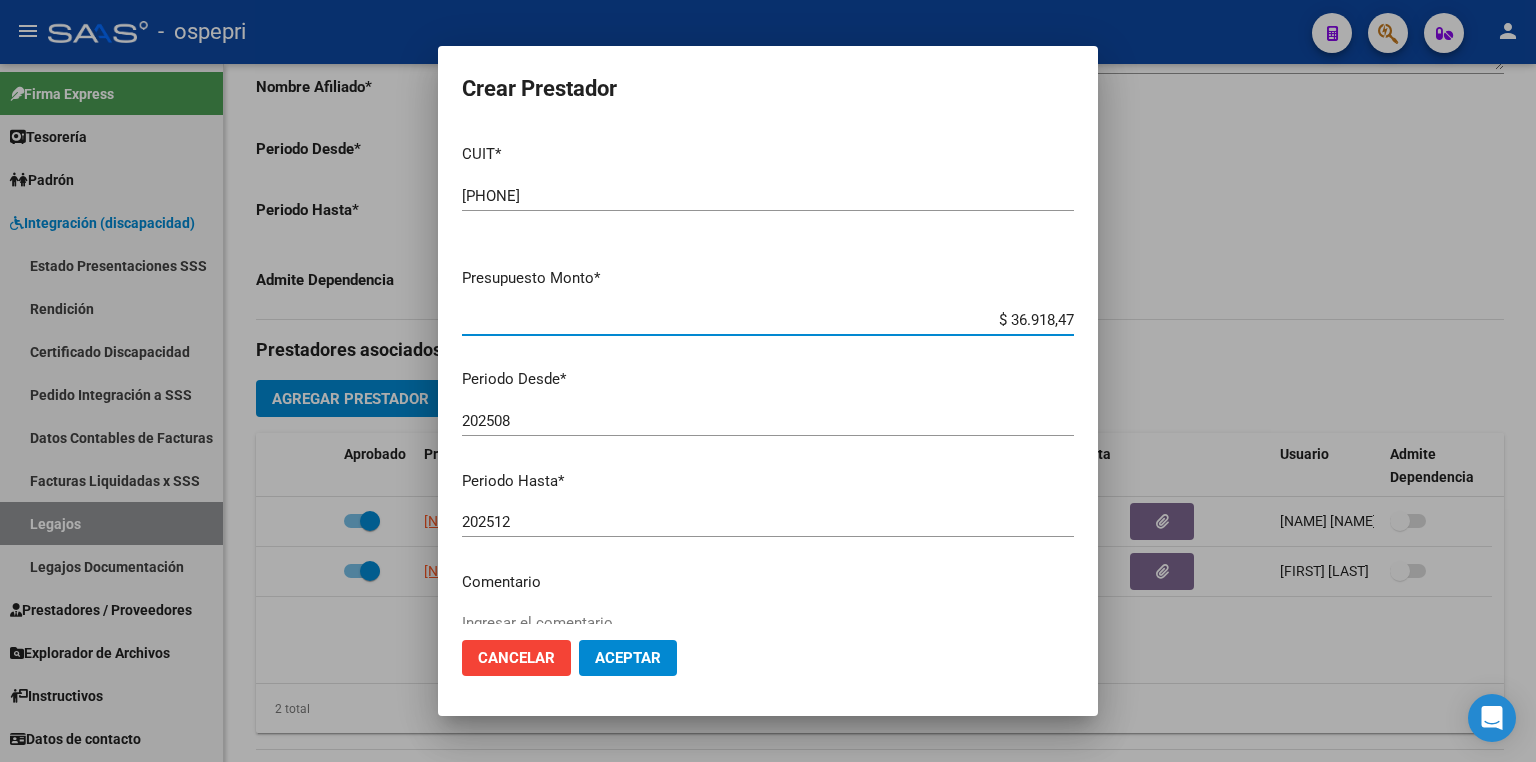 type on "$ 369.184,78" 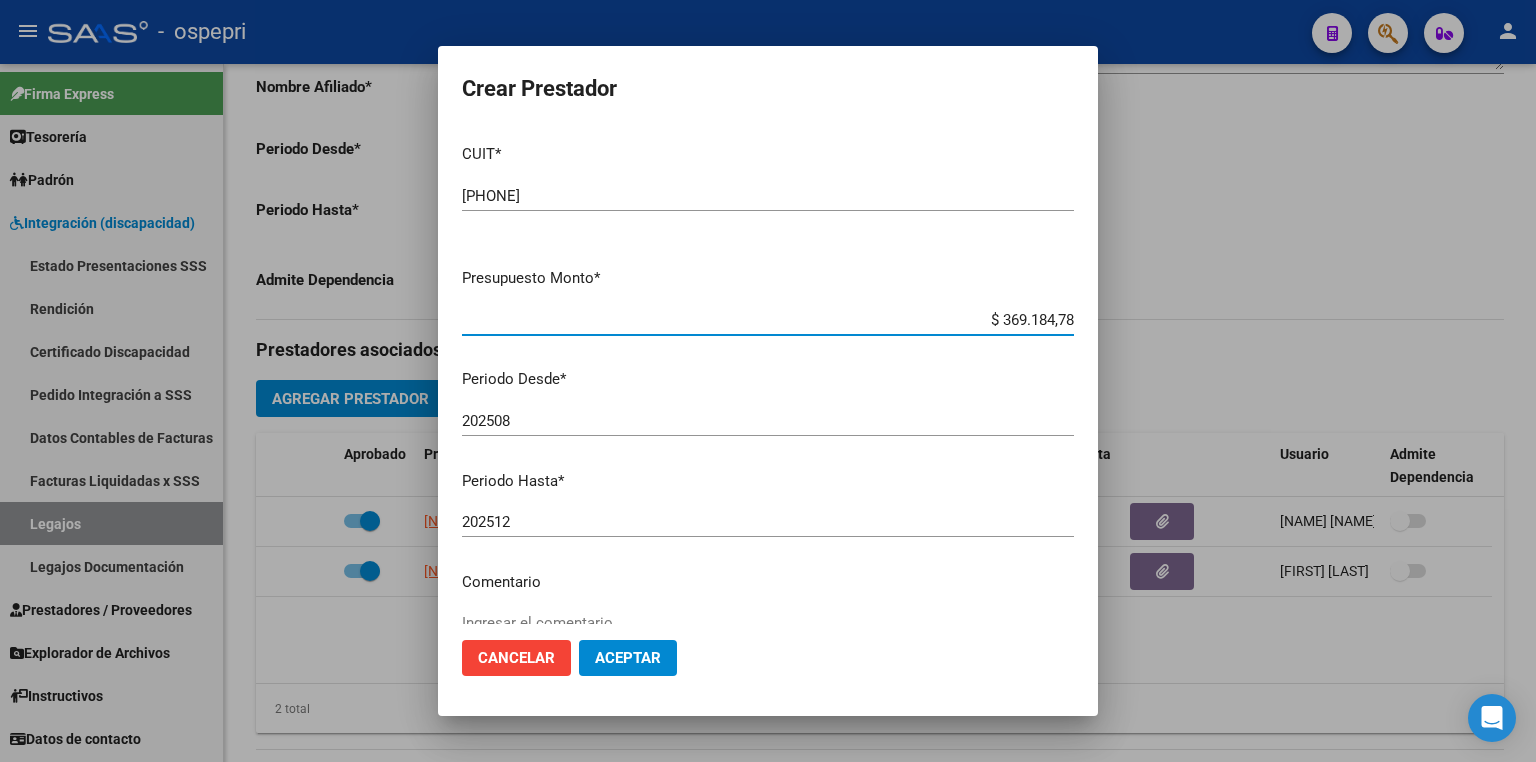 click on "Aceptar" 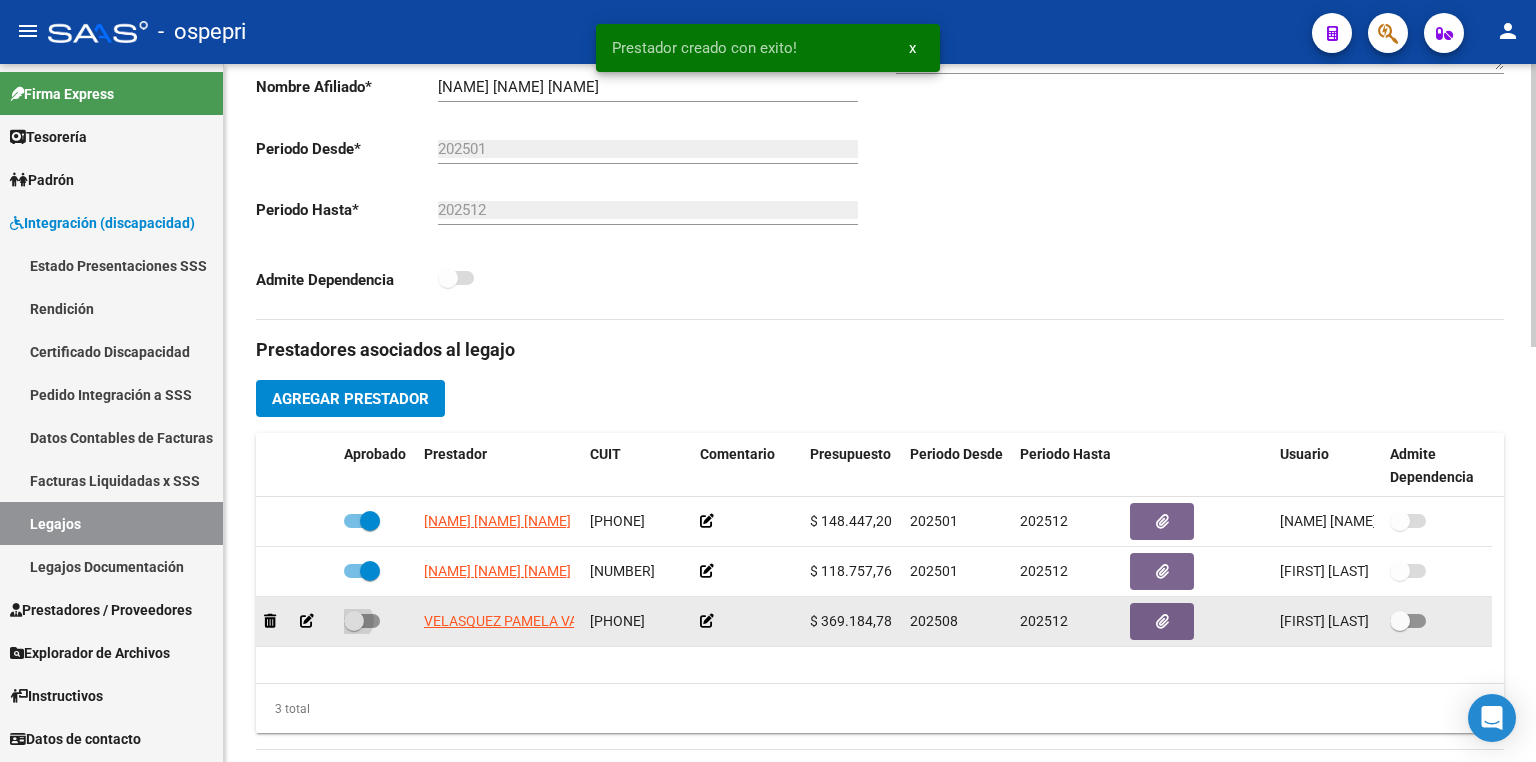 click at bounding box center (362, 621) 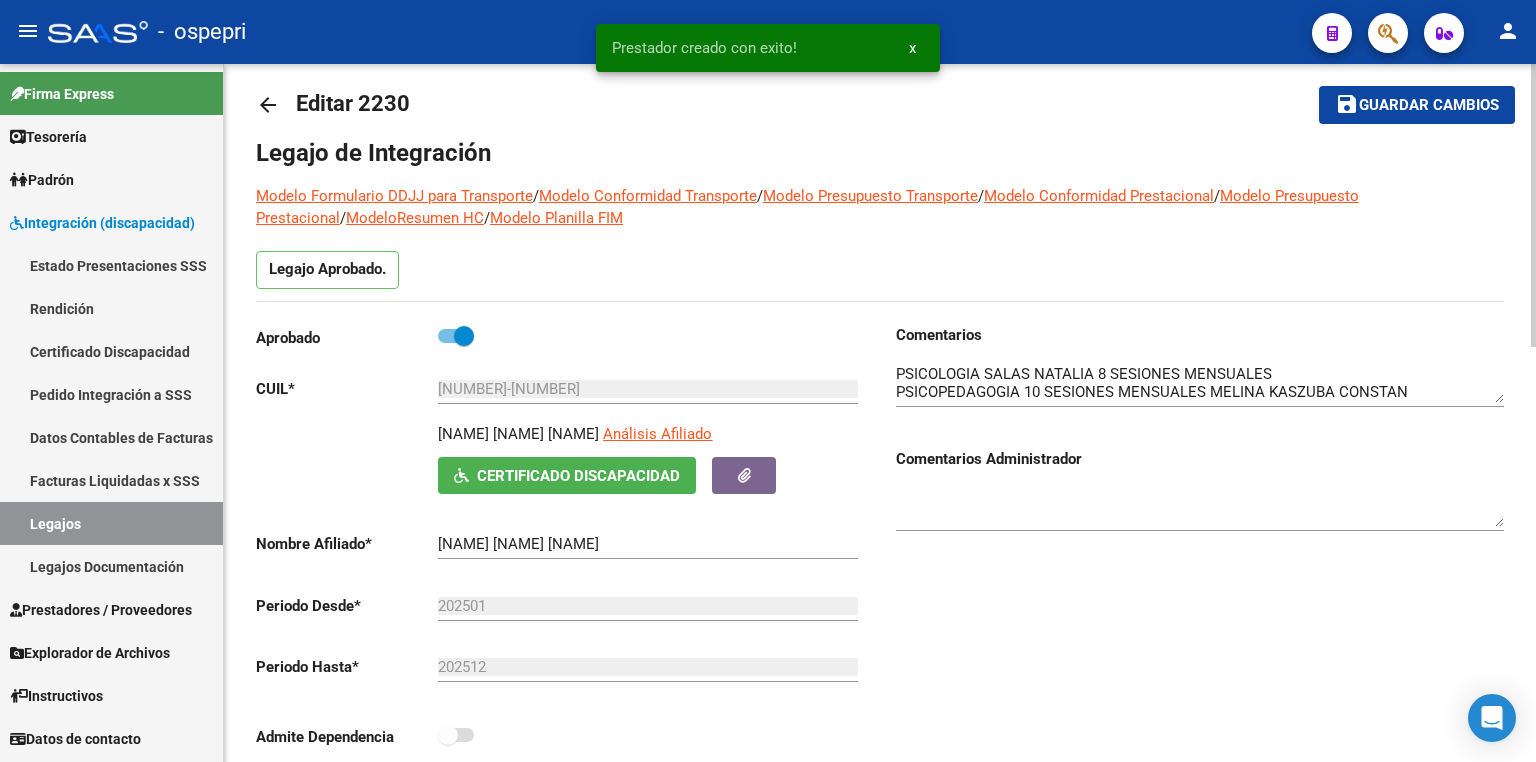scroll, scrollTop: 0, scrollLeft: 0, axis: both 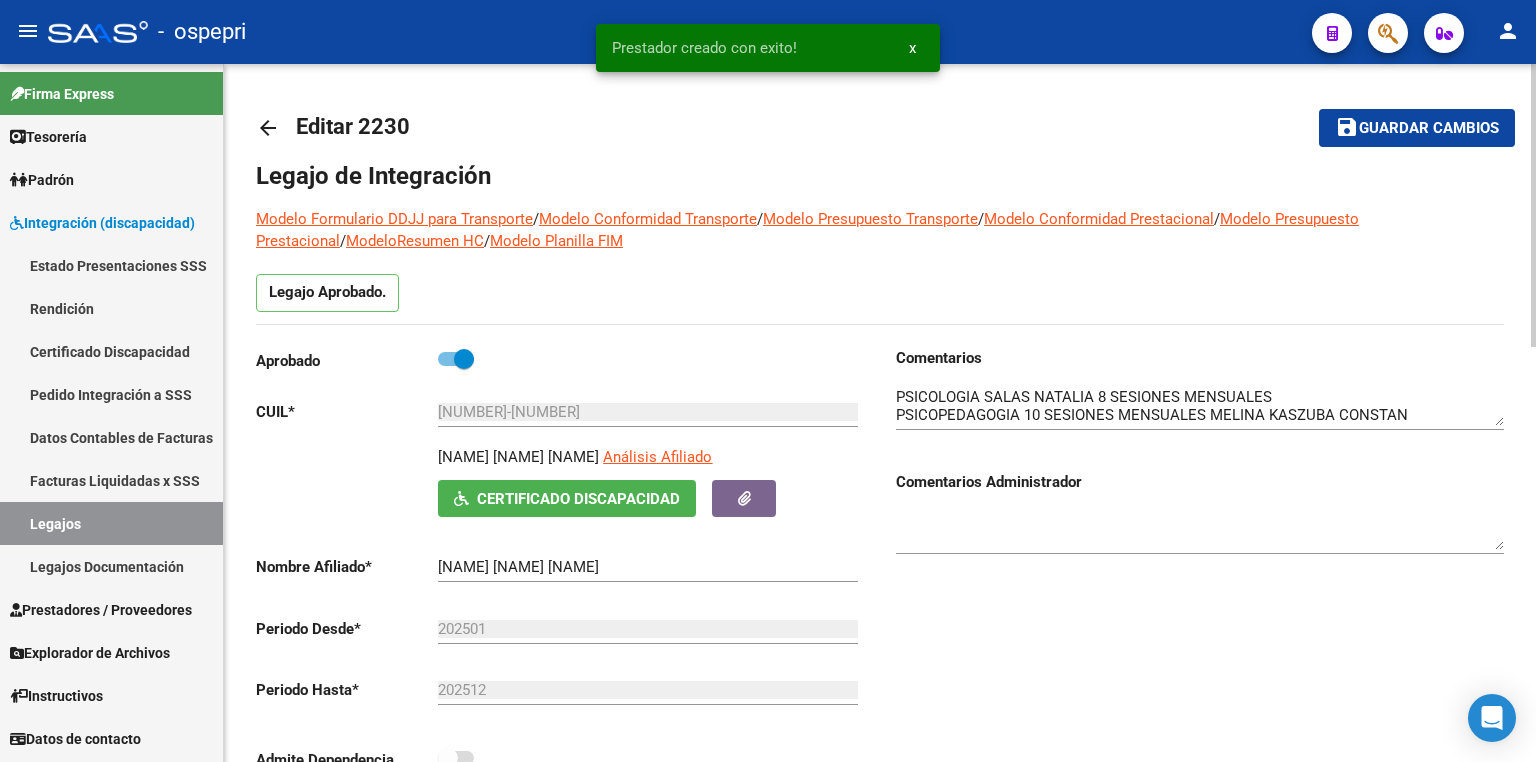 click at bounding box center (1200, 406) 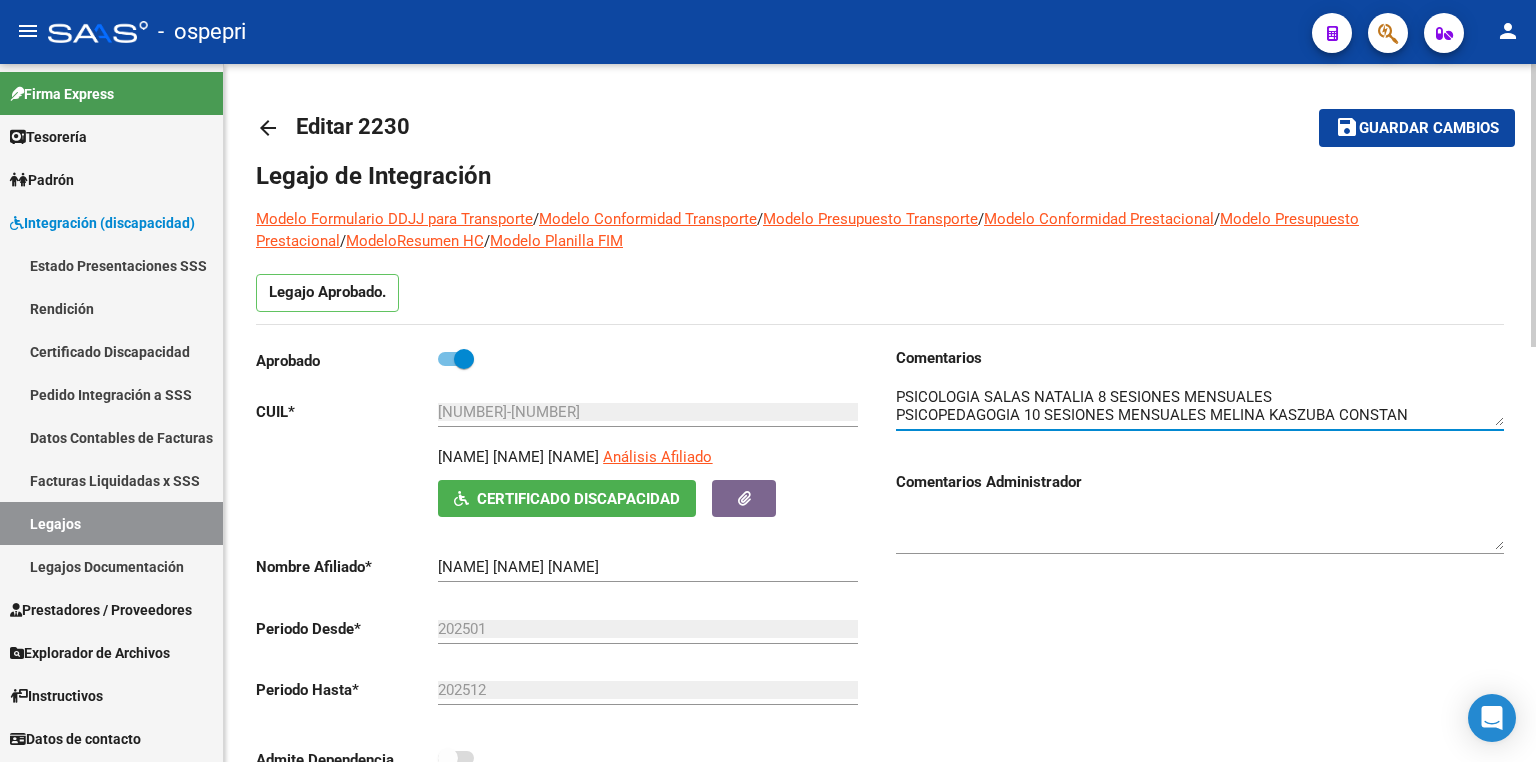 scroll, scrollTop: 16, scrollLeft: 0, axis: vertical 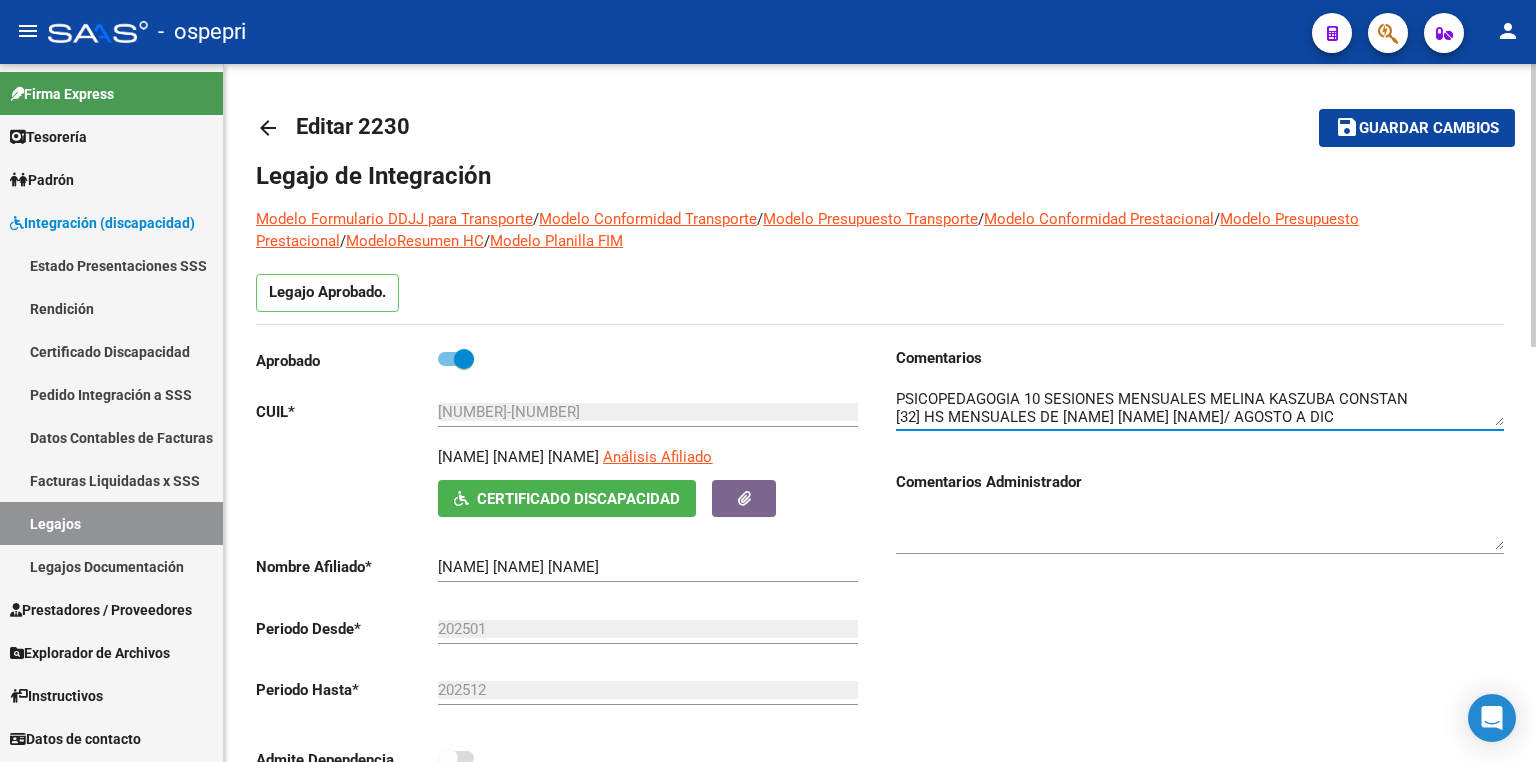 type on "PSICOLOGIA SALAS NATALIA 8 SESIONES MENSUALES
PSICOPEDAGOGIA 10 SESIONES MENSUALES MELINA KASZUBA CONSTAN
[32] HS MENSUALES DE [NAME] [NAME] [NAME]/ AGOSTO A DIC" 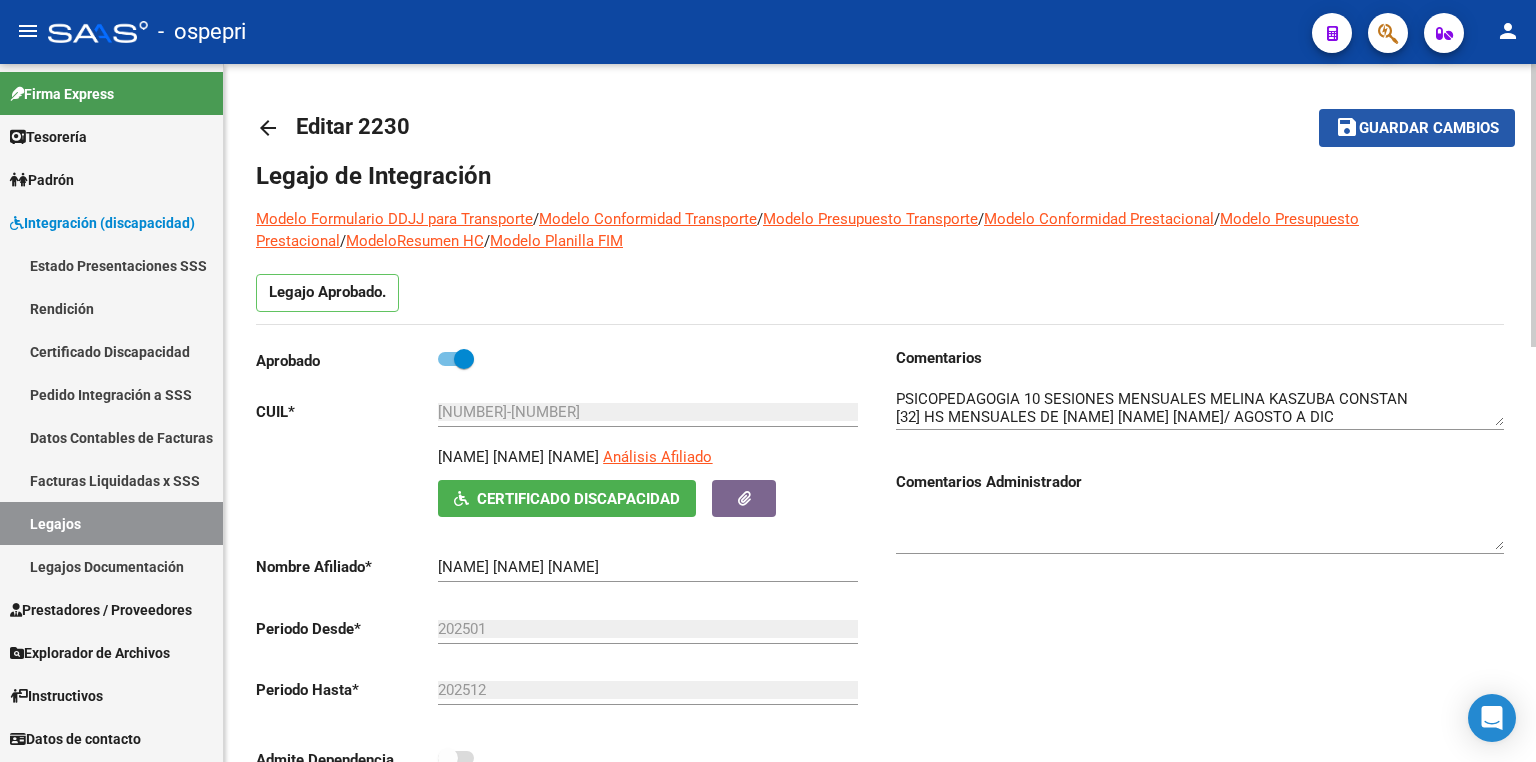 click on "Guardar cambios" 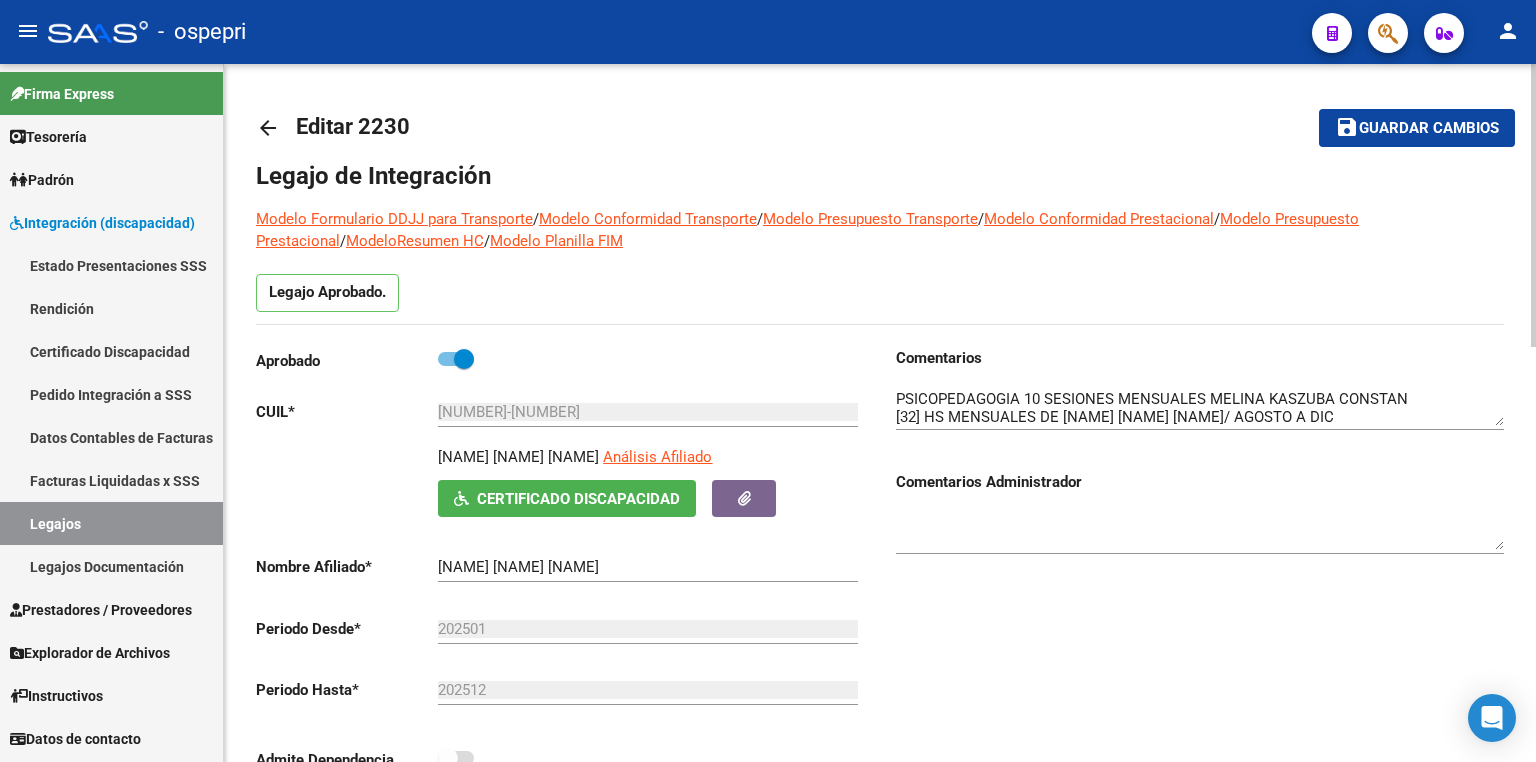 click on "Comentarios                                  Comentarios Administrador" 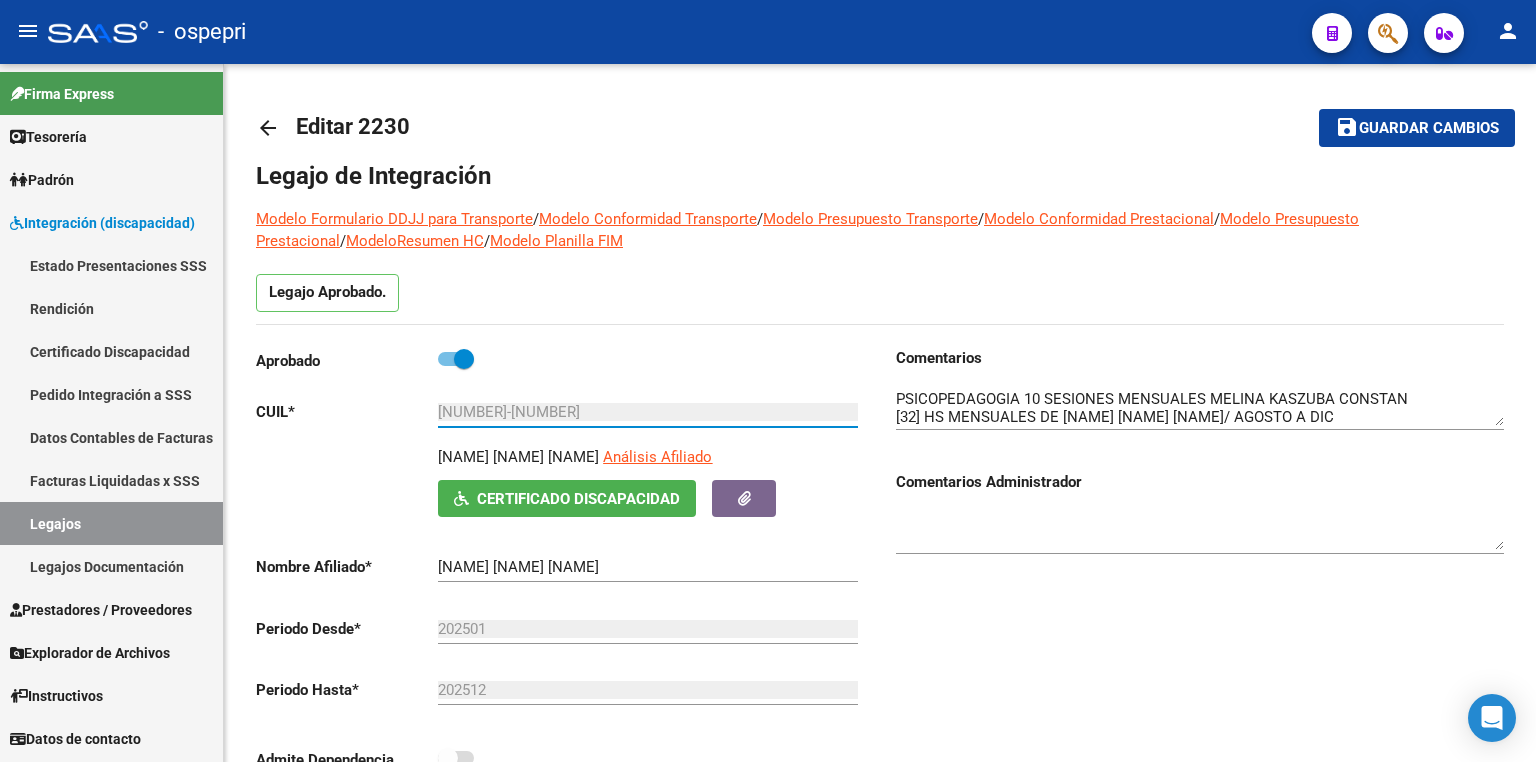 drag, startPoint x: 573, startPoint y: 413, endPoint x: 158, endPoint y: 413, distance: 415 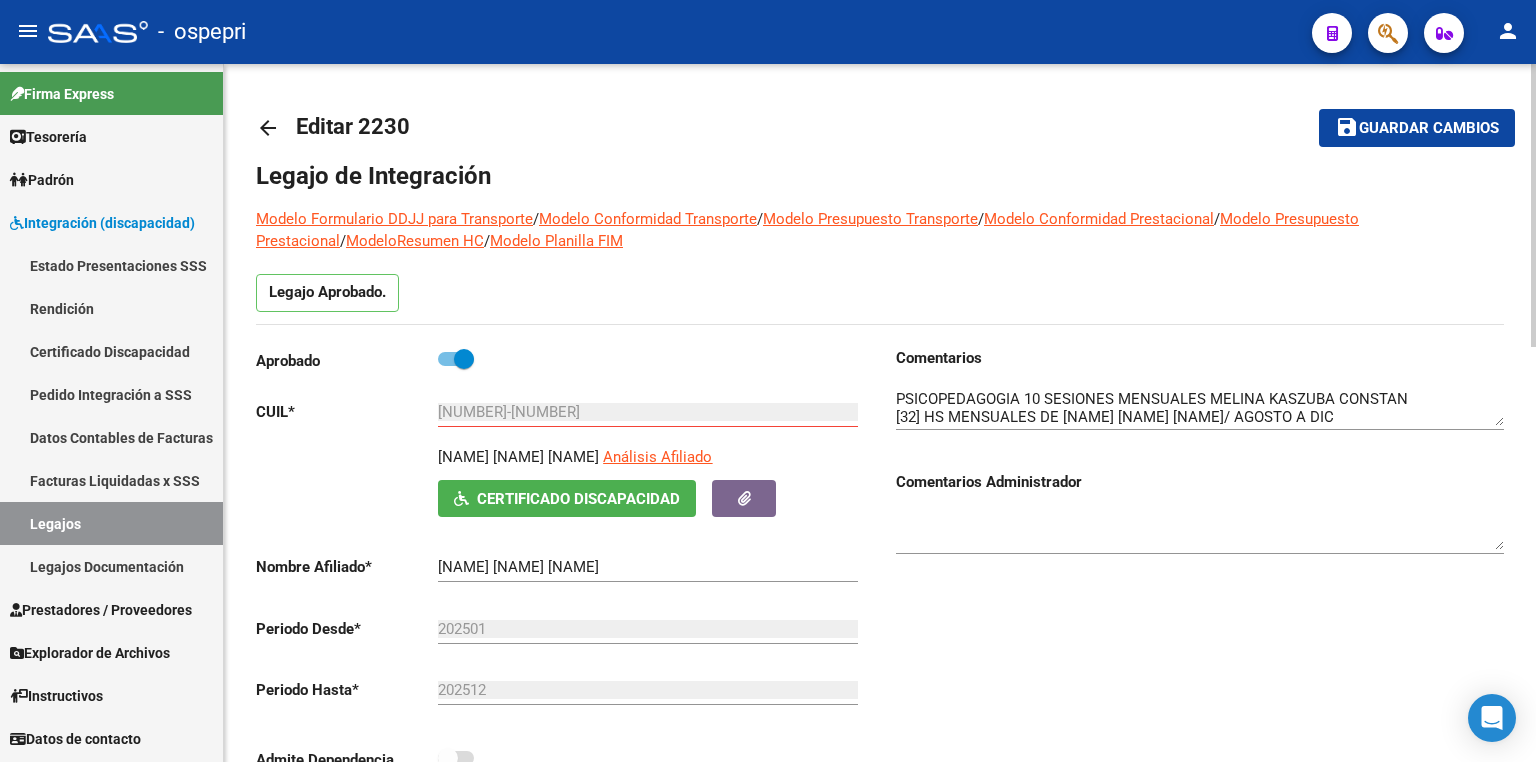 click on "Comentarios Administrador" 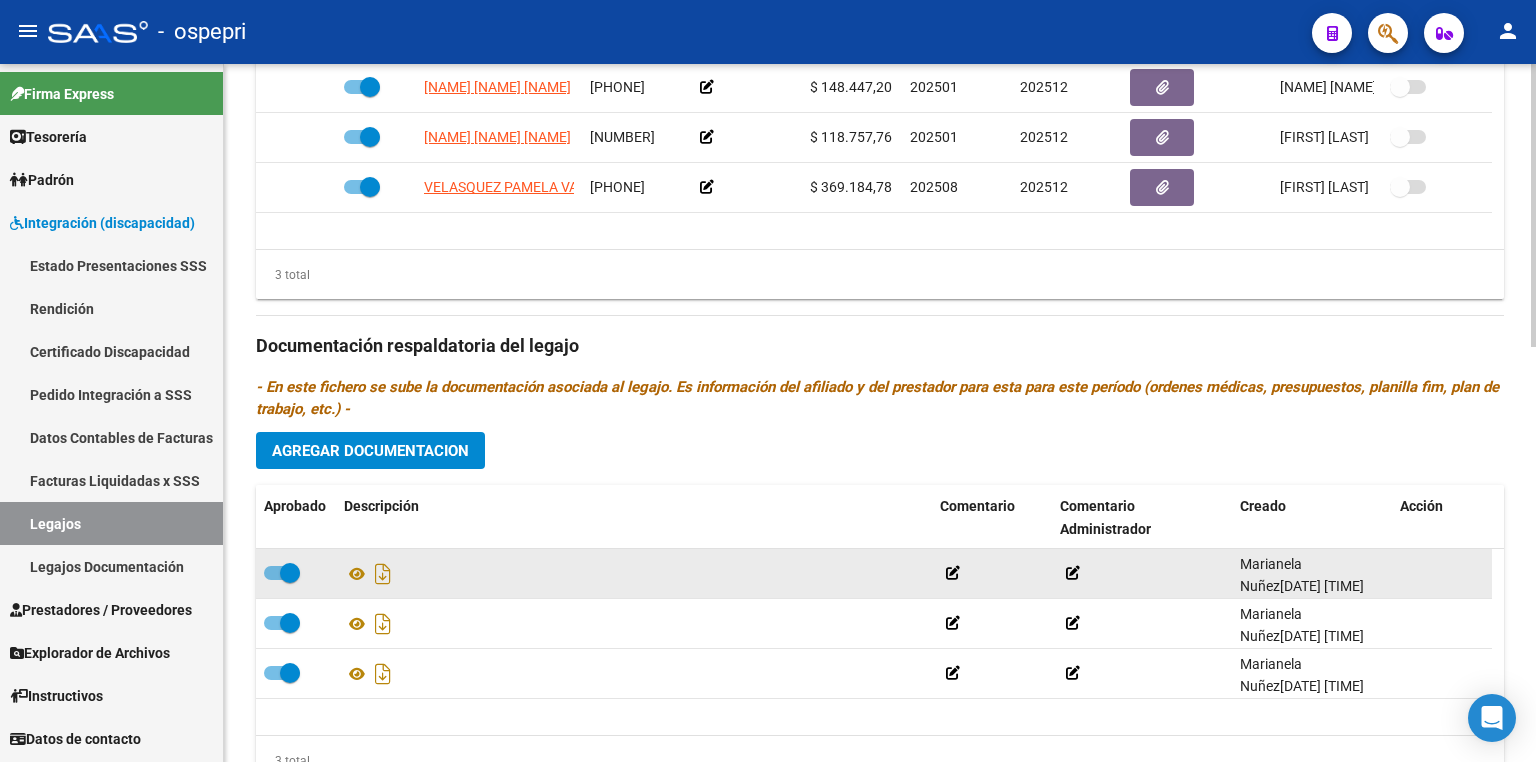 scroll, scrollTop: 1021, scrollLeft: 0, axis: vertical 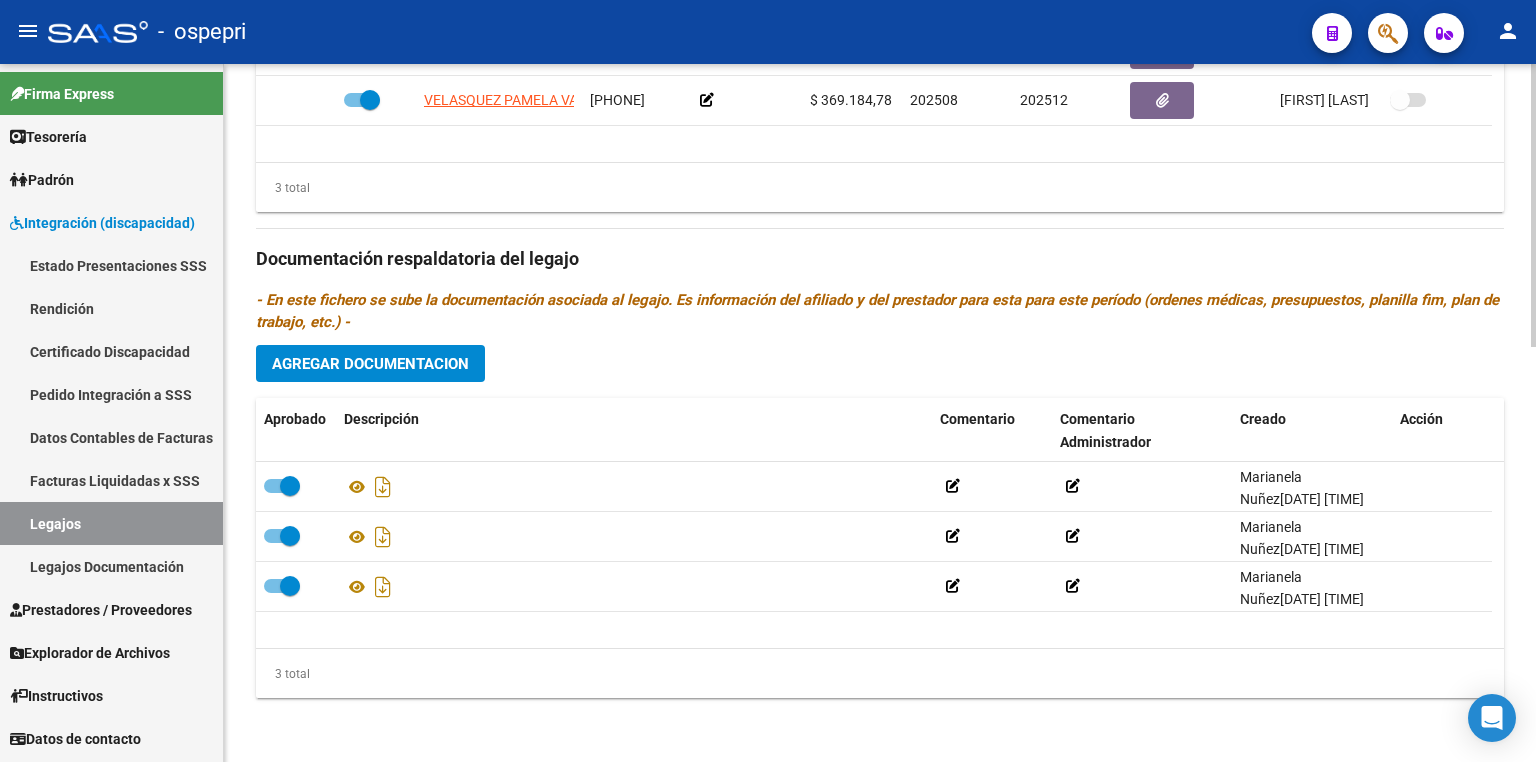 click on "Agregar Documentacion" 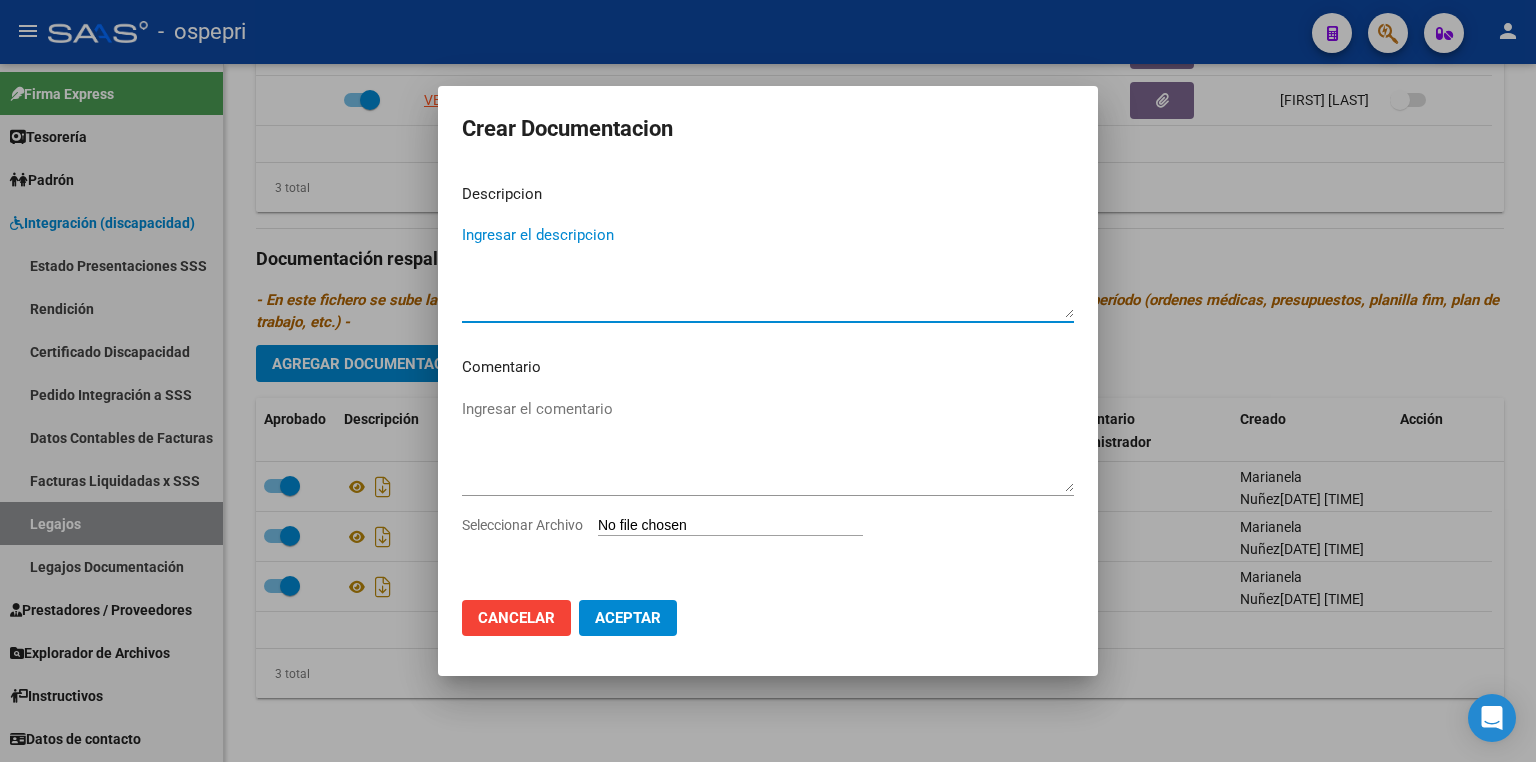 click on "Seleccionar Archivo" at bounding box center [730, 526] 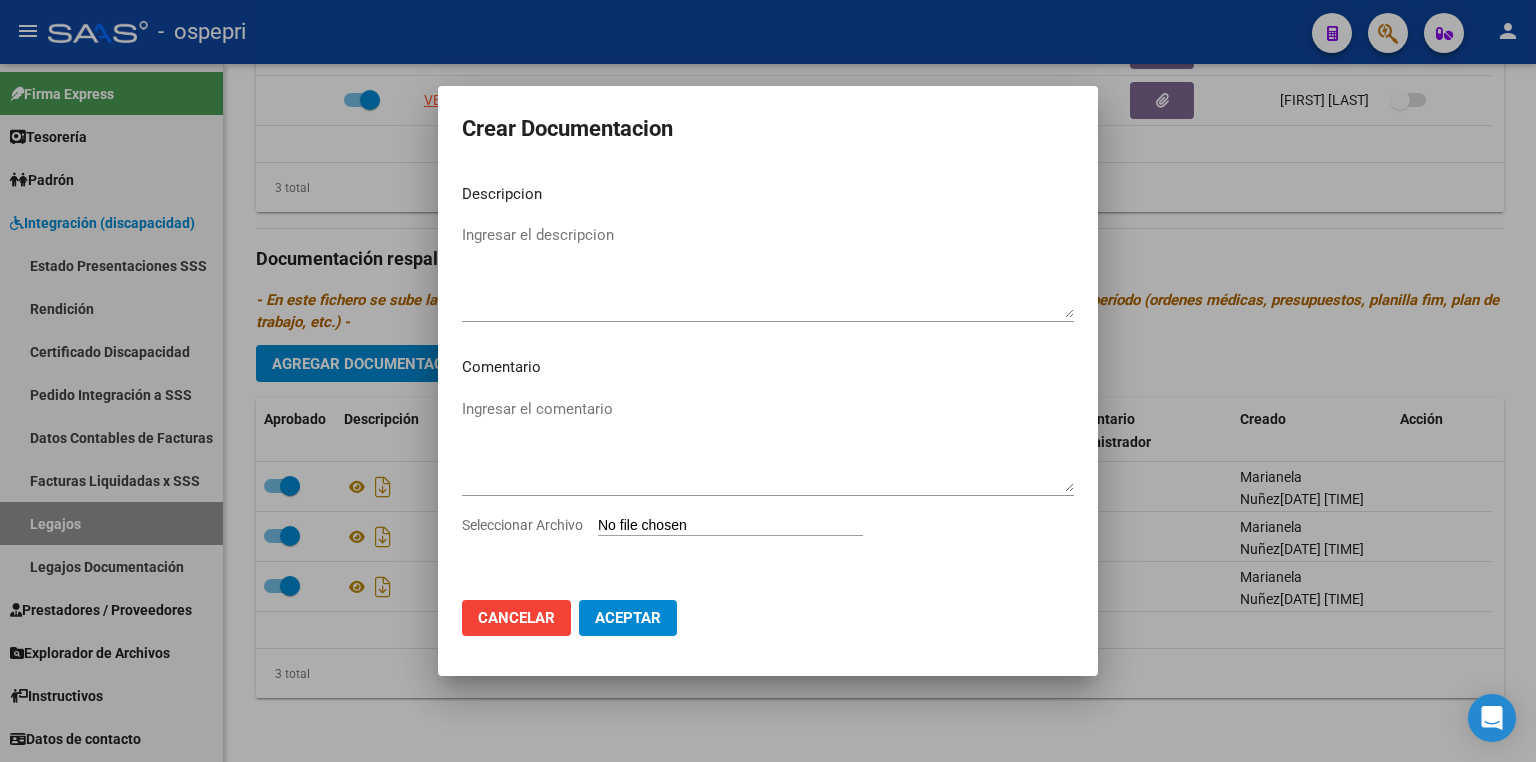 type on "C:\fakepath\23469311104.pdf" 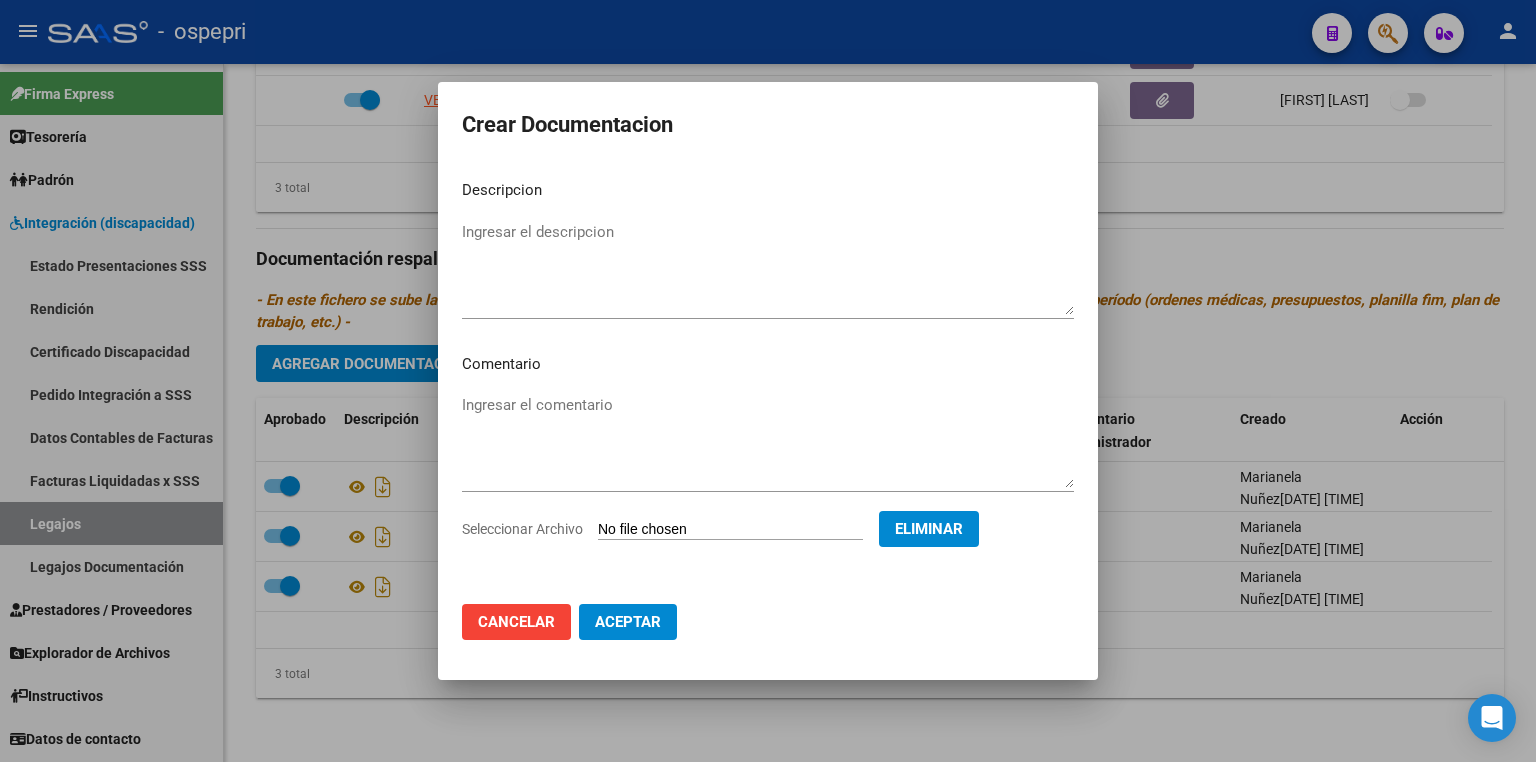 click on "Aceptar" 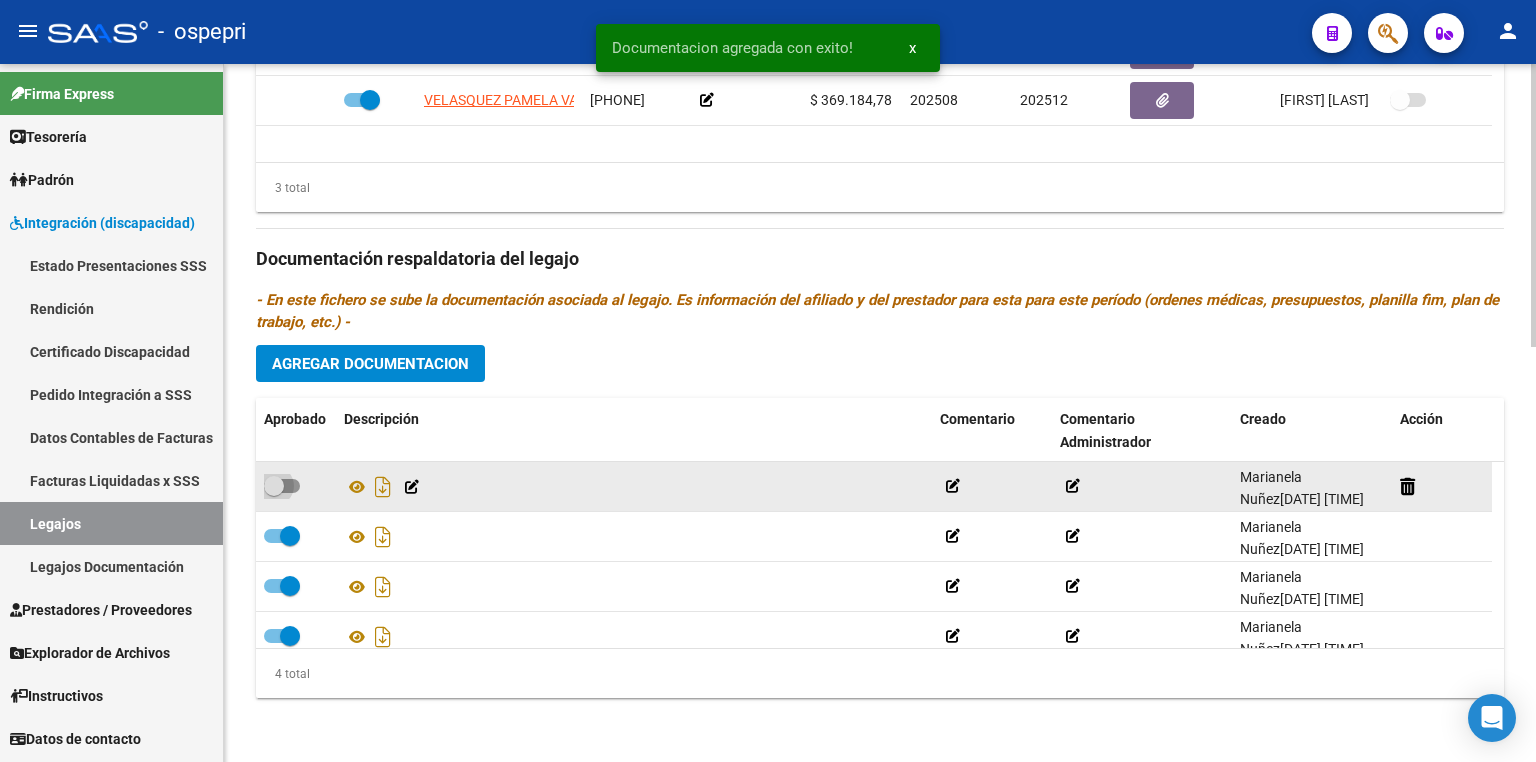 click at bounding box center [282, 486] 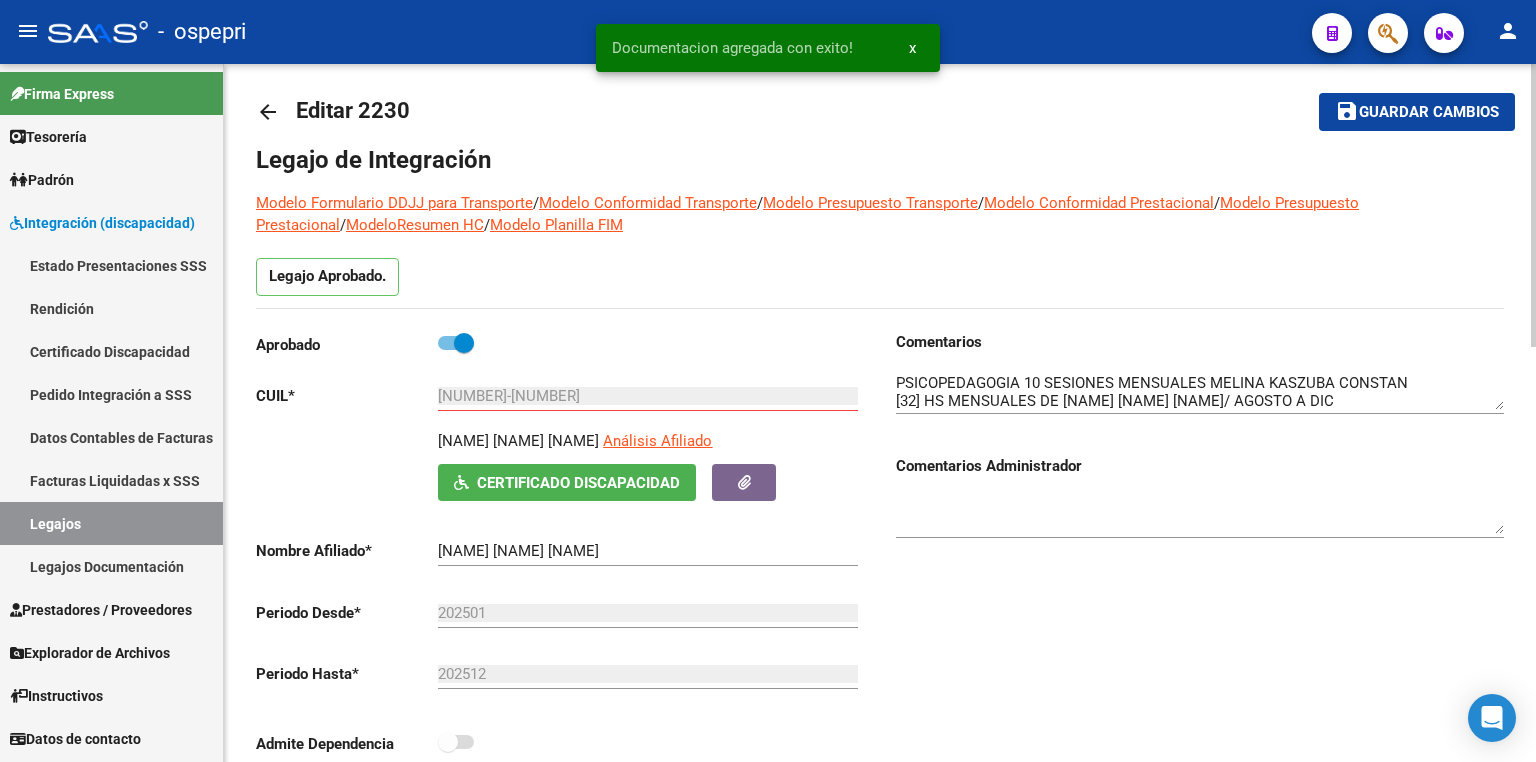scroll, scrollTop: 0, scrollLeft: 0, axis: both 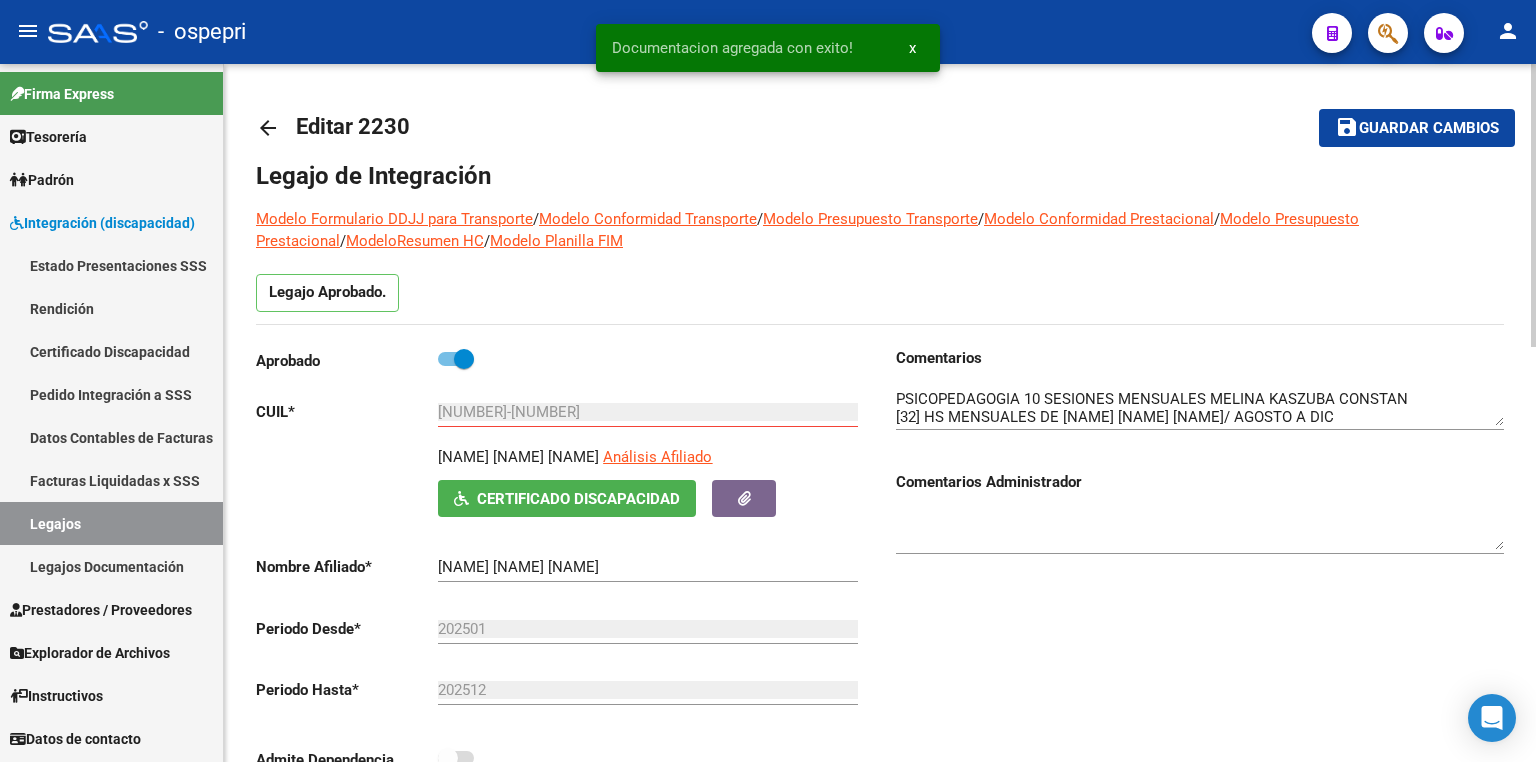 click on "Guardar cambios" 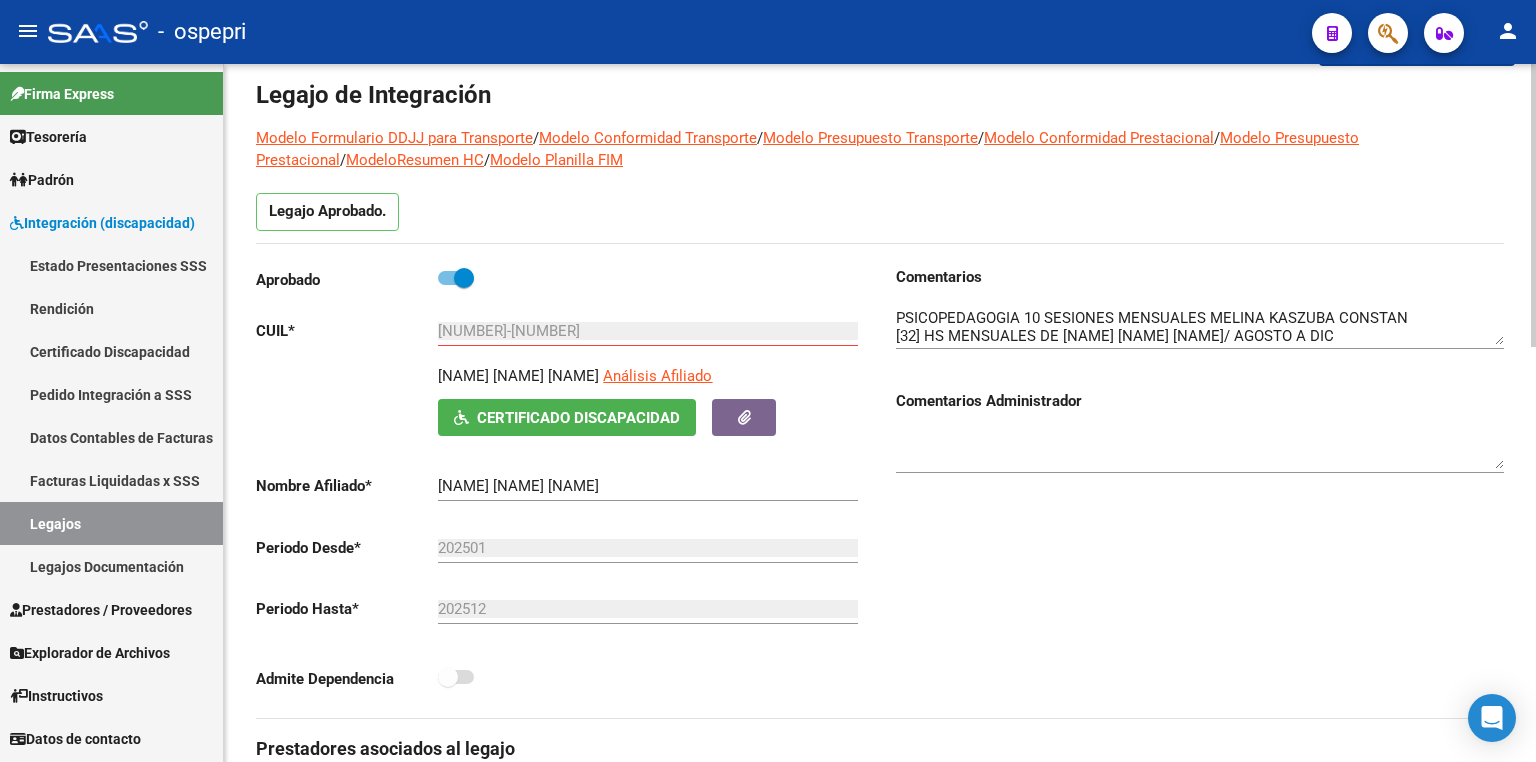 scroll, scrollTop: 0, scrollLeft: 0, axis: both 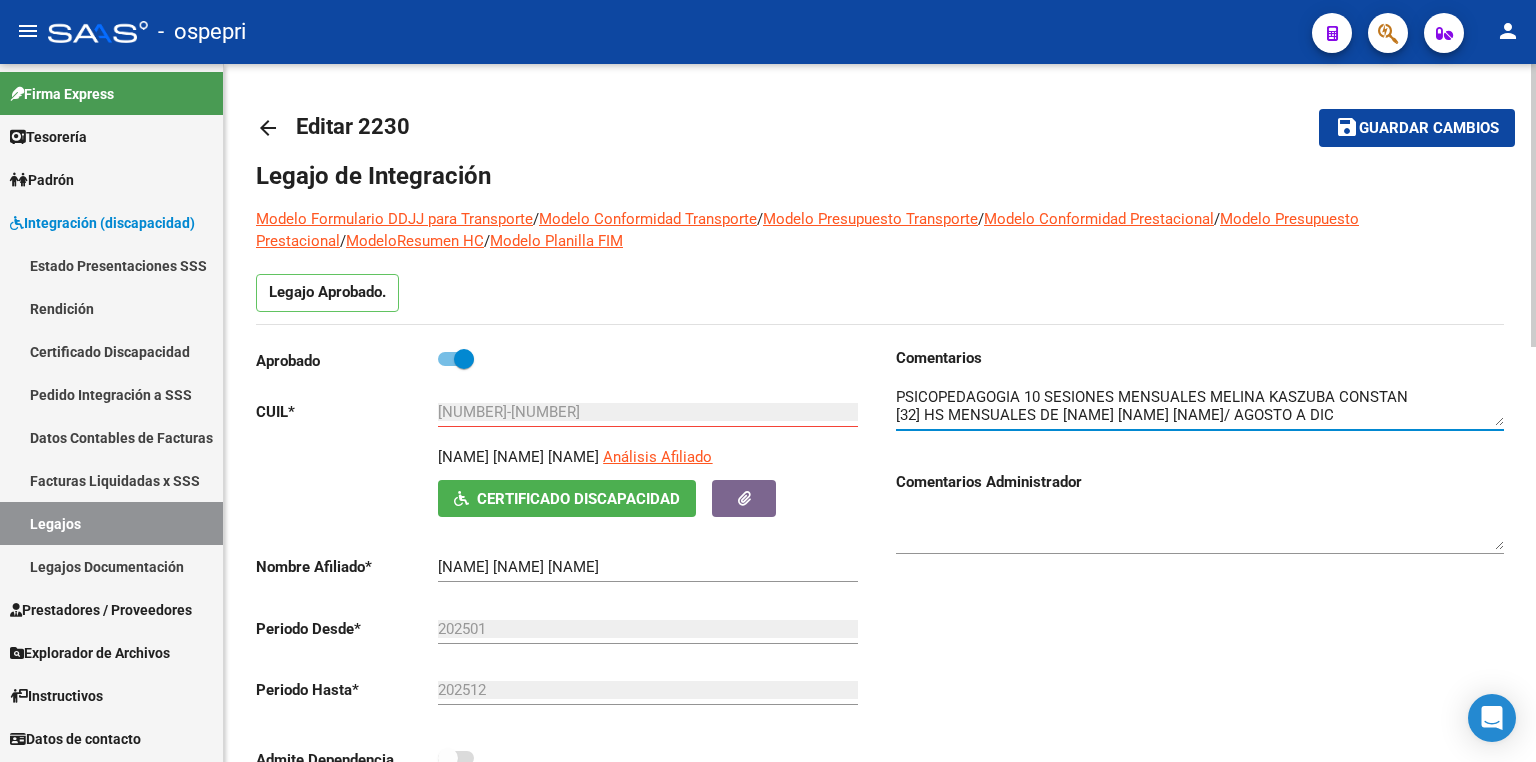 drag, startPoint x: 1339, startPoint y: 414, endPoint x: 896, endPoint y: 424, distance: 443.11285 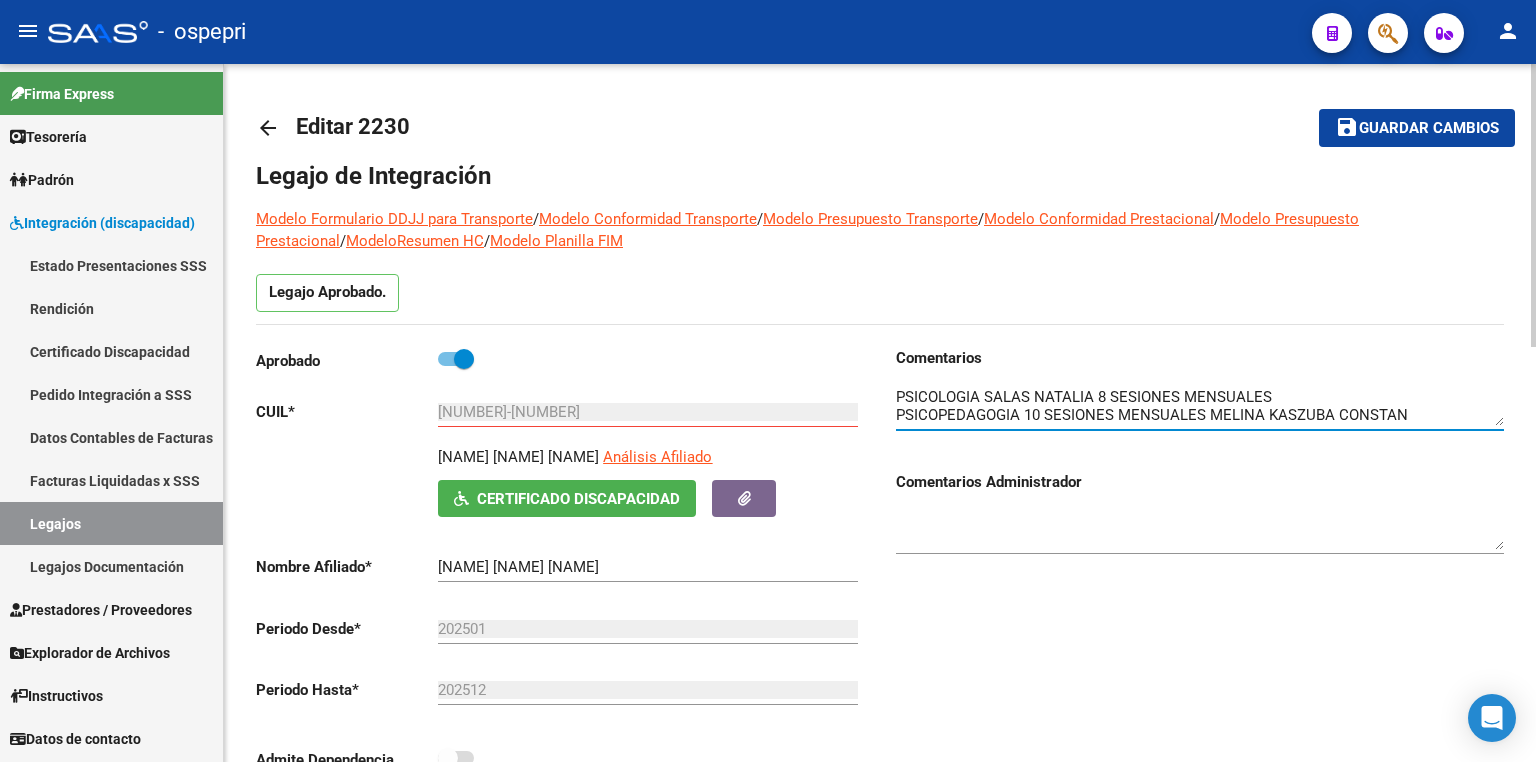 scroll, scrollTop: 16, scrollLeft: 0, axis: vertical 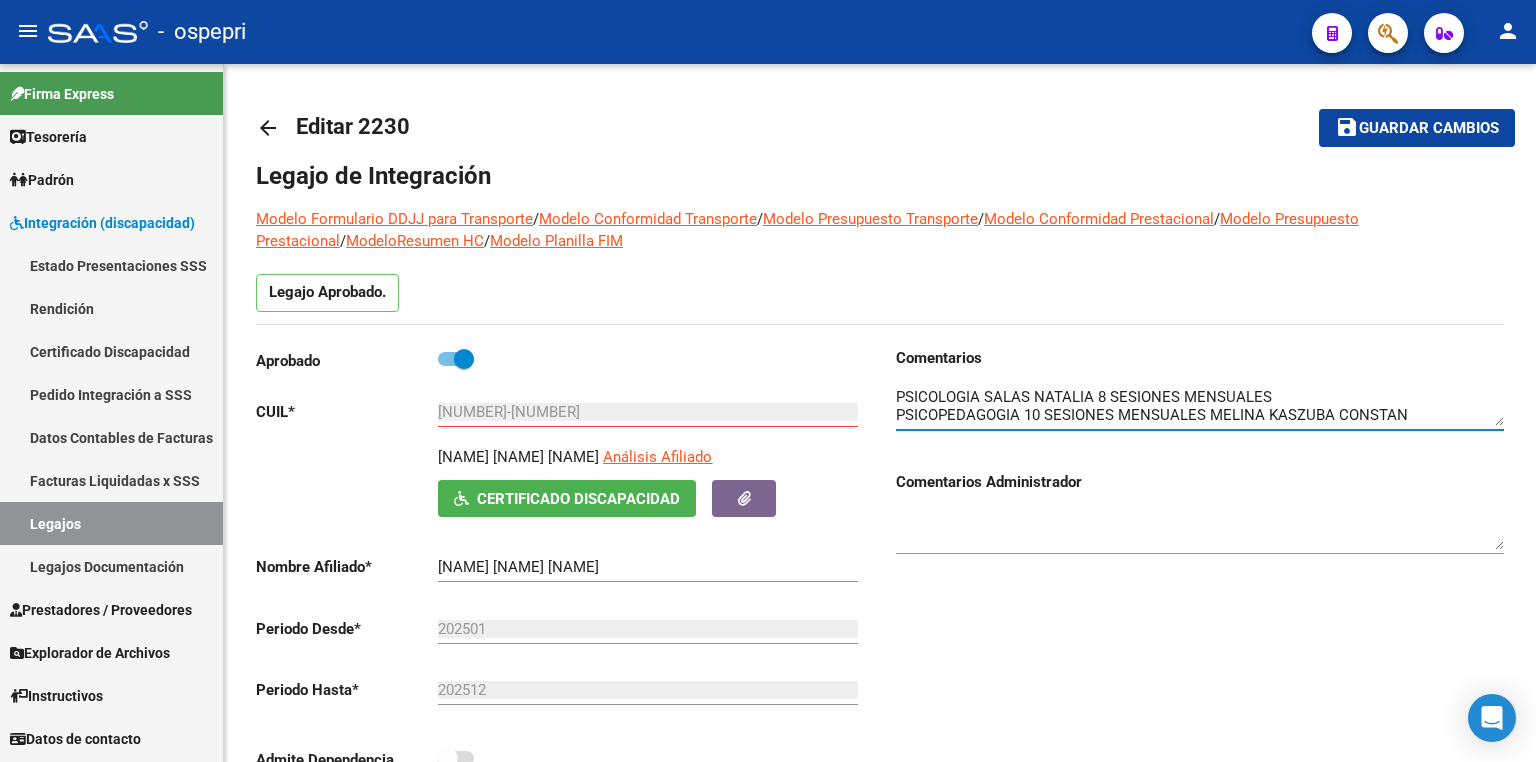 type on "PSICOLOGIA SALAS NATALIA 8 SESIONES MENSUALES
PSICOPEDAGOGIA 10 SESIONES MENSUALES MELINA KASZUBA CONSTAN" 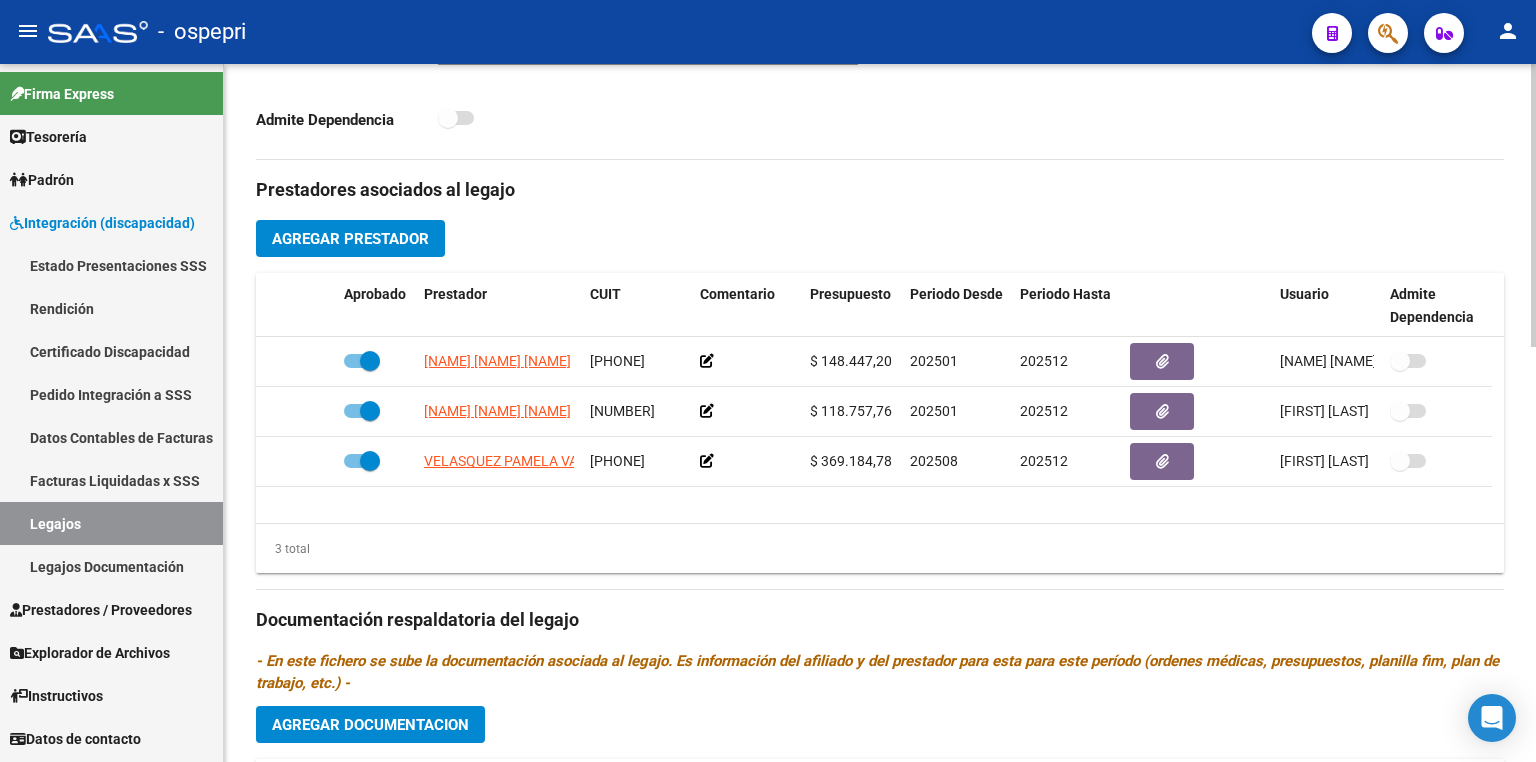 scroll, scrollTop: 1021, scrollLeft: 0, axis: vertical 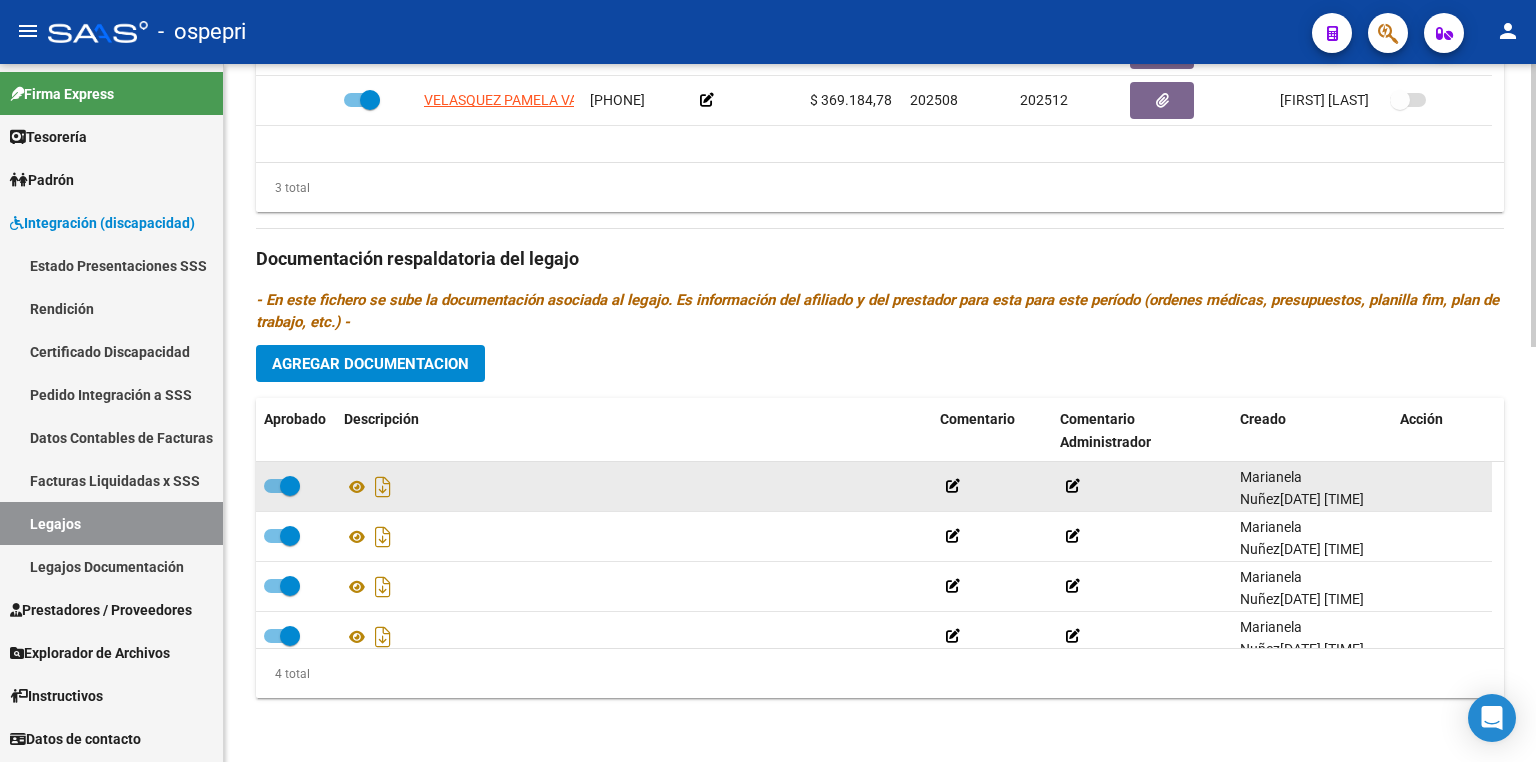 click at bounding box center (290, 486) 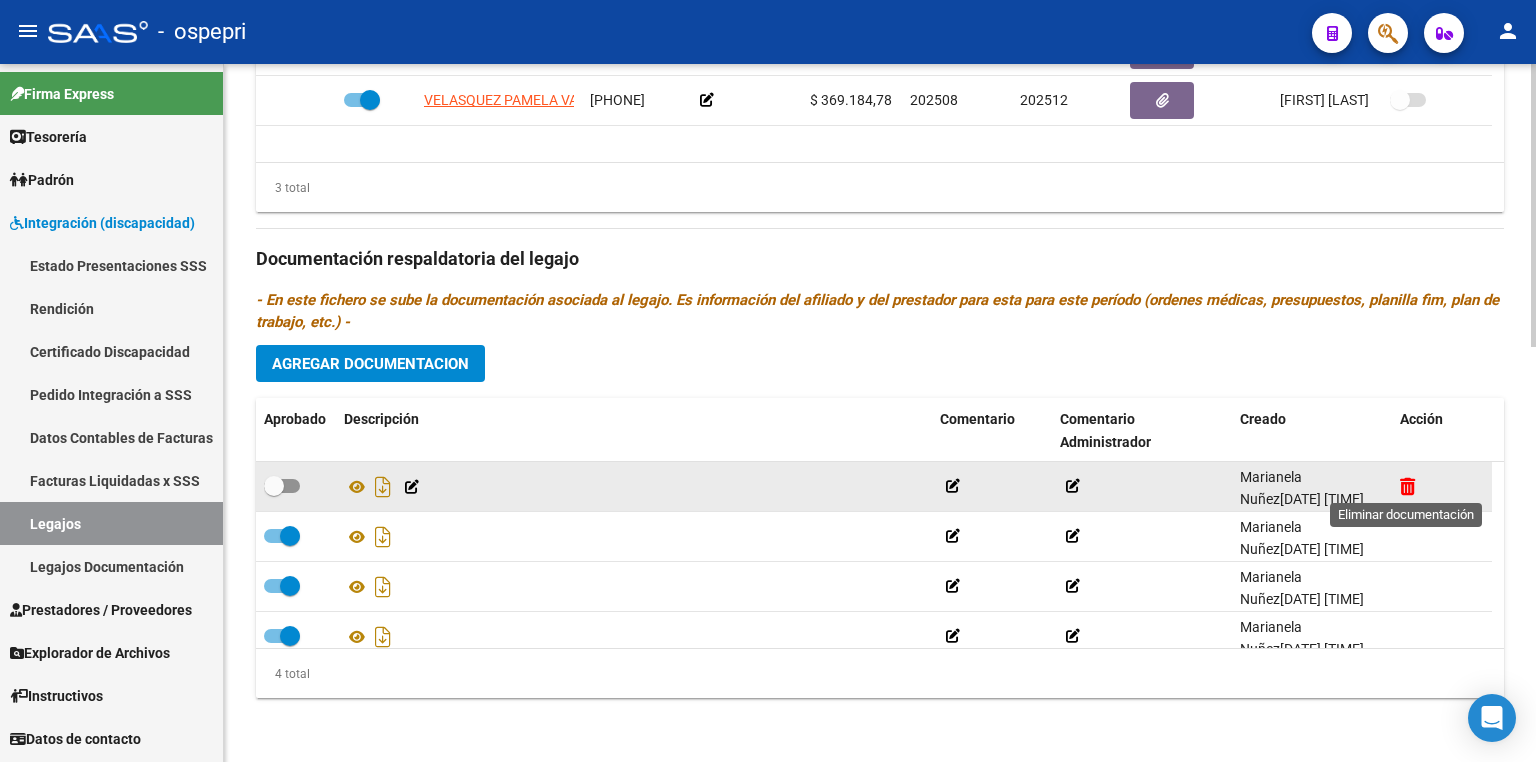 click 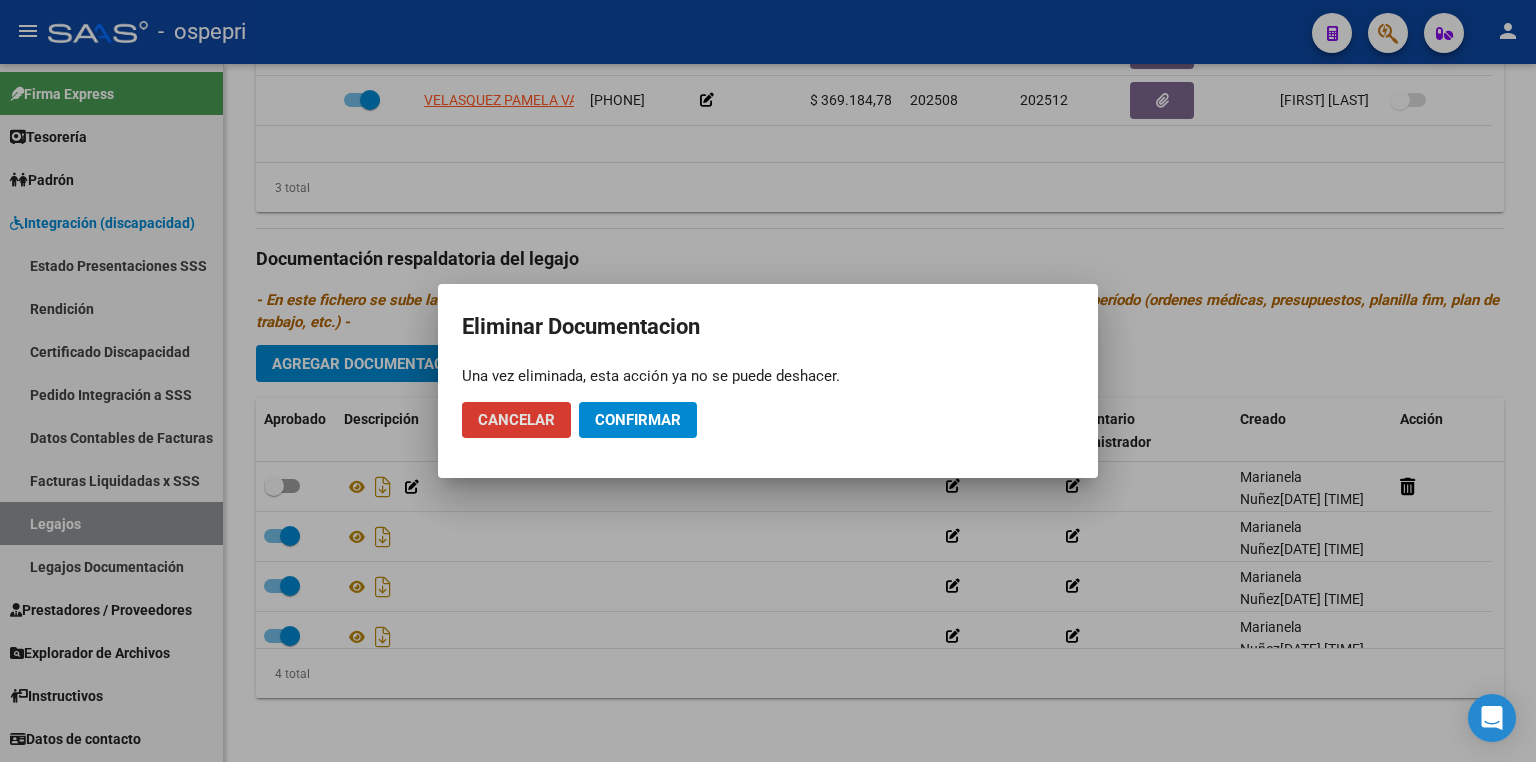 click on "Confirmar" 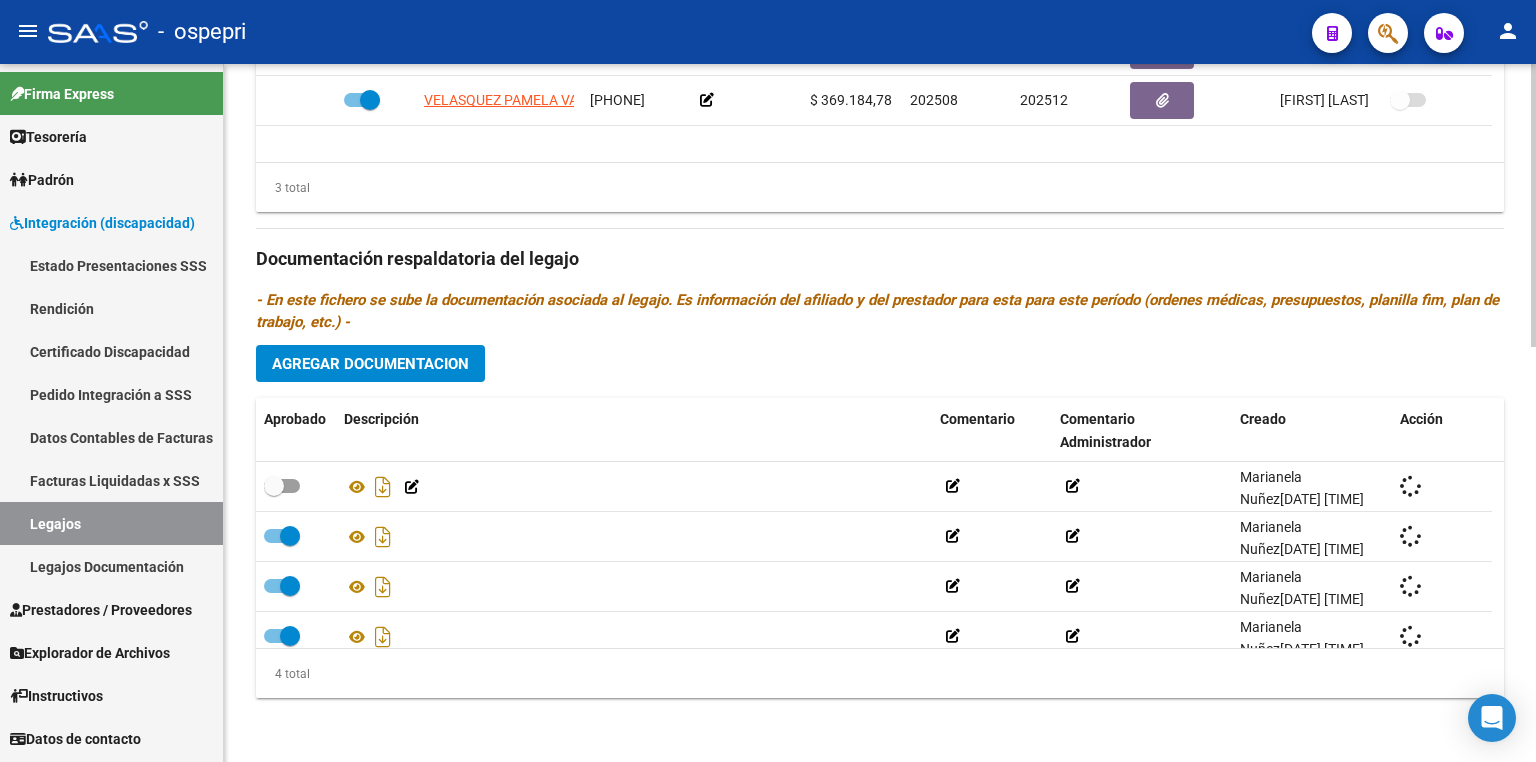 checkbox on "true" 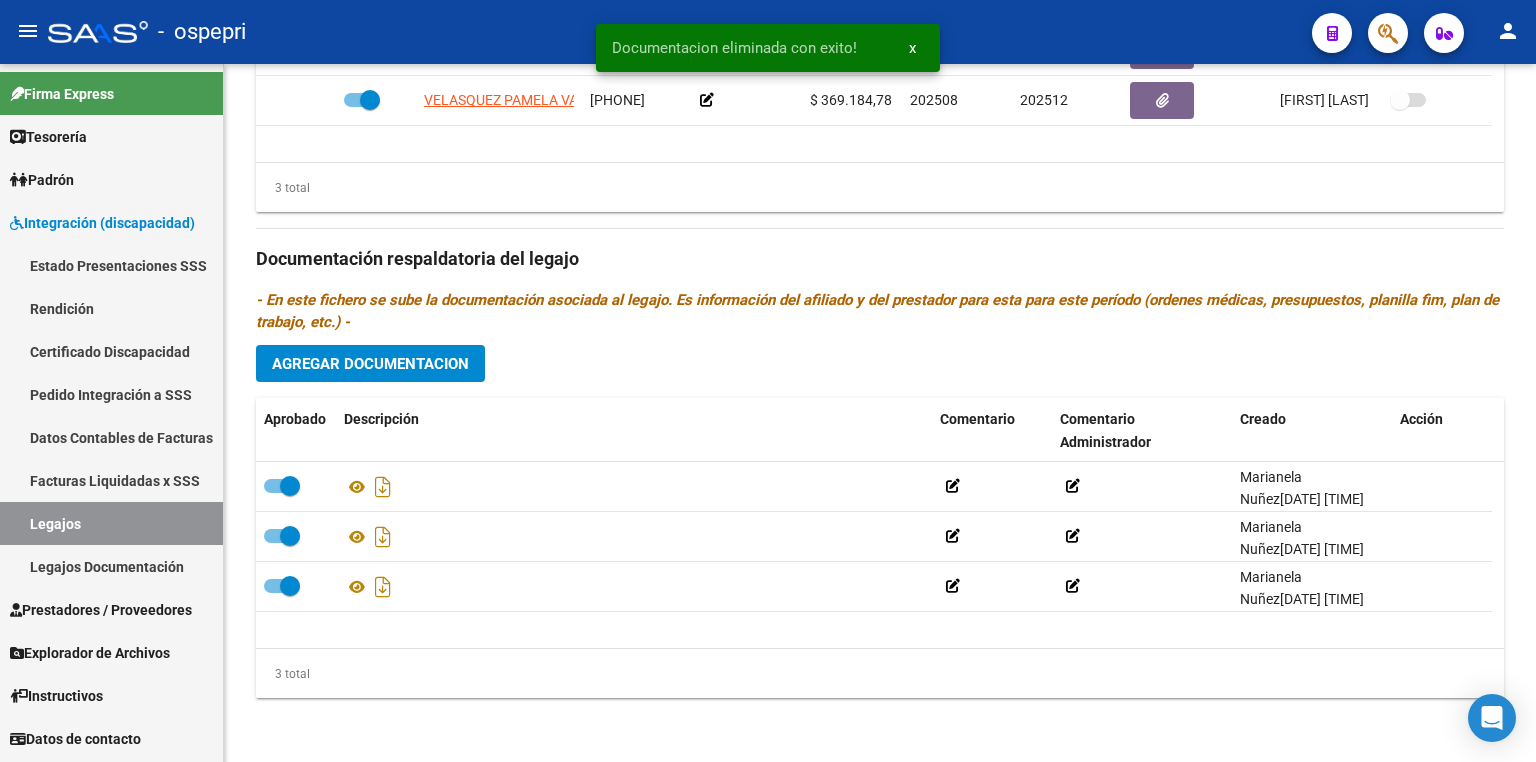click on "Legajos" at bounding box center (111, 523) 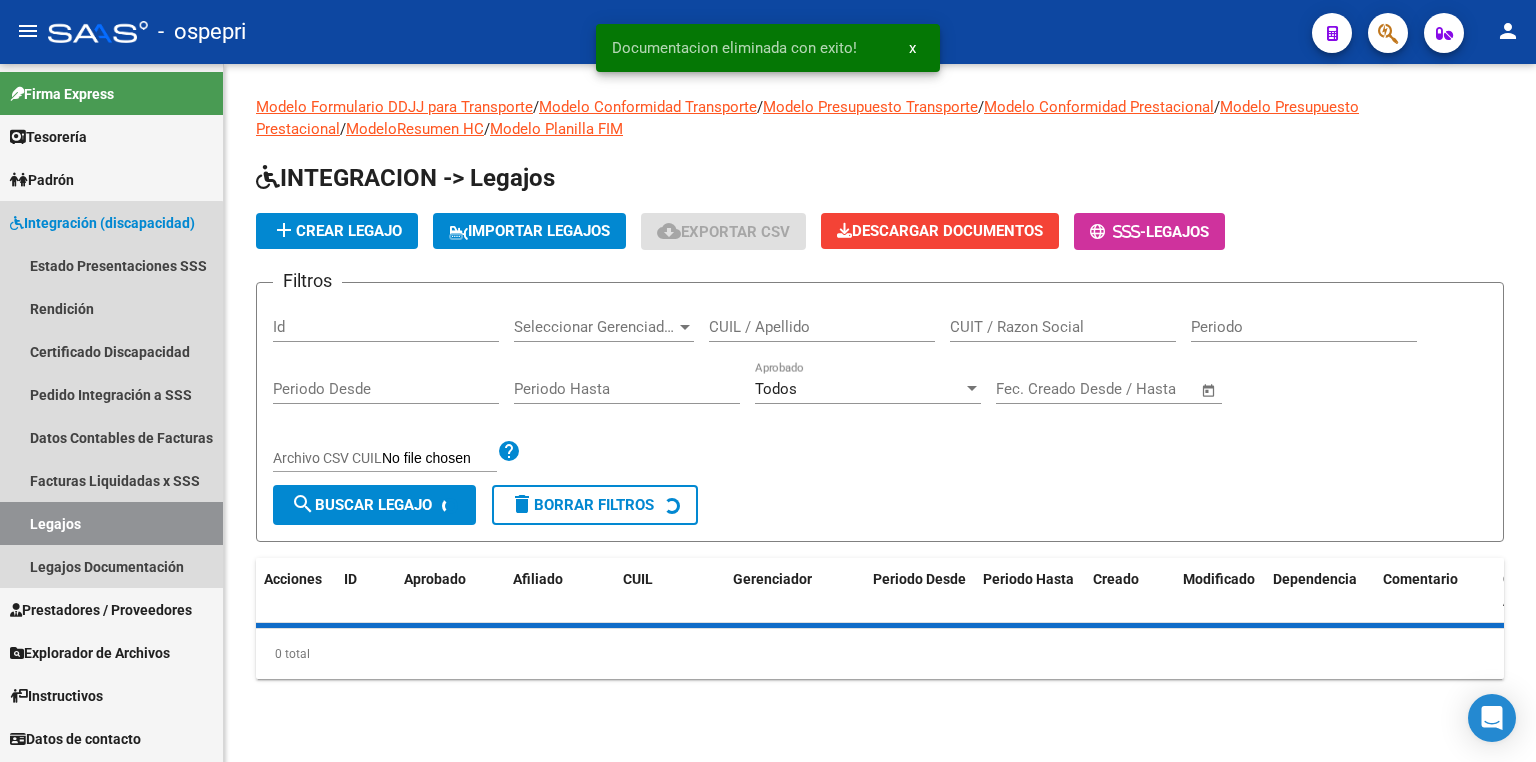 scroll, scrollTop: 0, scrollLeft: 0, axis: both 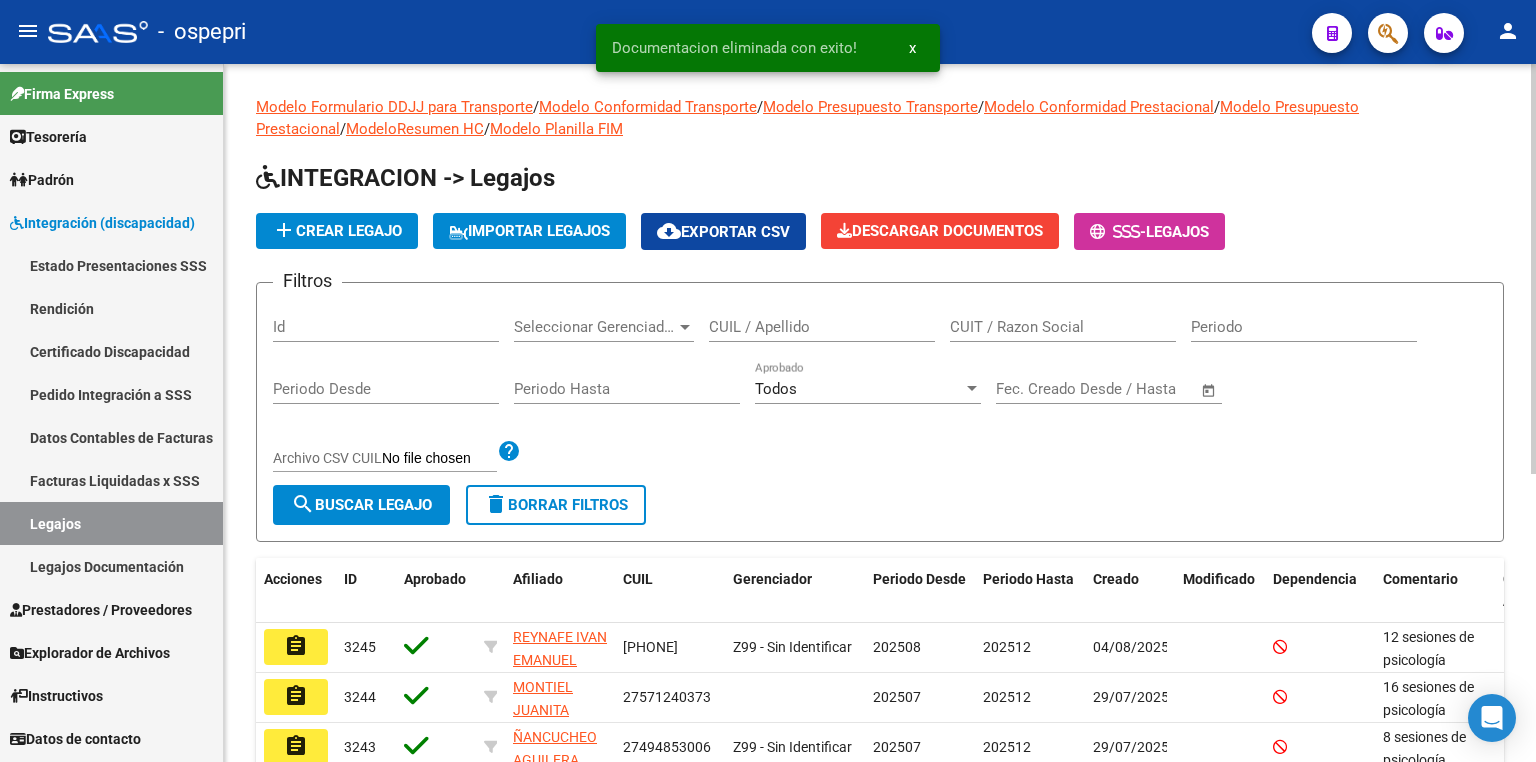 click on "CUIL / Apellido" at bounding box center (822, 327) 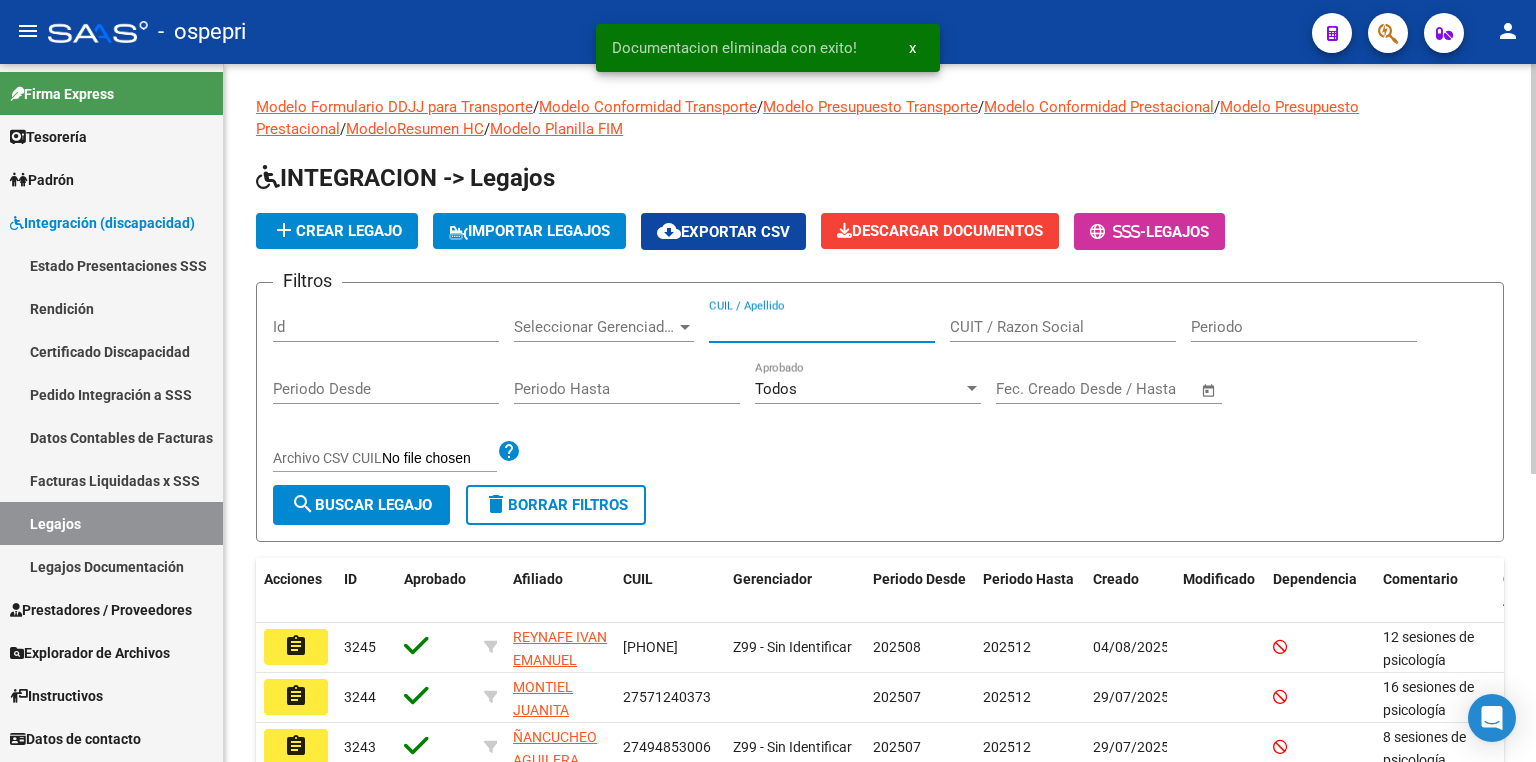 paste on "[32] HS MENSUALES DE [NAME] [NAME] [NAME]/ AGOSTO A DIC" 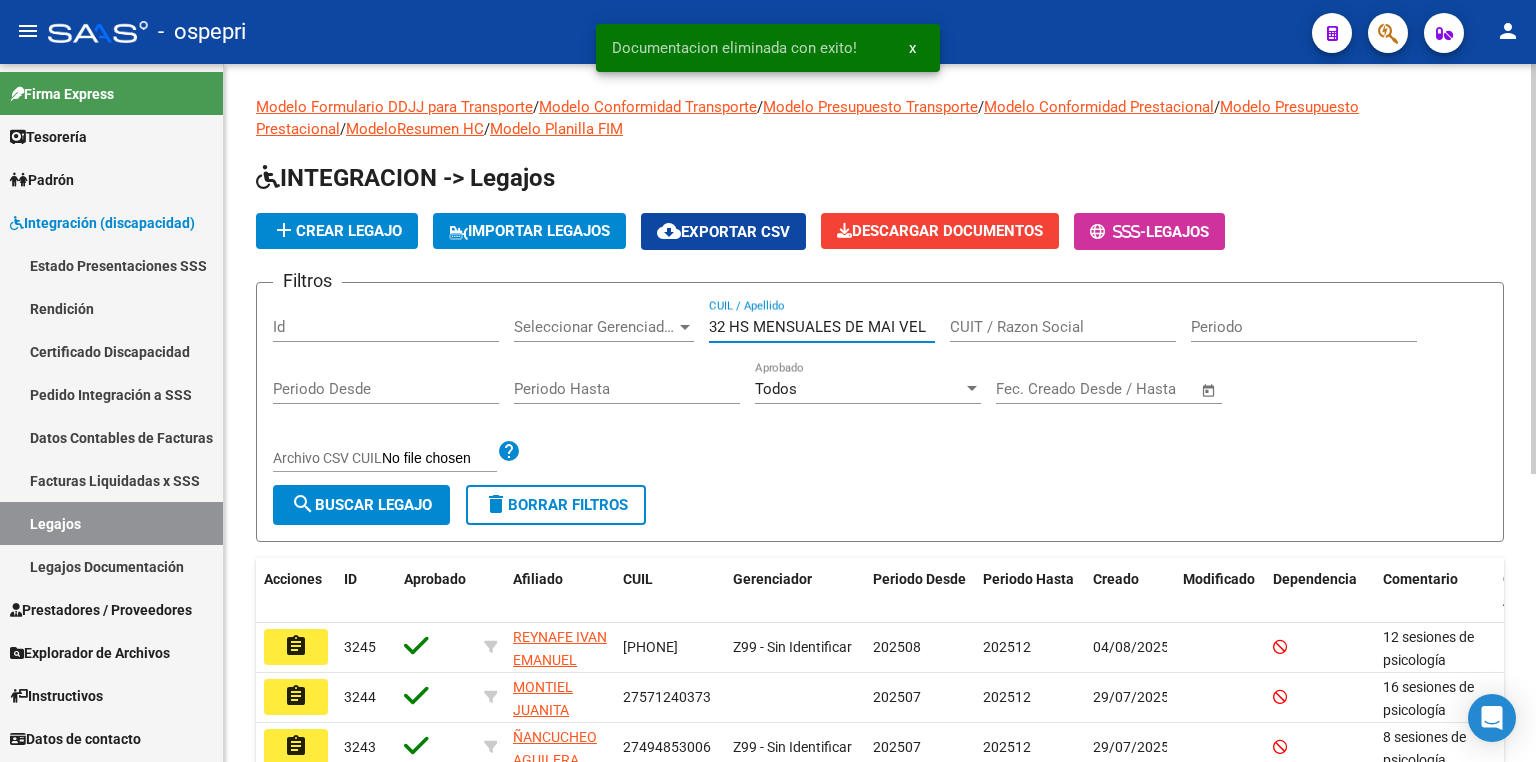 scroll, scrollTop: 0, scrollLeft: 0, axis: both 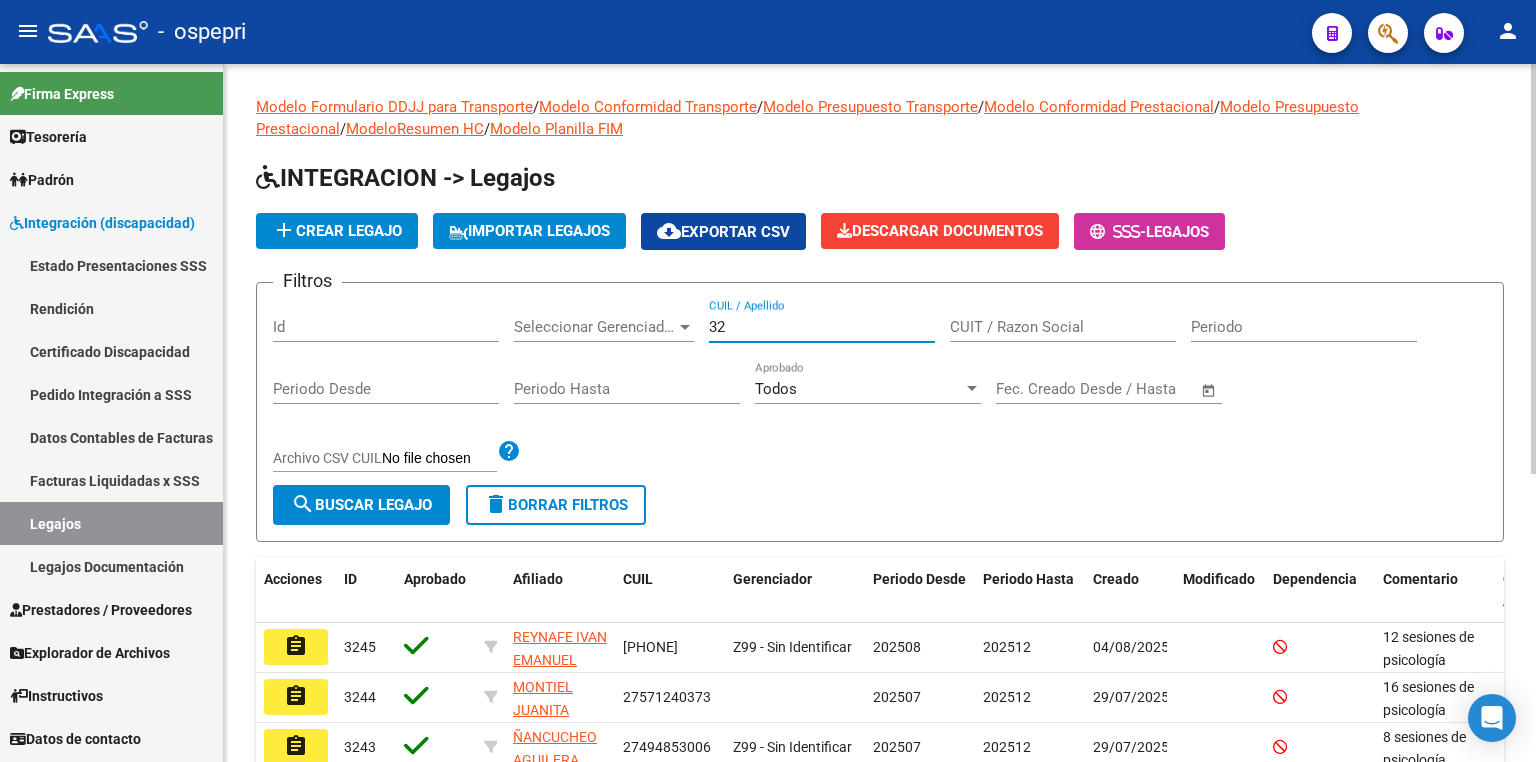 type on "3" 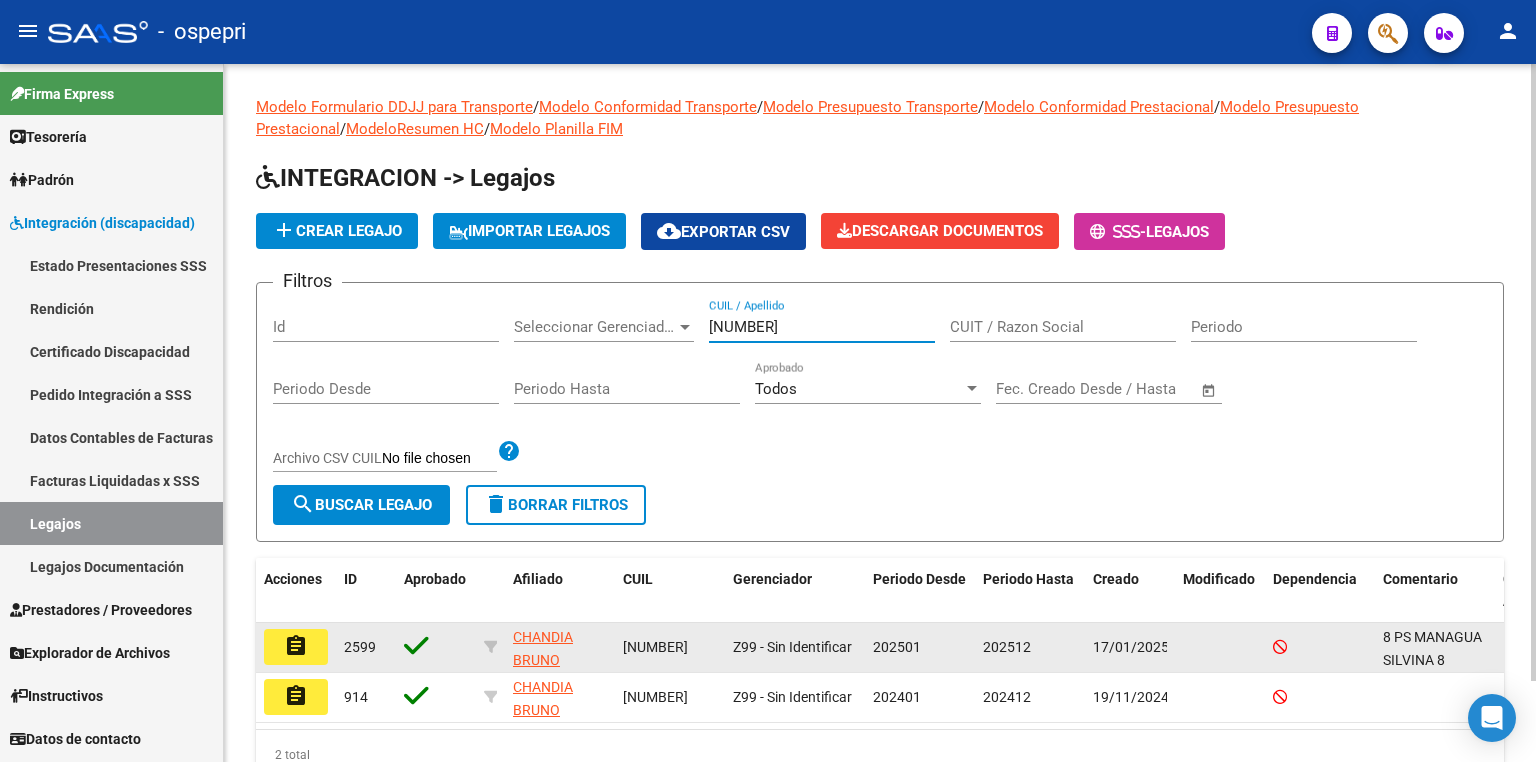 type on "[NUMBER]" 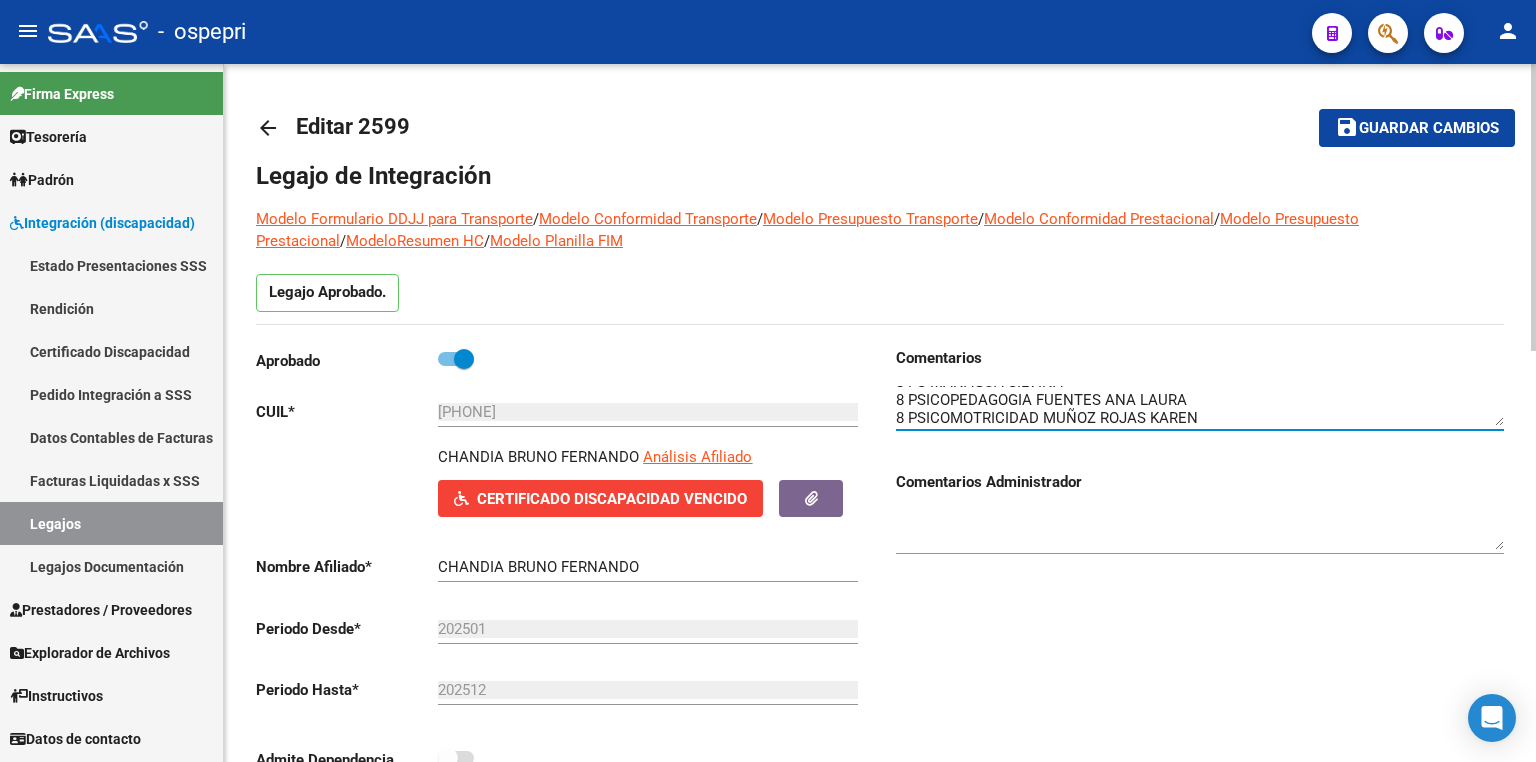 scroll, scrollTop: 17, scrollLeft: 0, axis: vertical 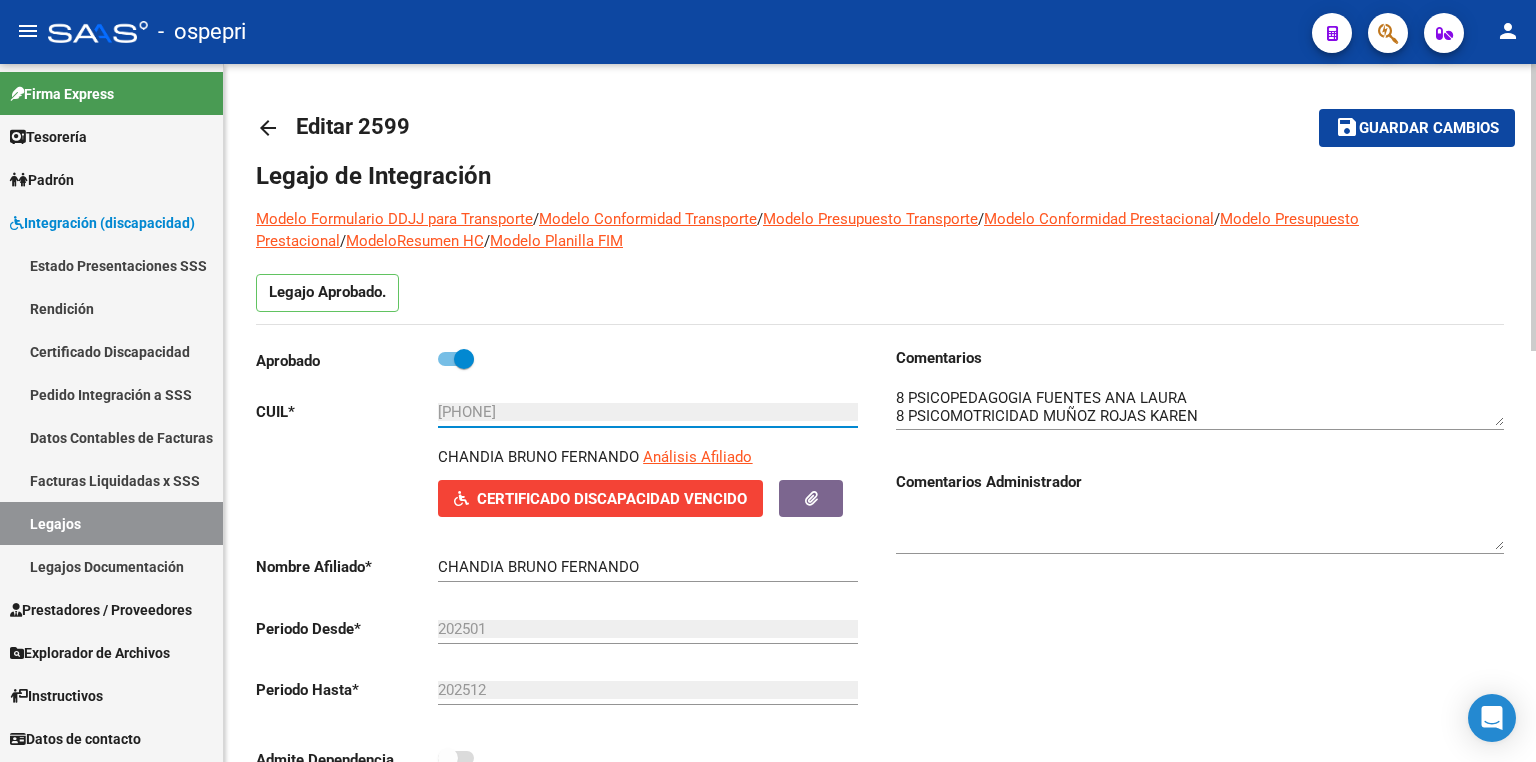 drag, startPoint x: 559, startPoint y: 410, endPoint x: 416, endPoint y: 411, distance: 143.0035 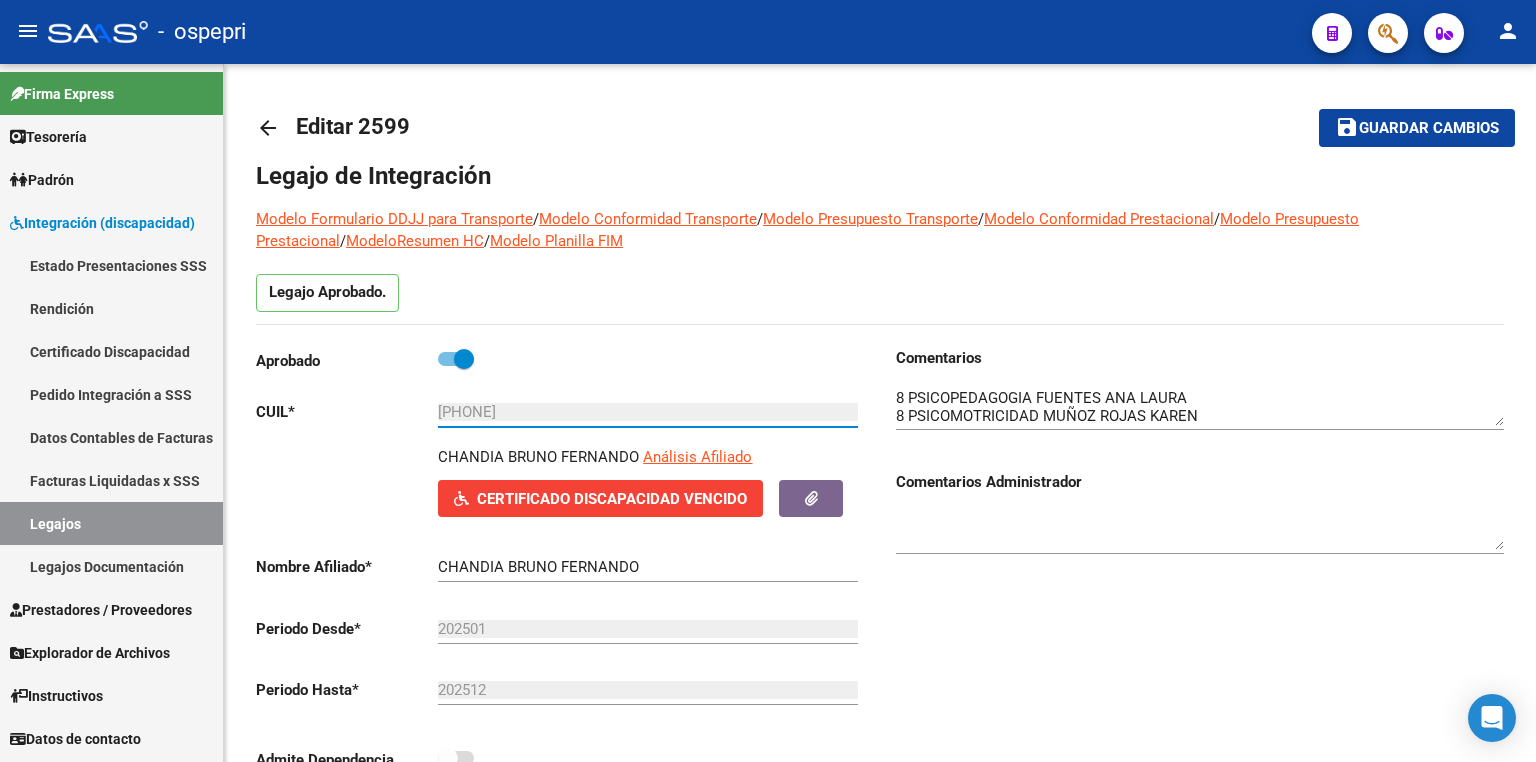 click on "Certificado Discapacidad" at bounding box center (111, 351) 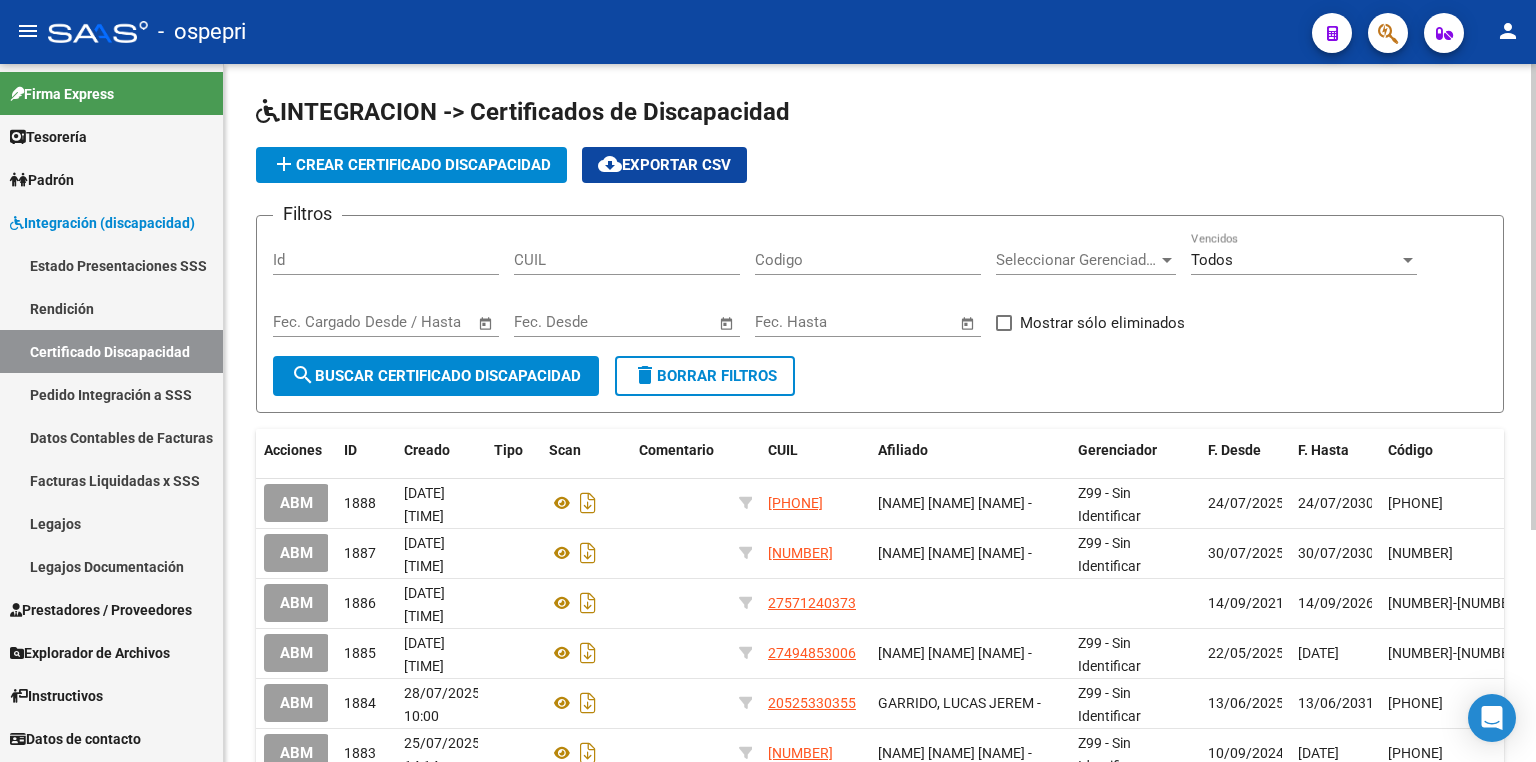 click on "add  Crear Certificado Discapacidad" 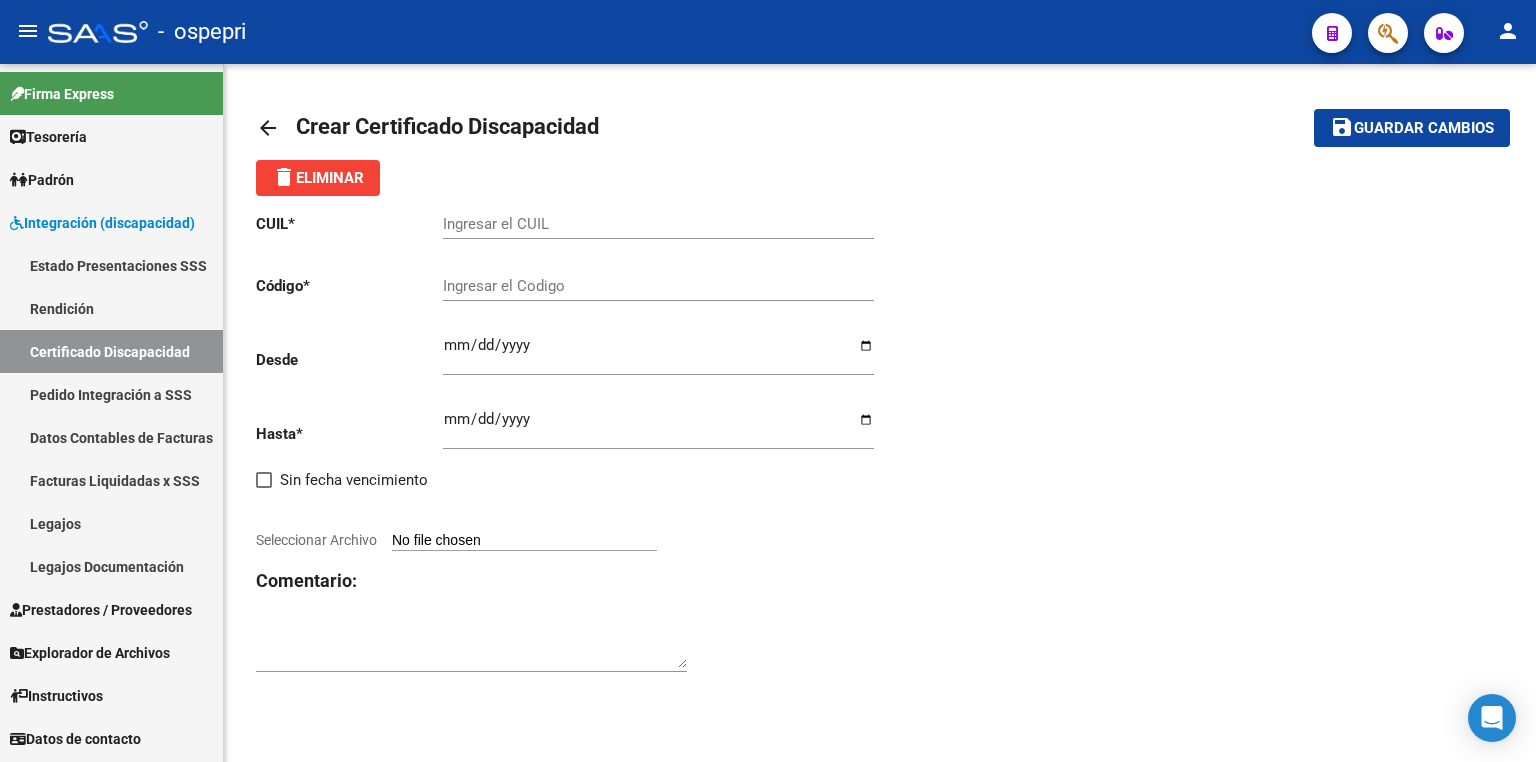 click on "Ingresar el CUIL" at bounding box center (658, 224) 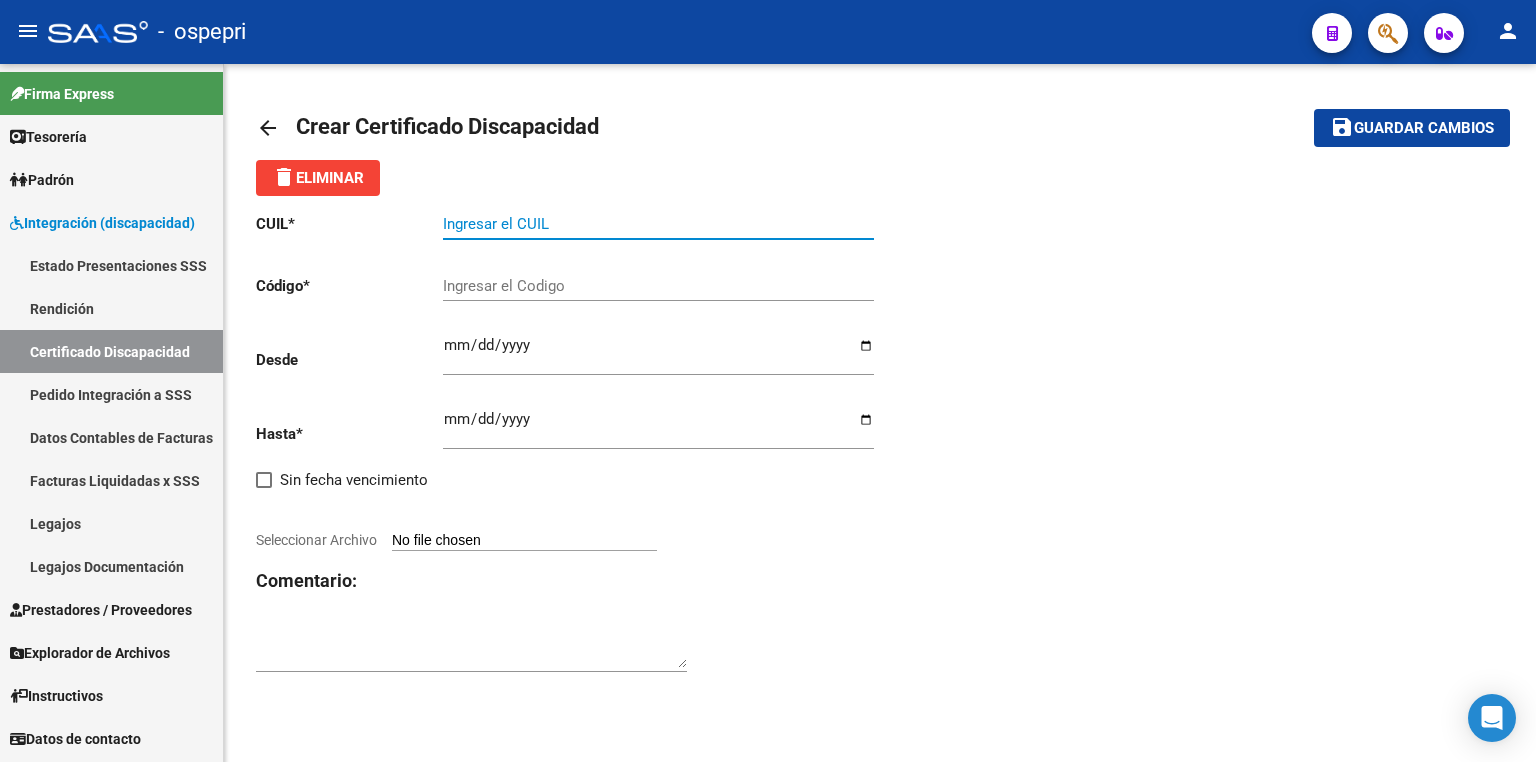 paste on "[PHONE]" 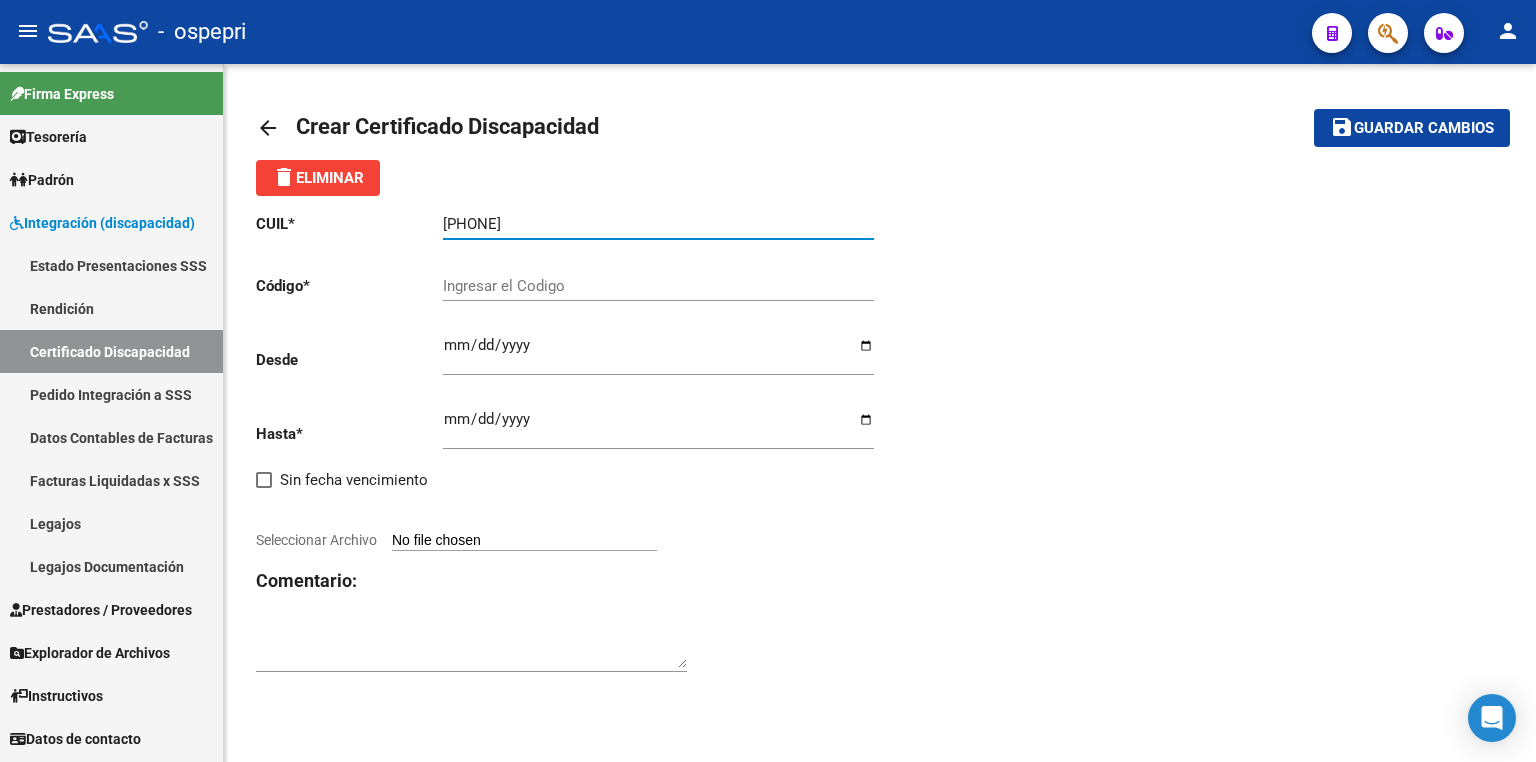 type on "[PHONE]" 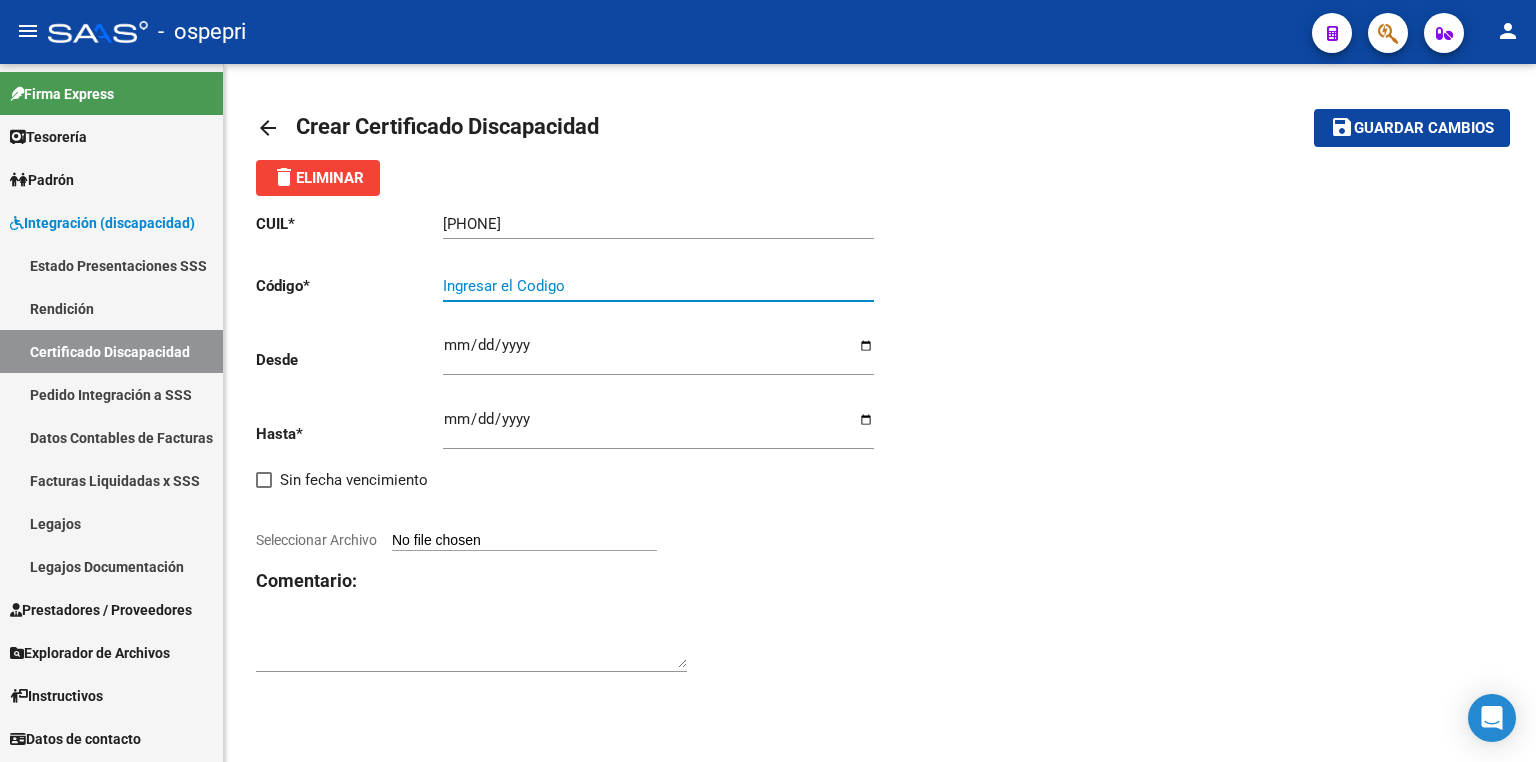 paste on "[PHONE]" 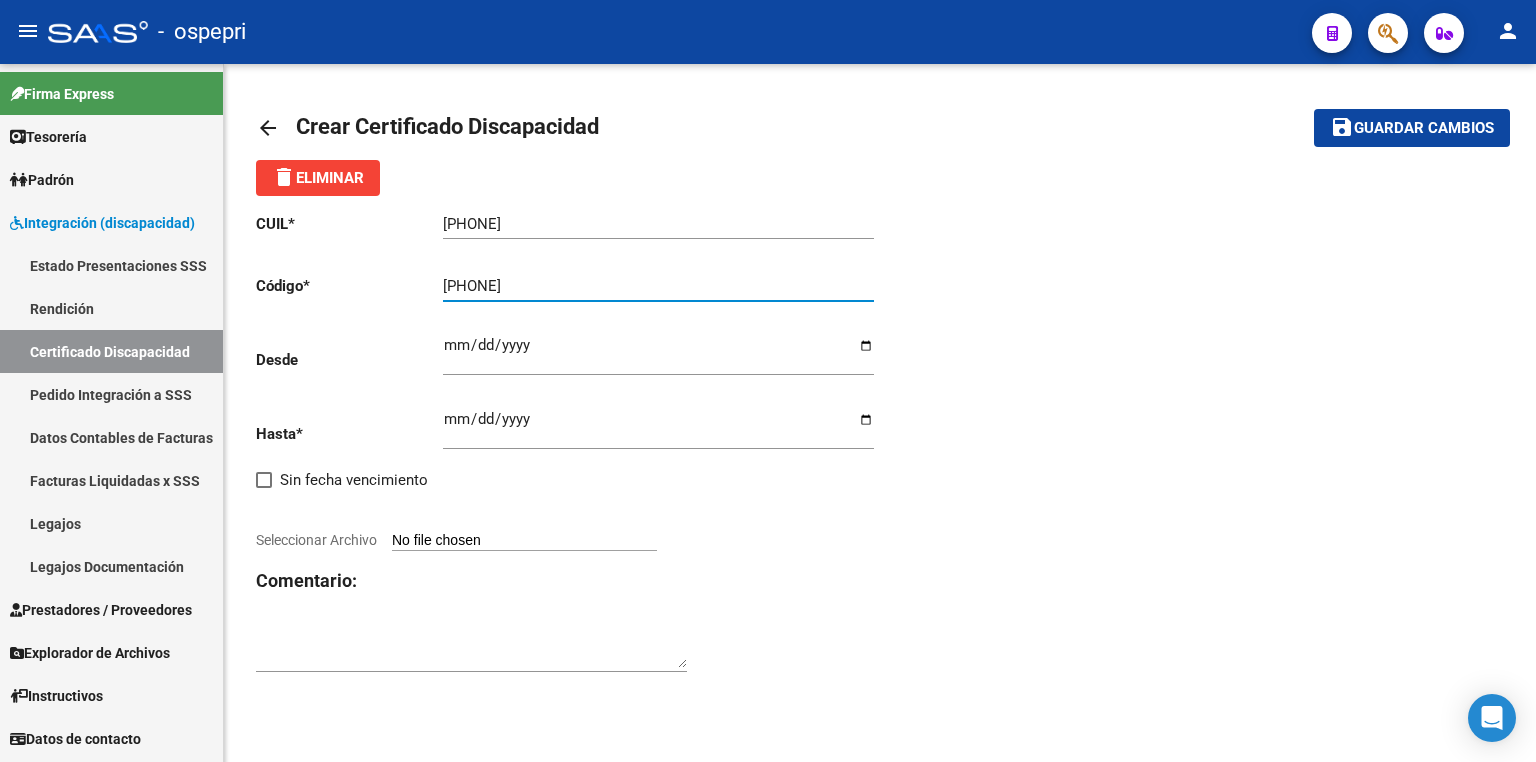 type on "[PHONE]" 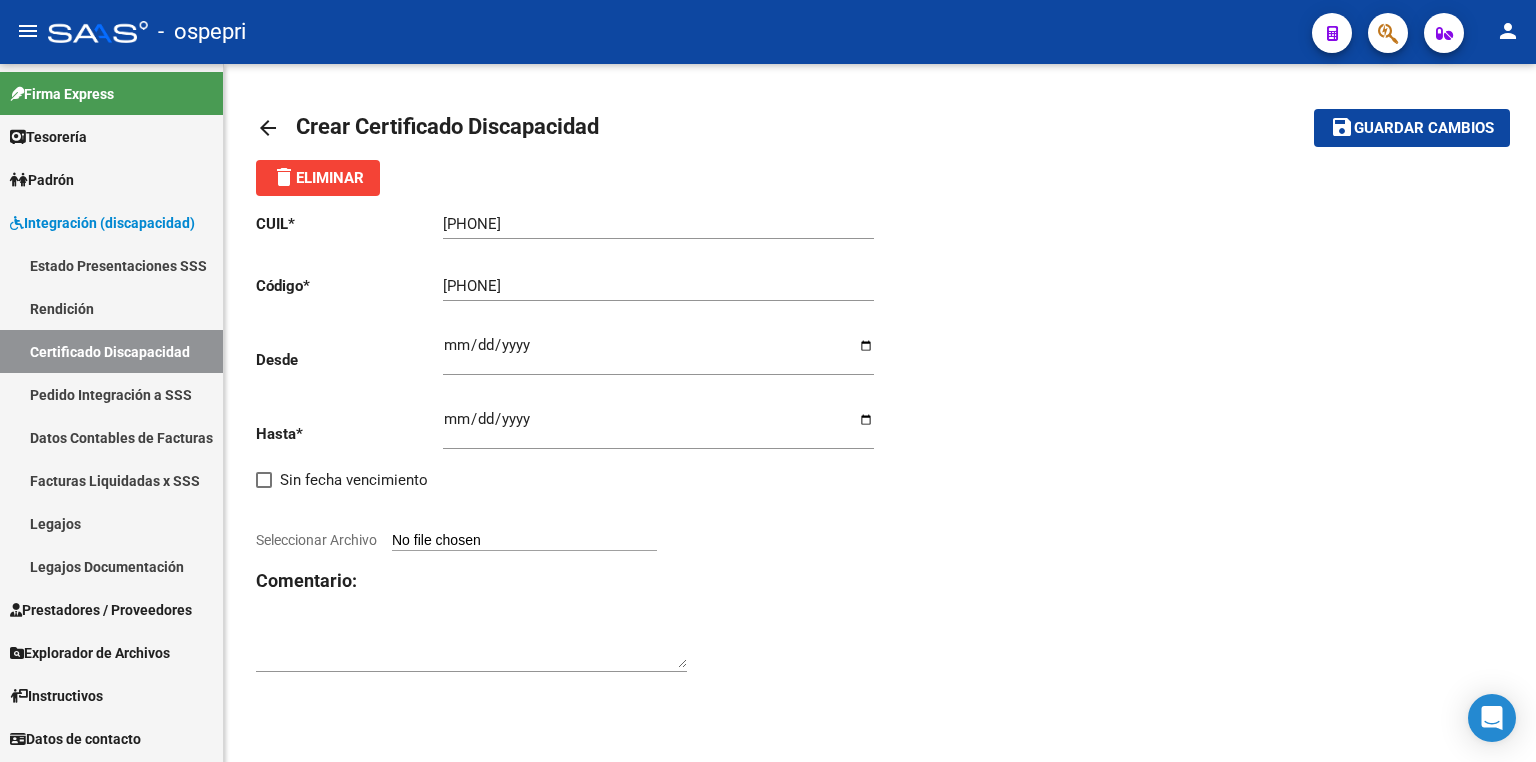 click on "CUIL * [NUMBER] Ingresar el CUIL Código * [NUMBER] Ingresar el Codigo Desde Ingresar fec. Desde Hasta * Ingresar fec. Hasta Sin fecha vencimiento Seleccionar Archivo Comentario:" 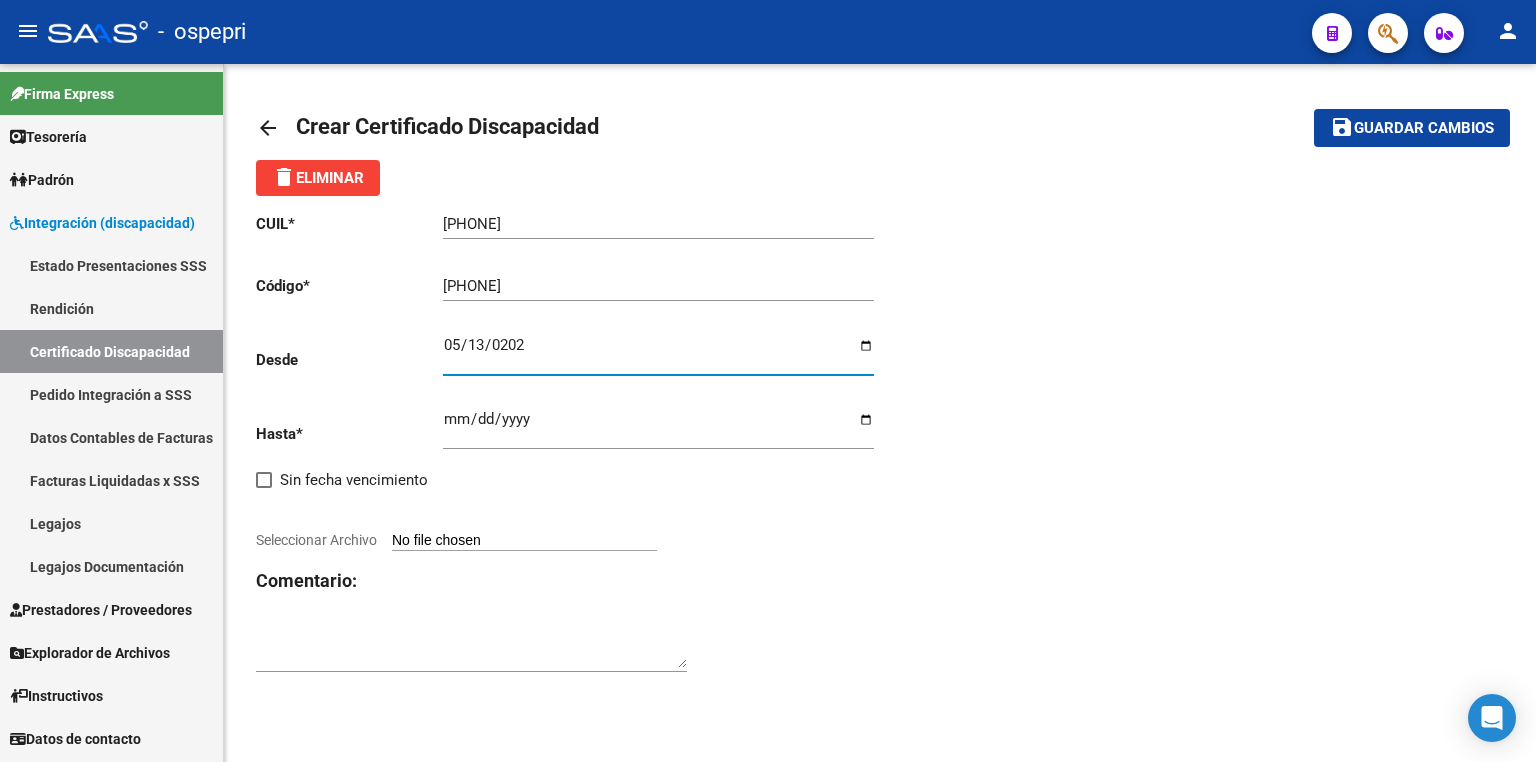 type on "2024-05-13" 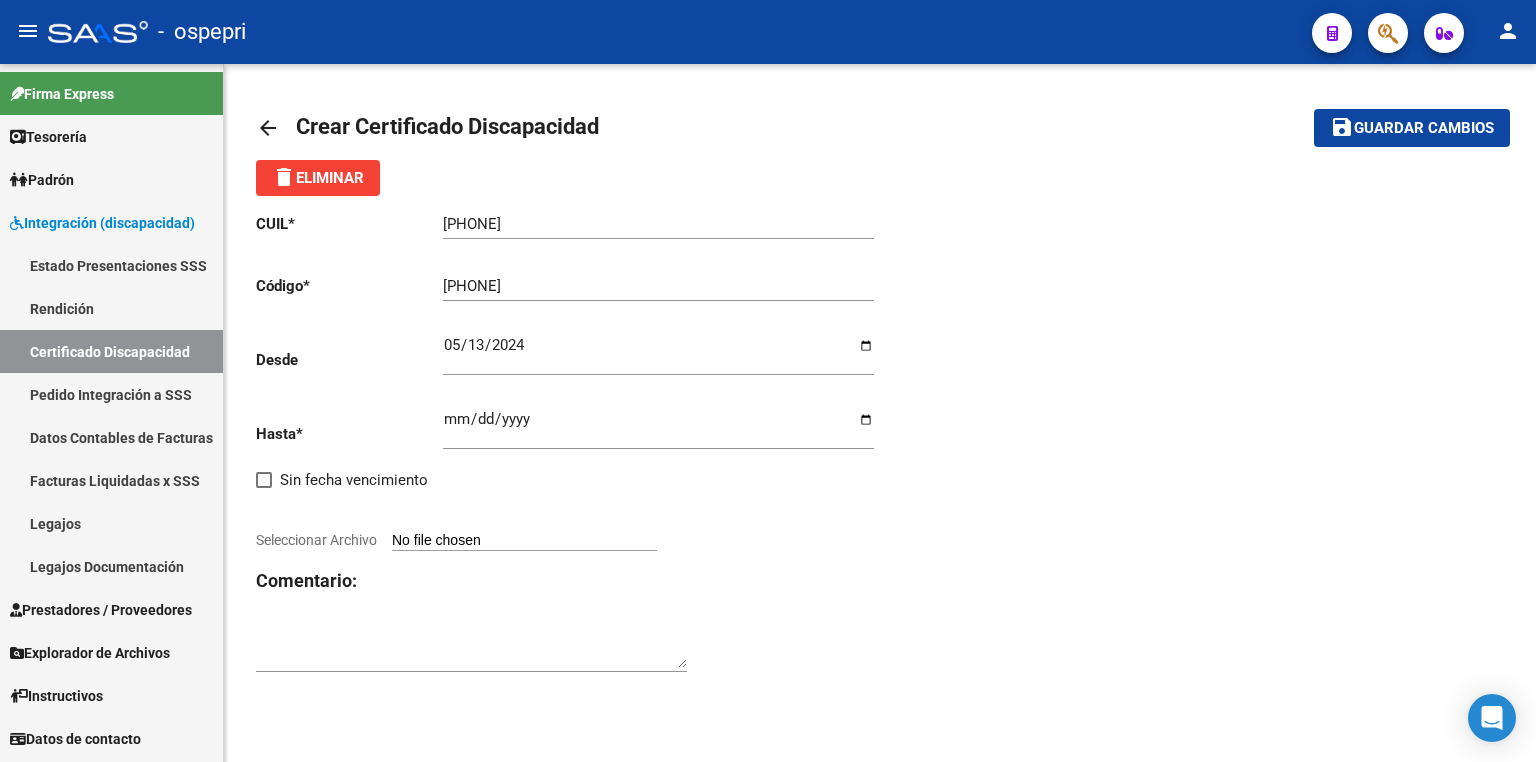 click on "CUIL * [NUMBER] Ingresar el CUIL Código * [NUMBER] Ingresar el Codigo Desde [DATE] Ingresar fec. Desde Hasta * Ingresar fec. Hasta Sin fecha vencimiento Seleccionar Archivo Comentario:" 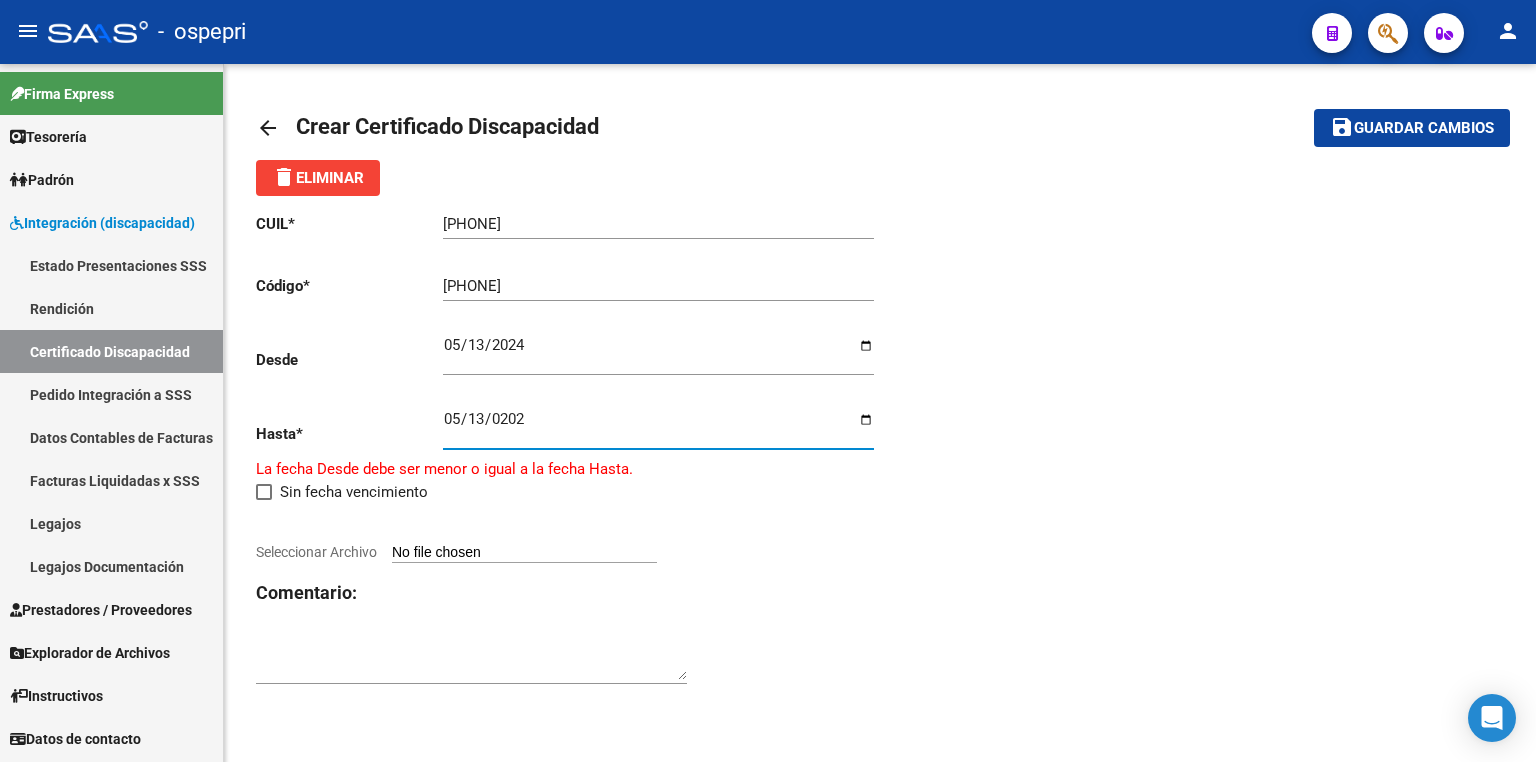 type on "[DATE]" 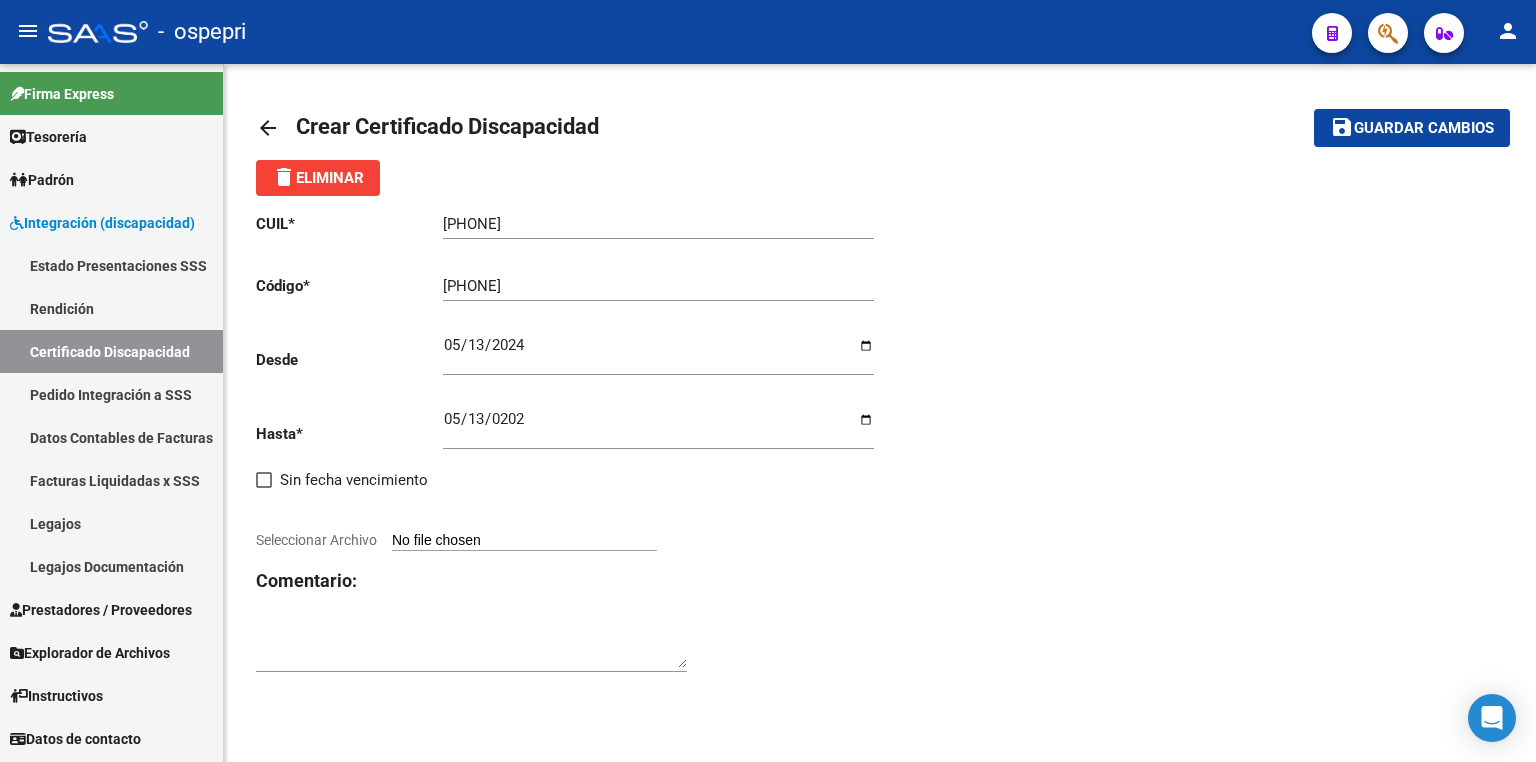 click on "Seleccionar Archivo" at bounding box center (524, 541) 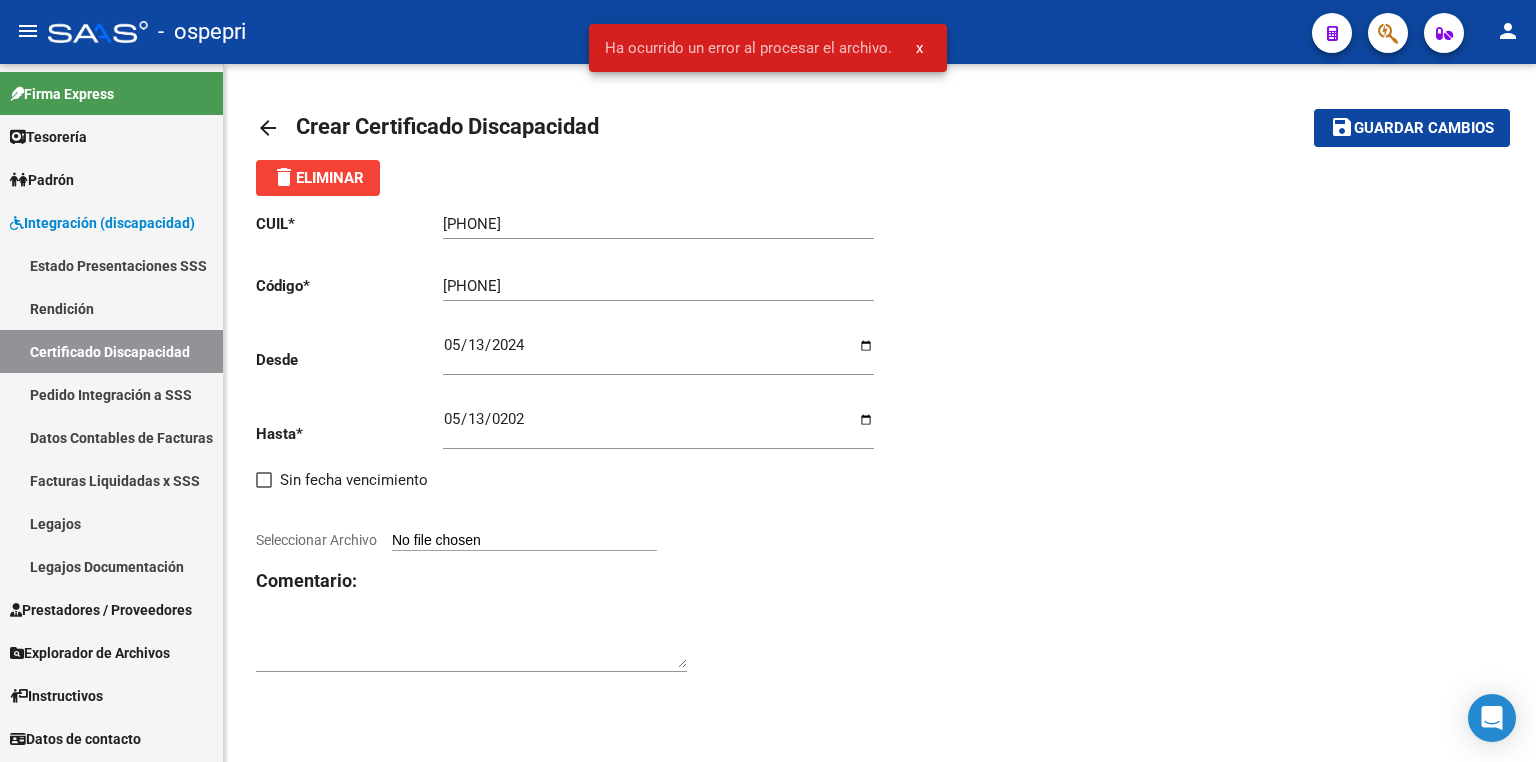 click on "Seleccionar Archivo" at bounding box center (524, 541) 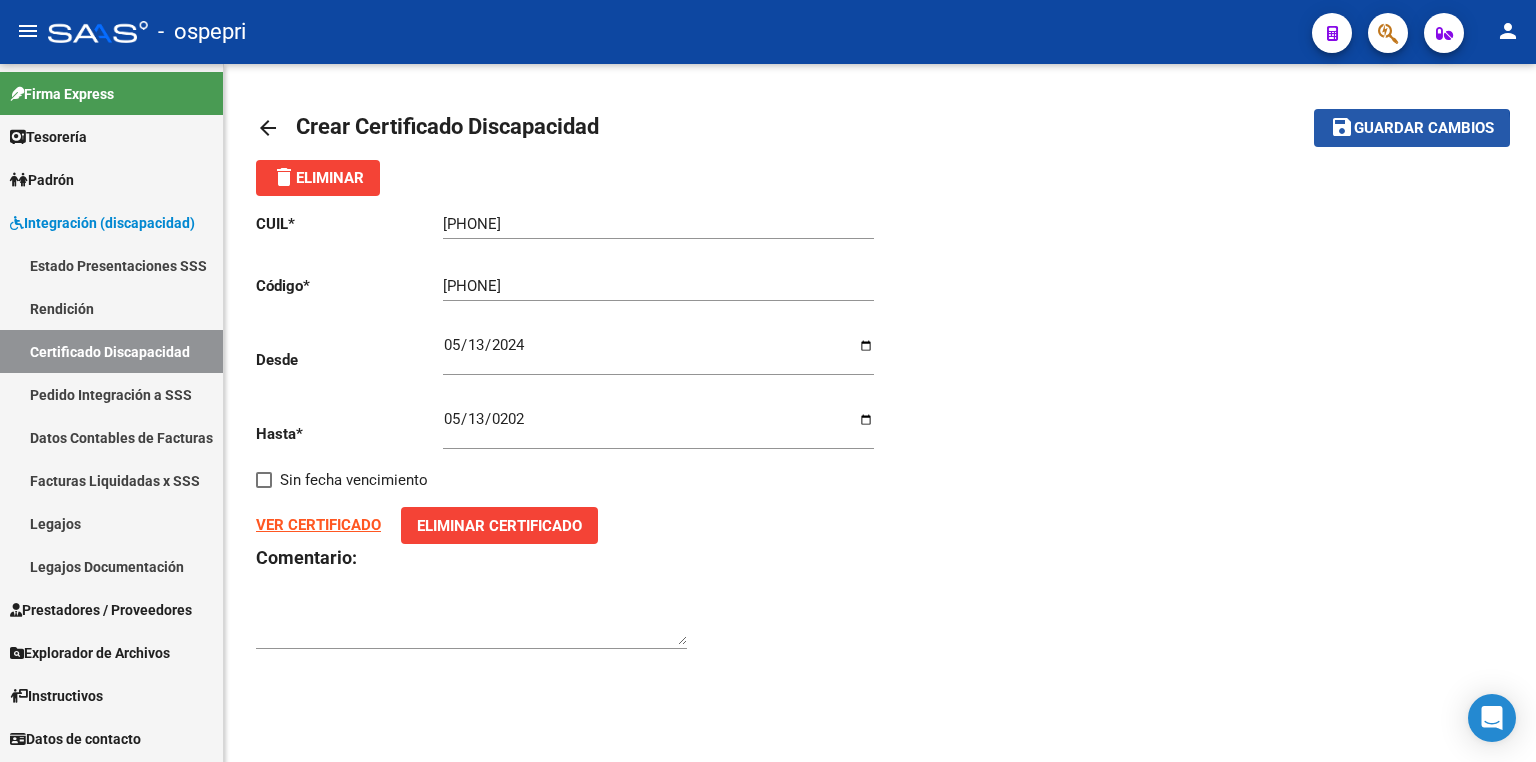 click on "Guardar cambios" 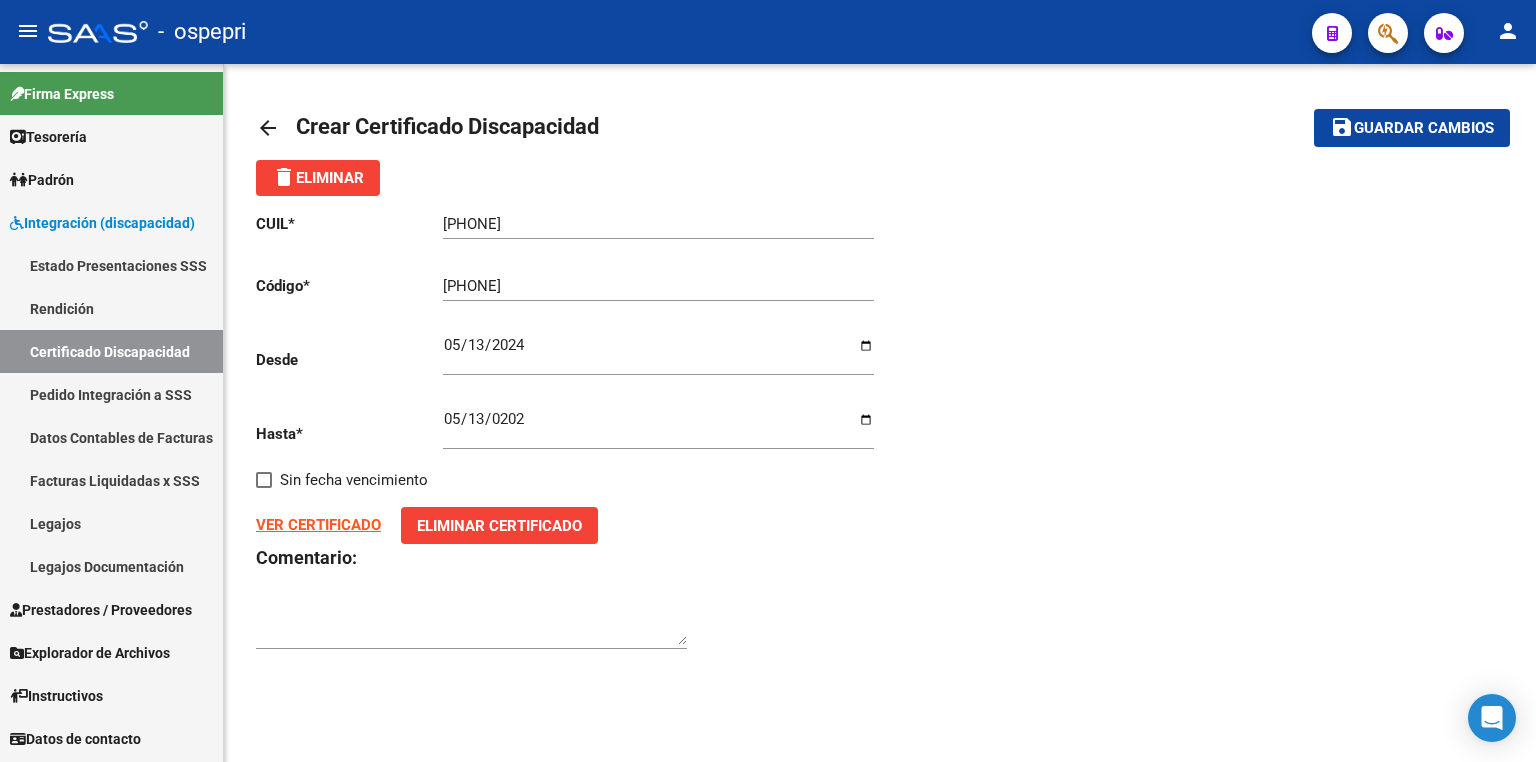 click on "Guardar cambios" 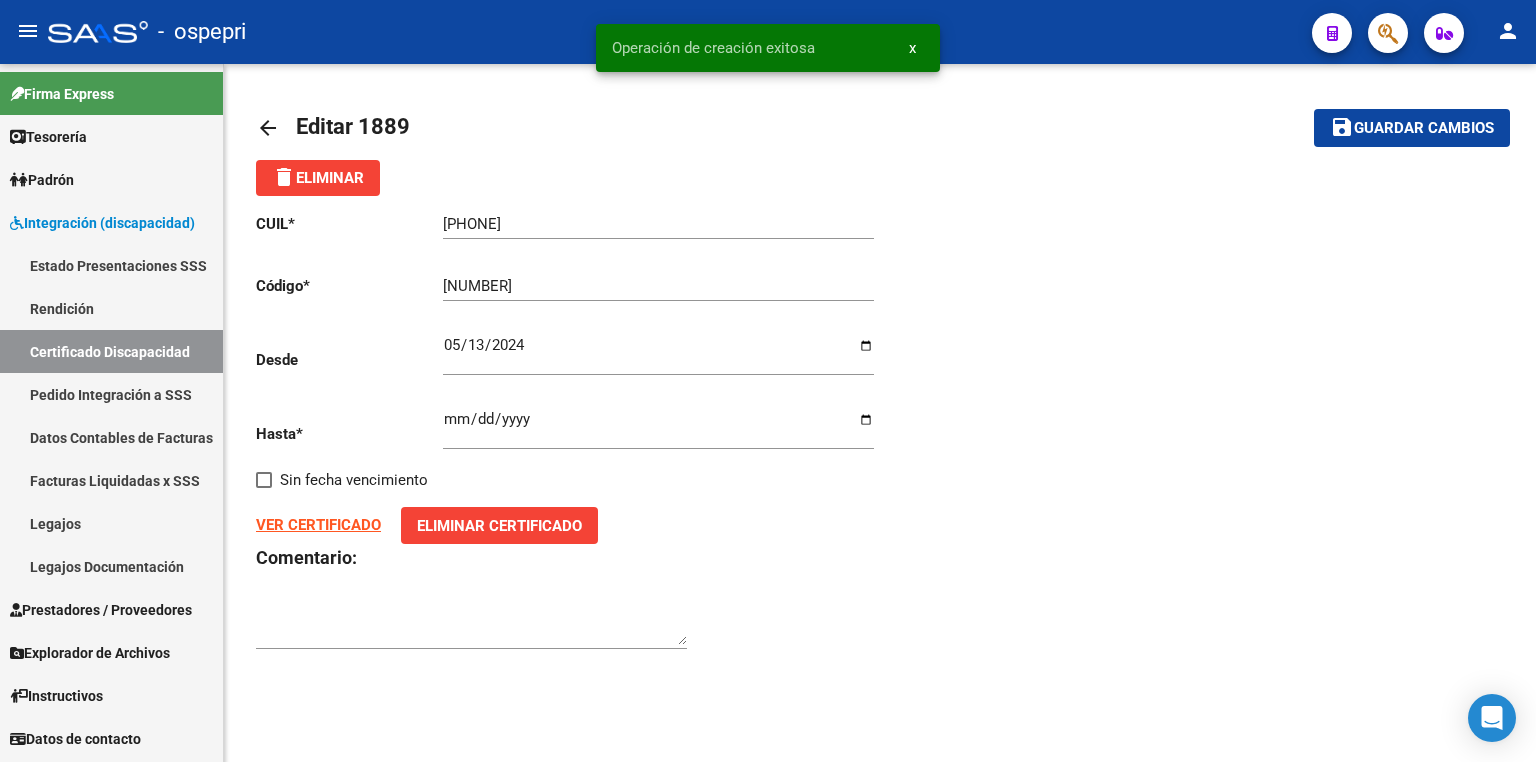 click on "Legajos" at bounding box center [111, 523] 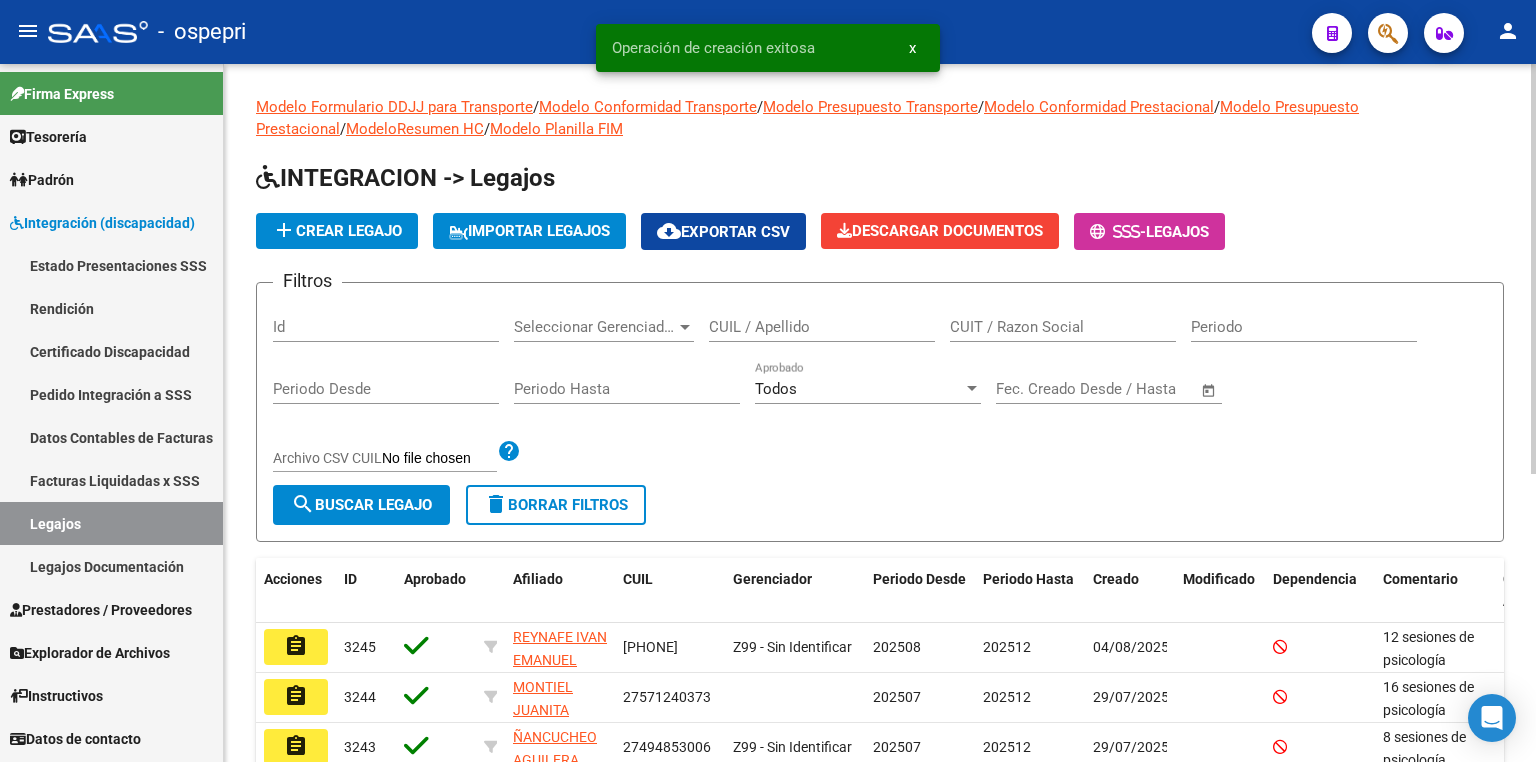click on "CUIL / Apellido" at bounding box center (822, 327) 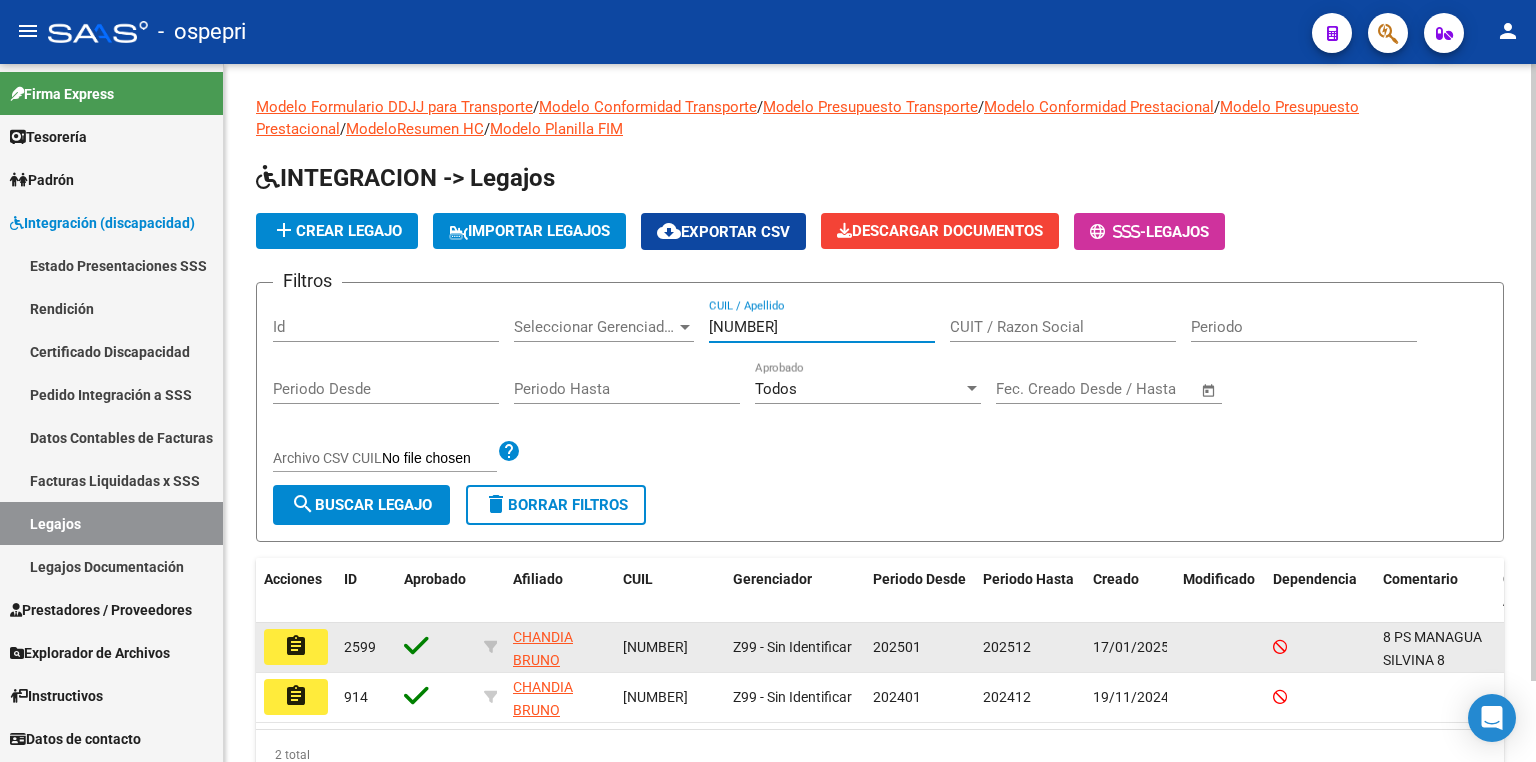 type on "[NUMBER]" 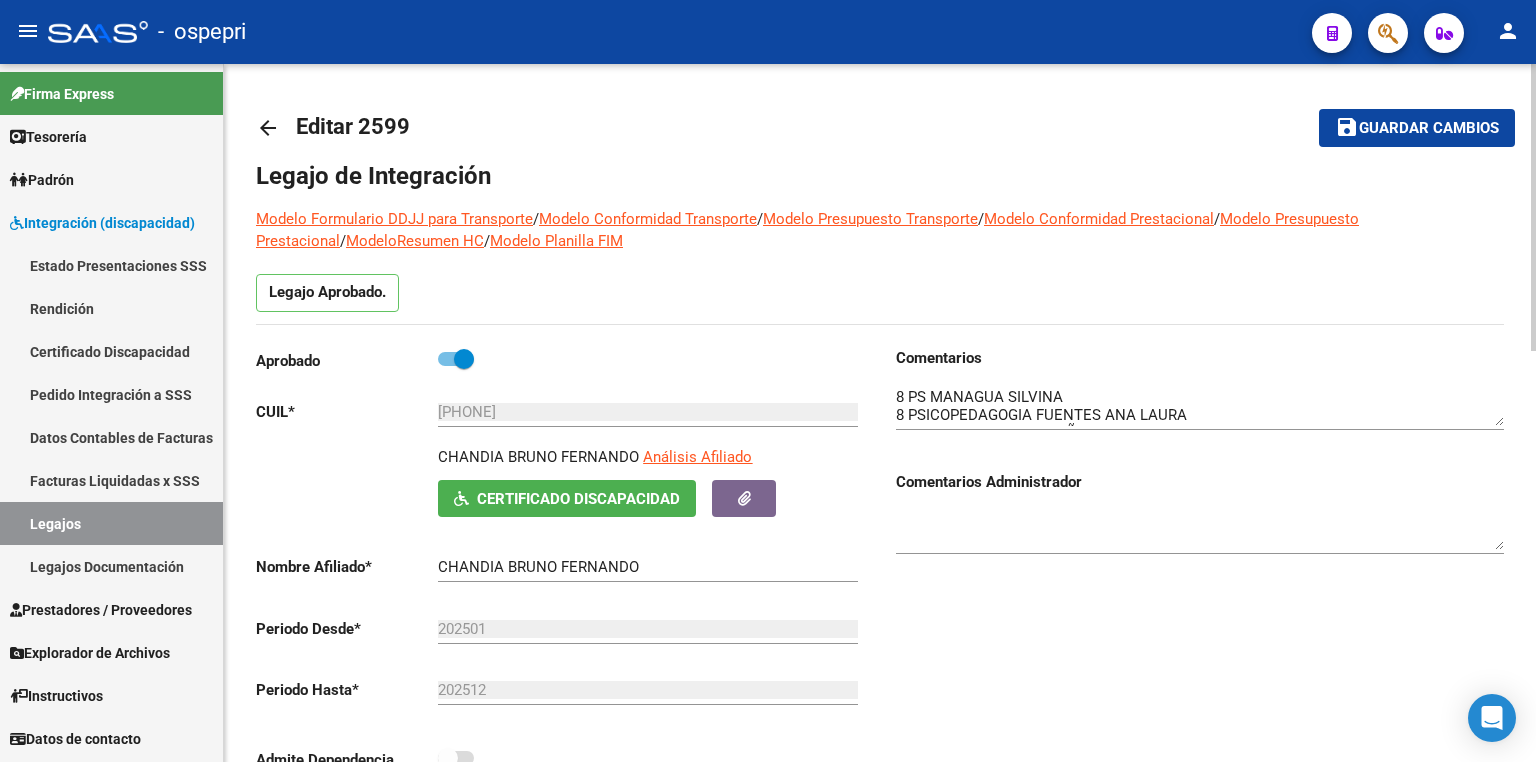 click at bounding box center (1200, 406) 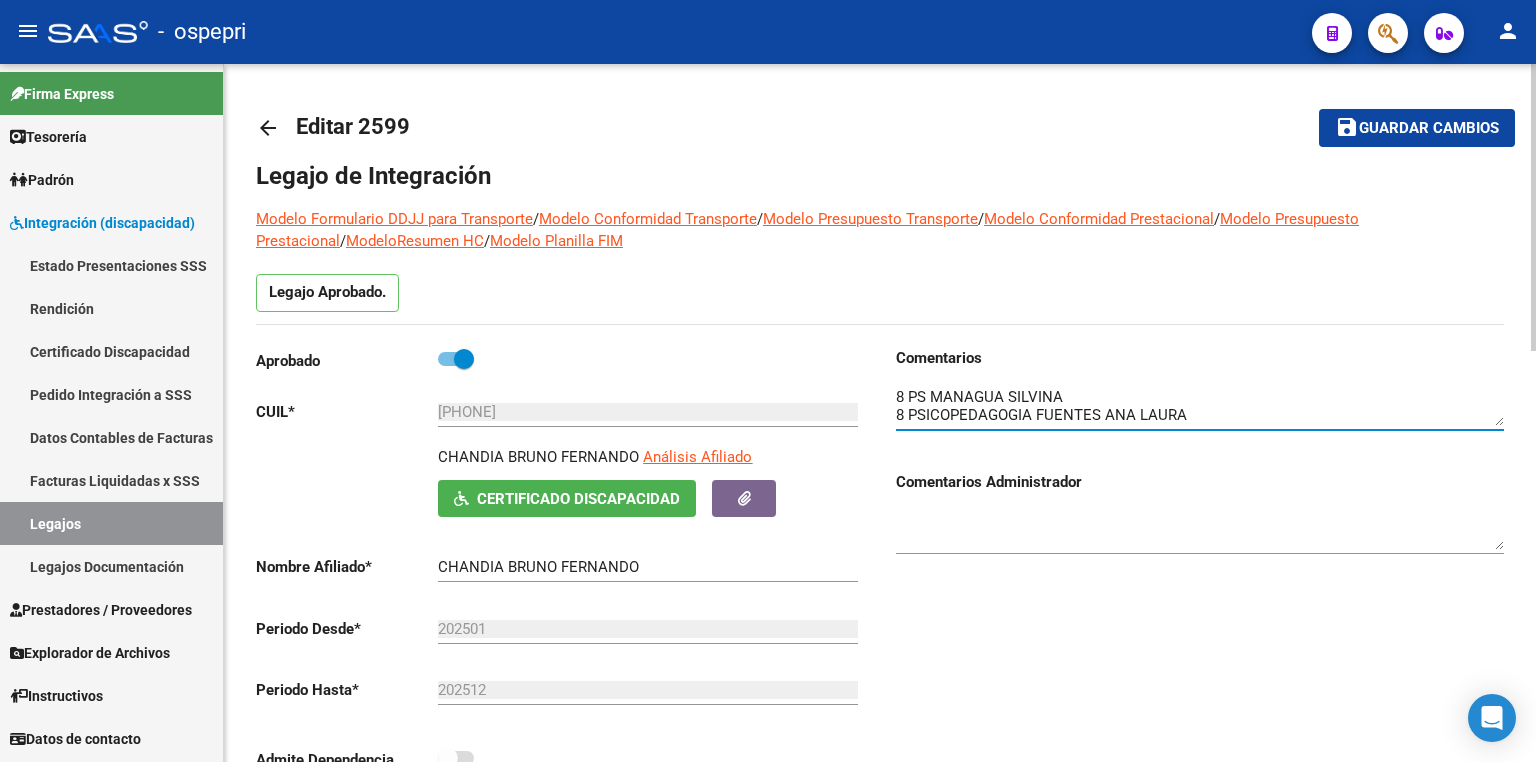 scroll, scrollTop: 16, scrollLeft: 0, axis: vertical 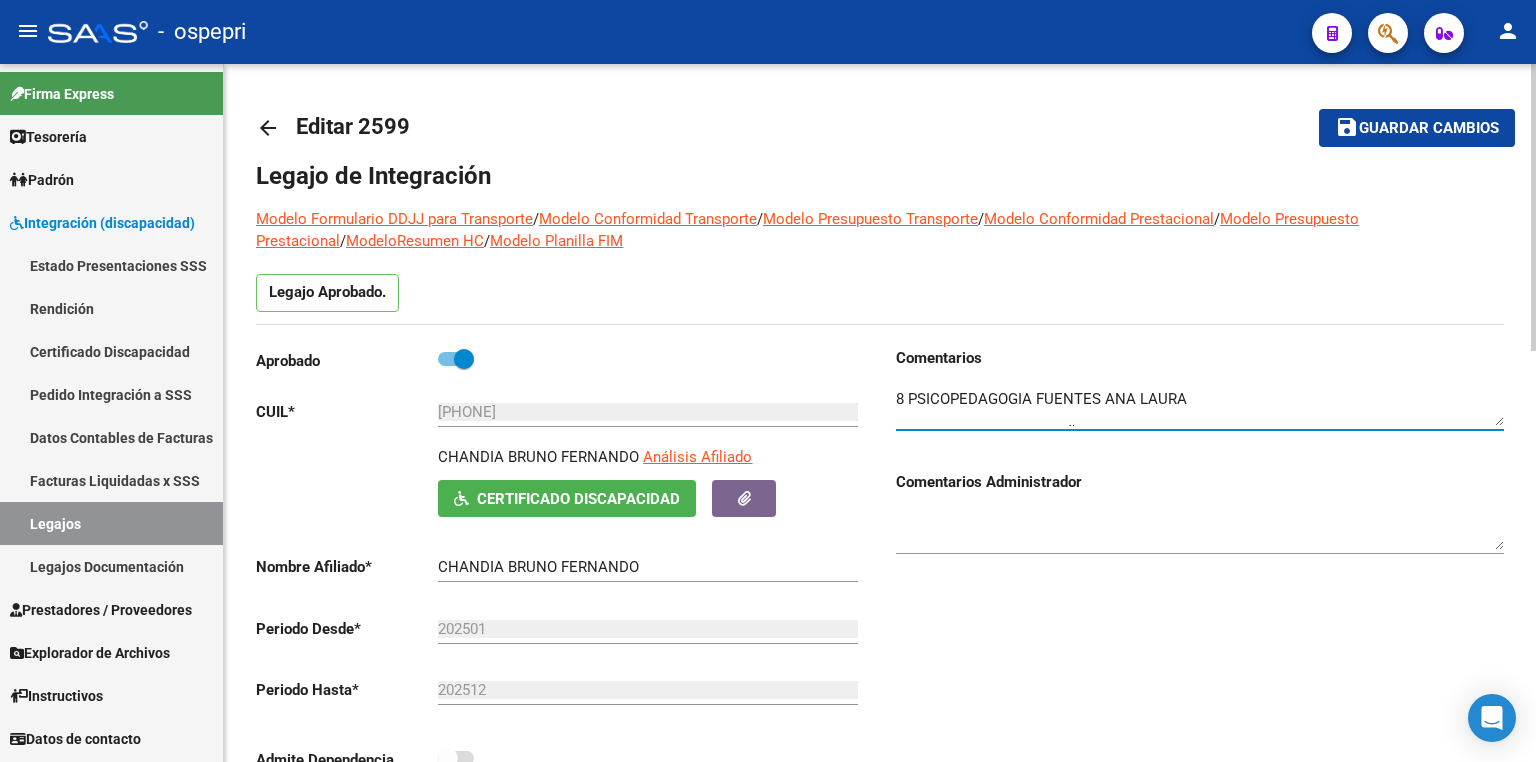 paste on "[32] HS MENSUALES DE [NAME] [NAME] [NAME]/ AGOSTO A DIC" 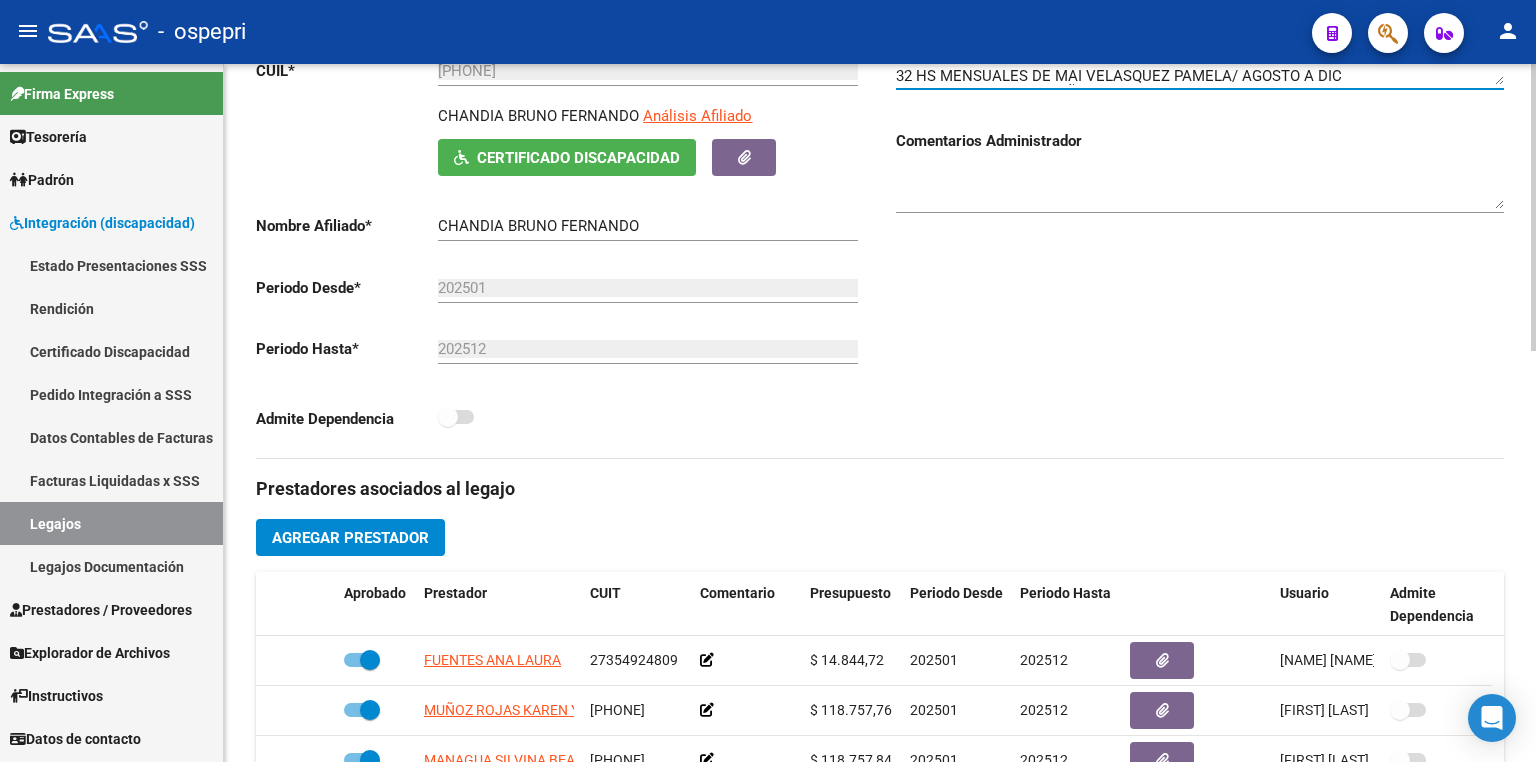 scroll, scrollTop: 480, scrollLeft: 0, axis: vertical 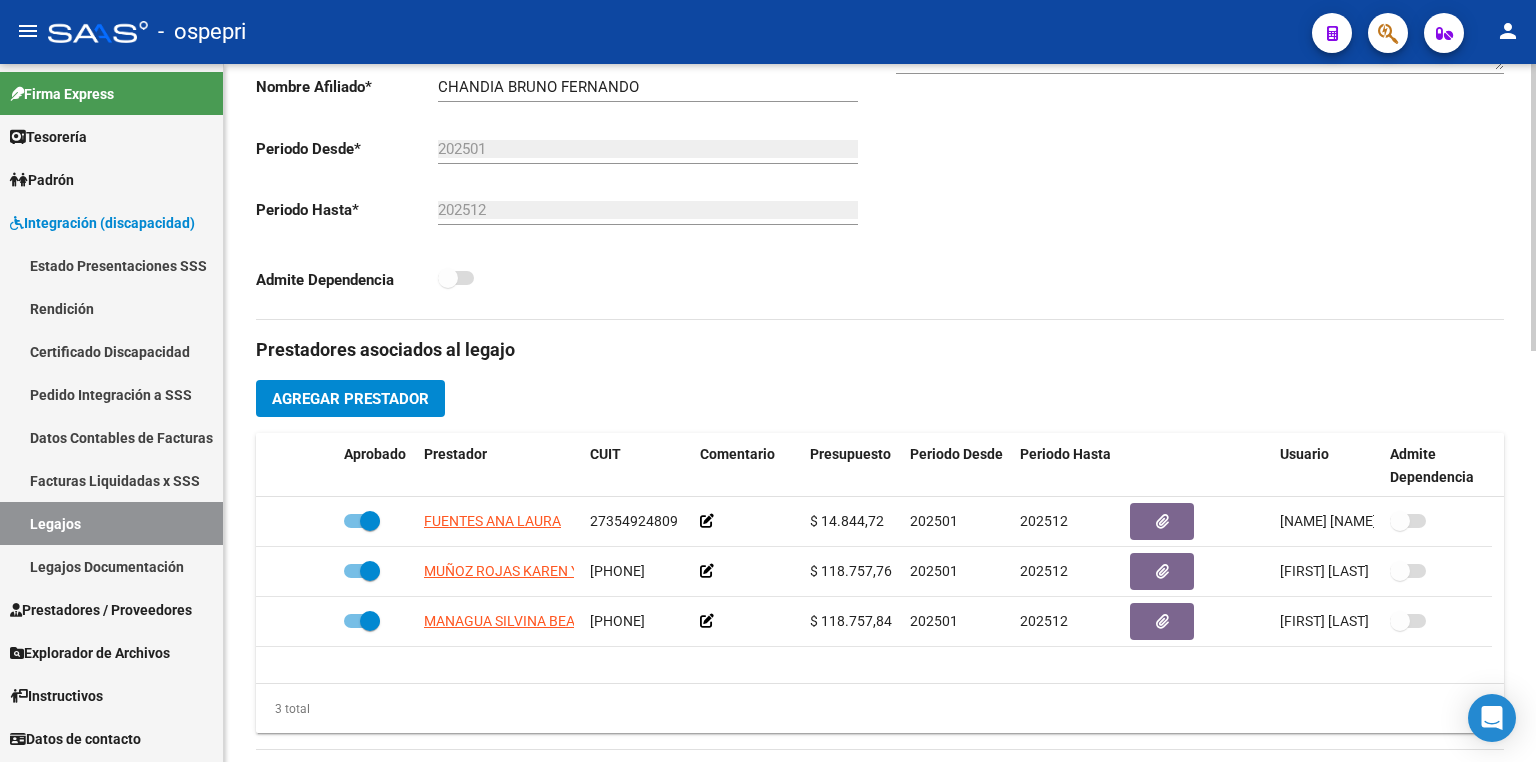 type on "8 PS MANAGUA SILVINA
8 PSICOPEDAGOGIA FUENTES ANA LAURA
32 HS MENSUALES DE MAI VELASQUEZ PAMELA/ AGOSTO A DIC
8 PSICOMOTRICIDAD MUÑOZ ROJAS KAREN" 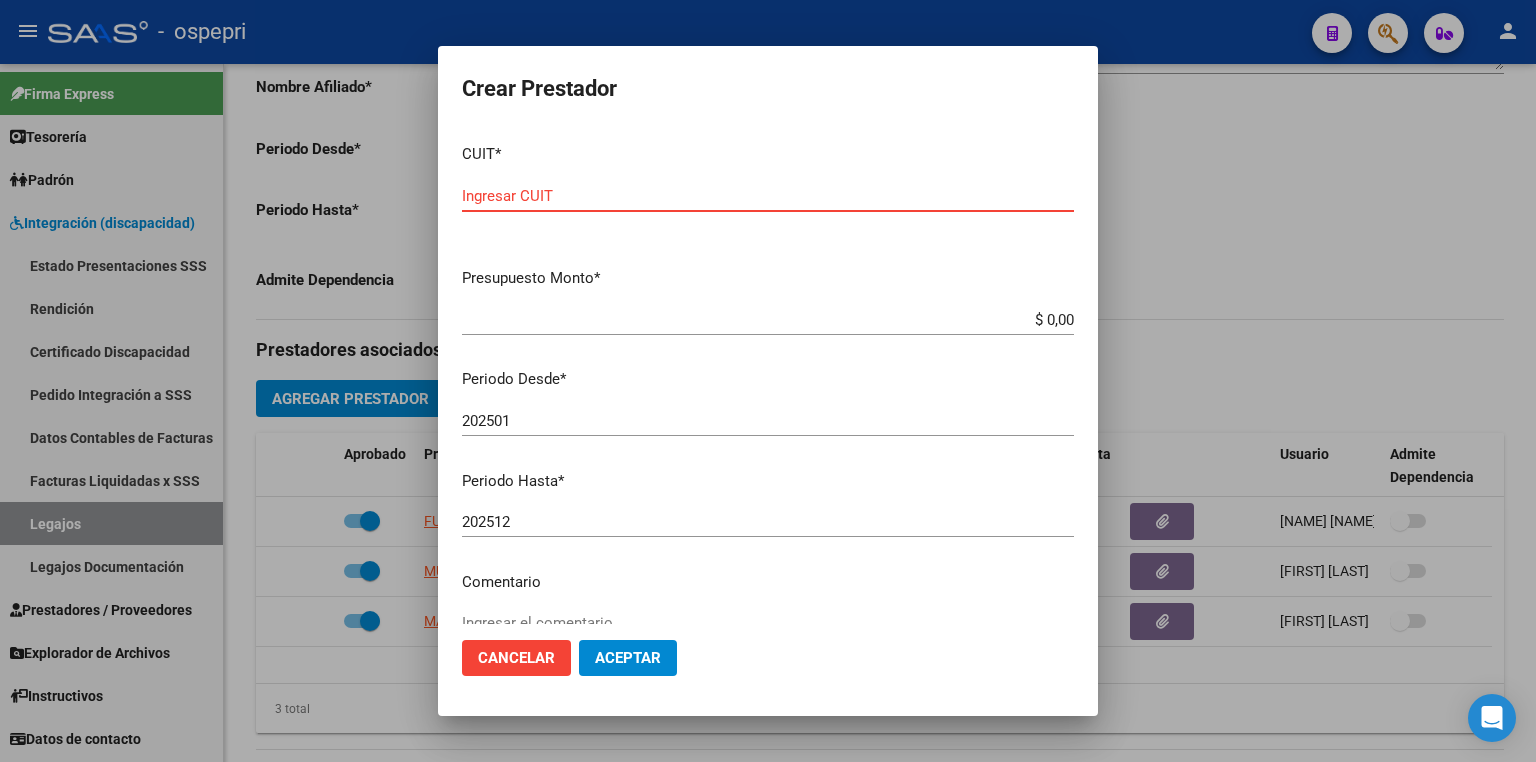 paste on "[PHONE]" 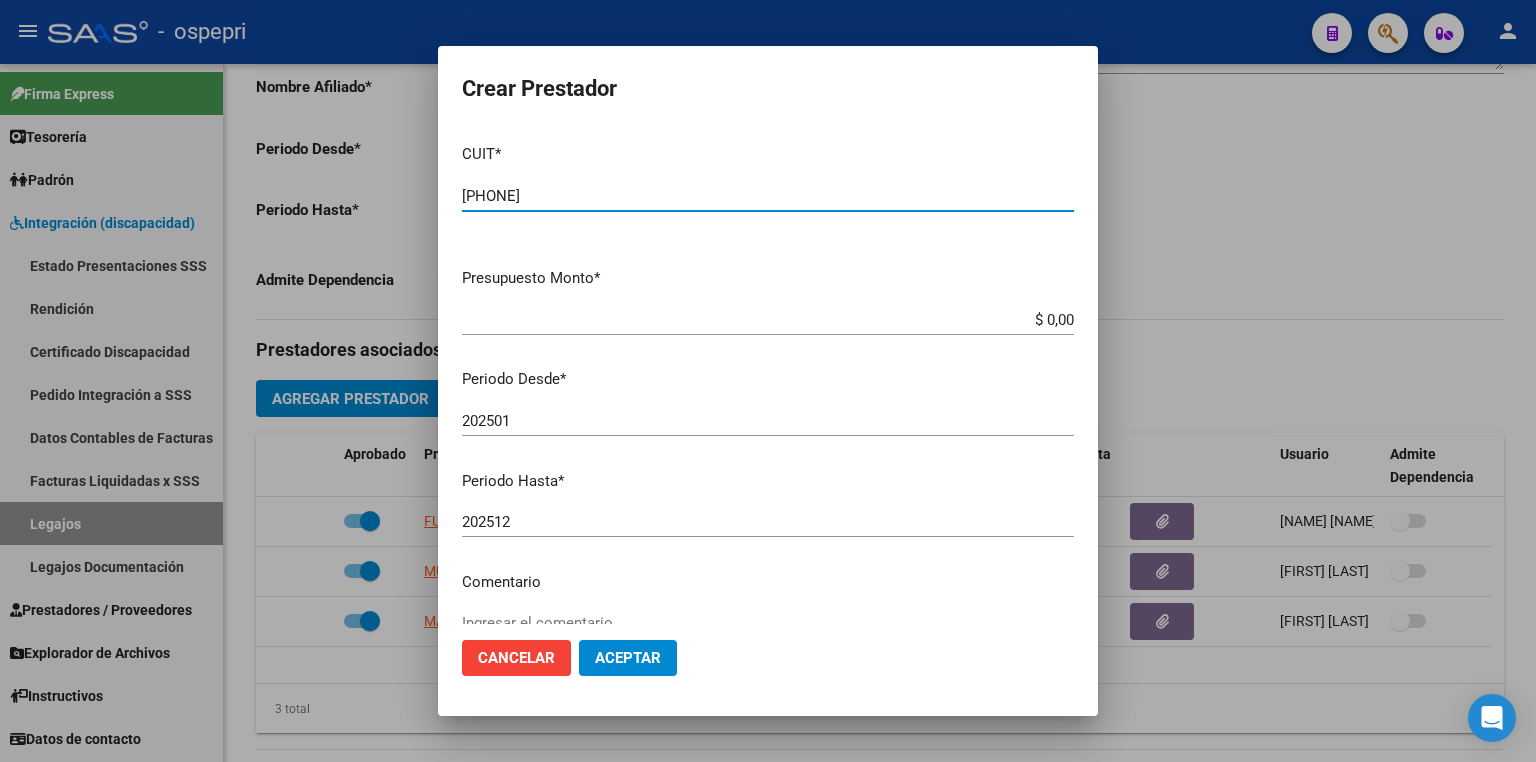 type on "[PHONE]" 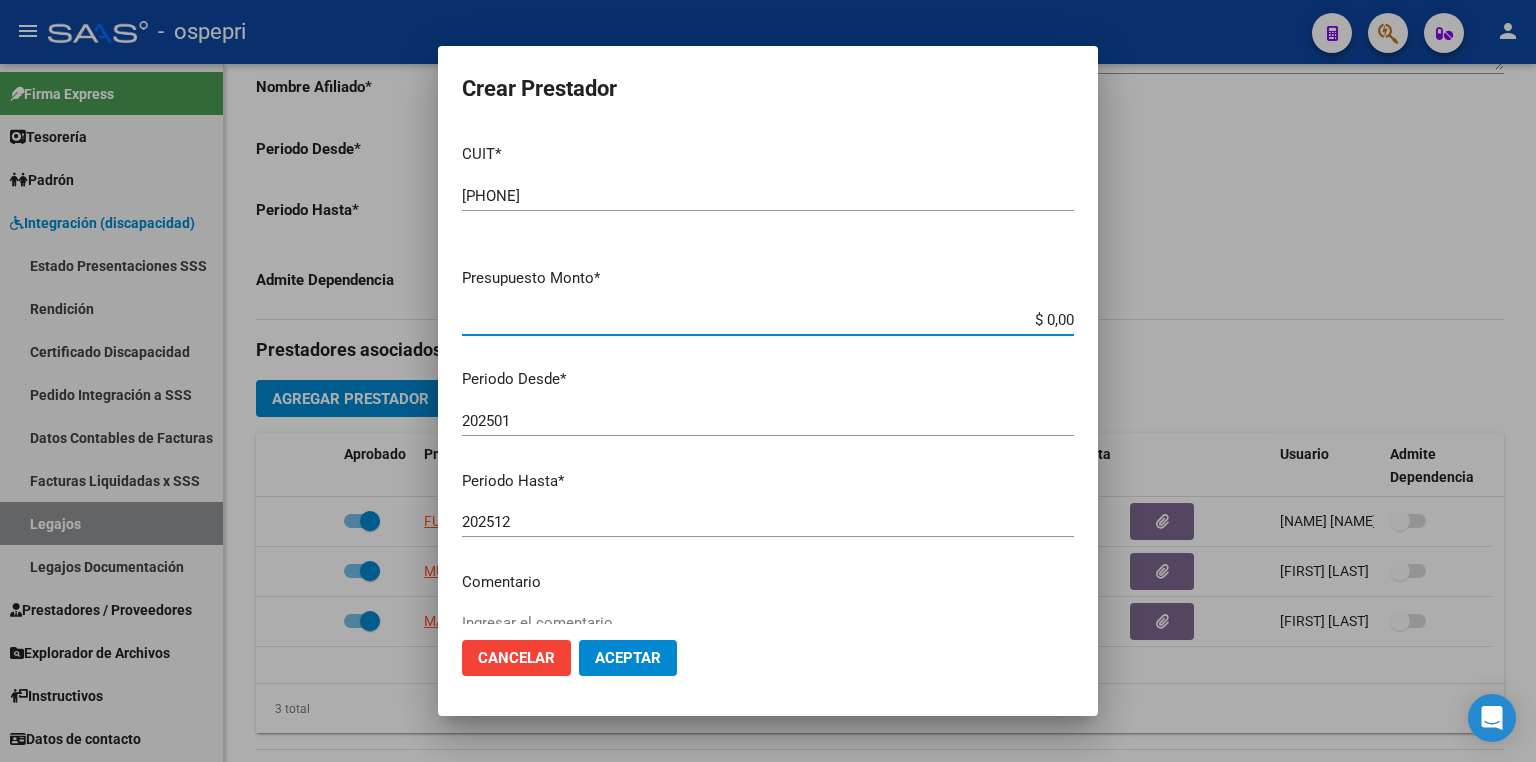 drag, startPoint x: 1015, startPoint y: 320, endPoint x: 1140, endPoint y: 327, distance: 125.19585 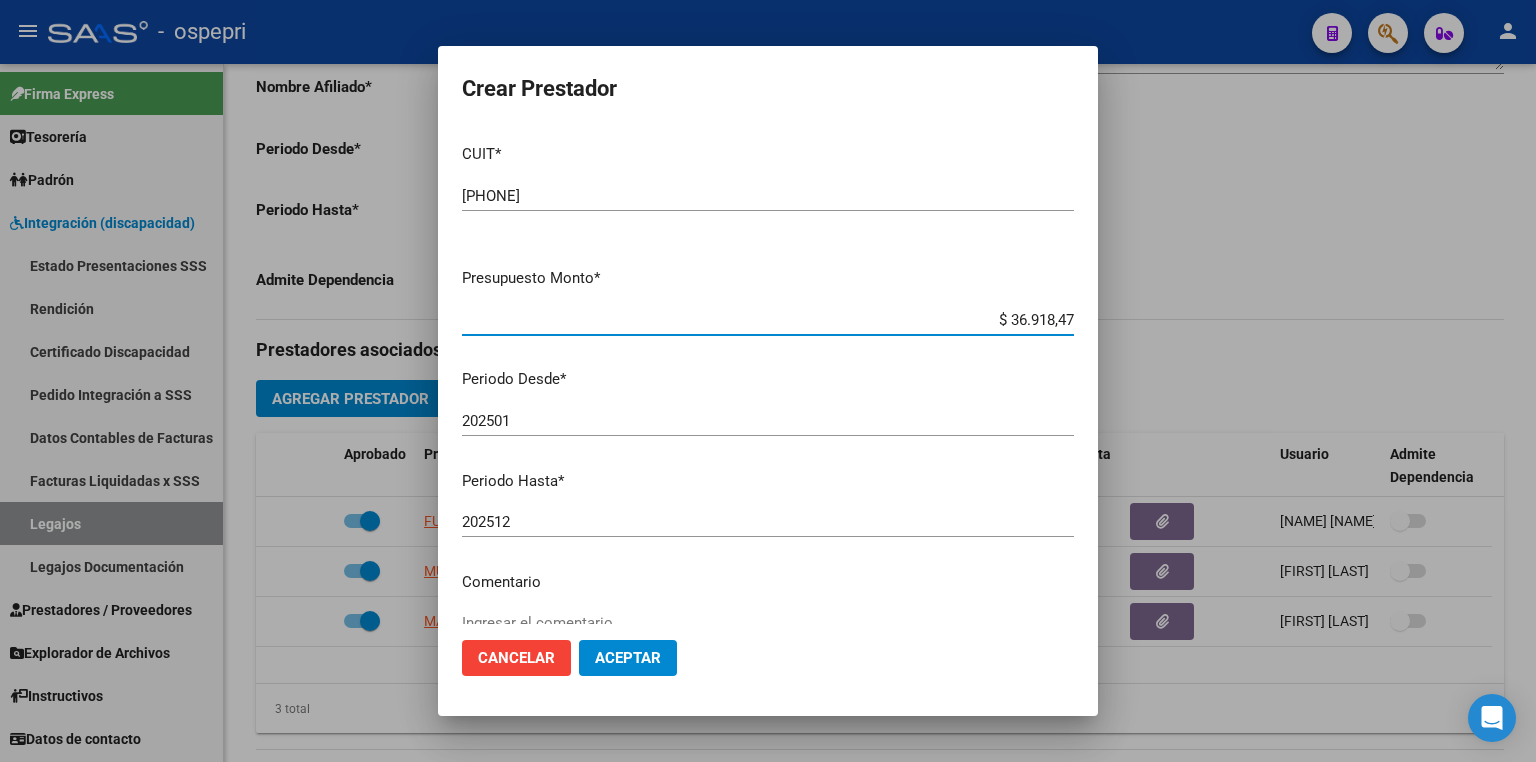 type on "$ 369.184,78" 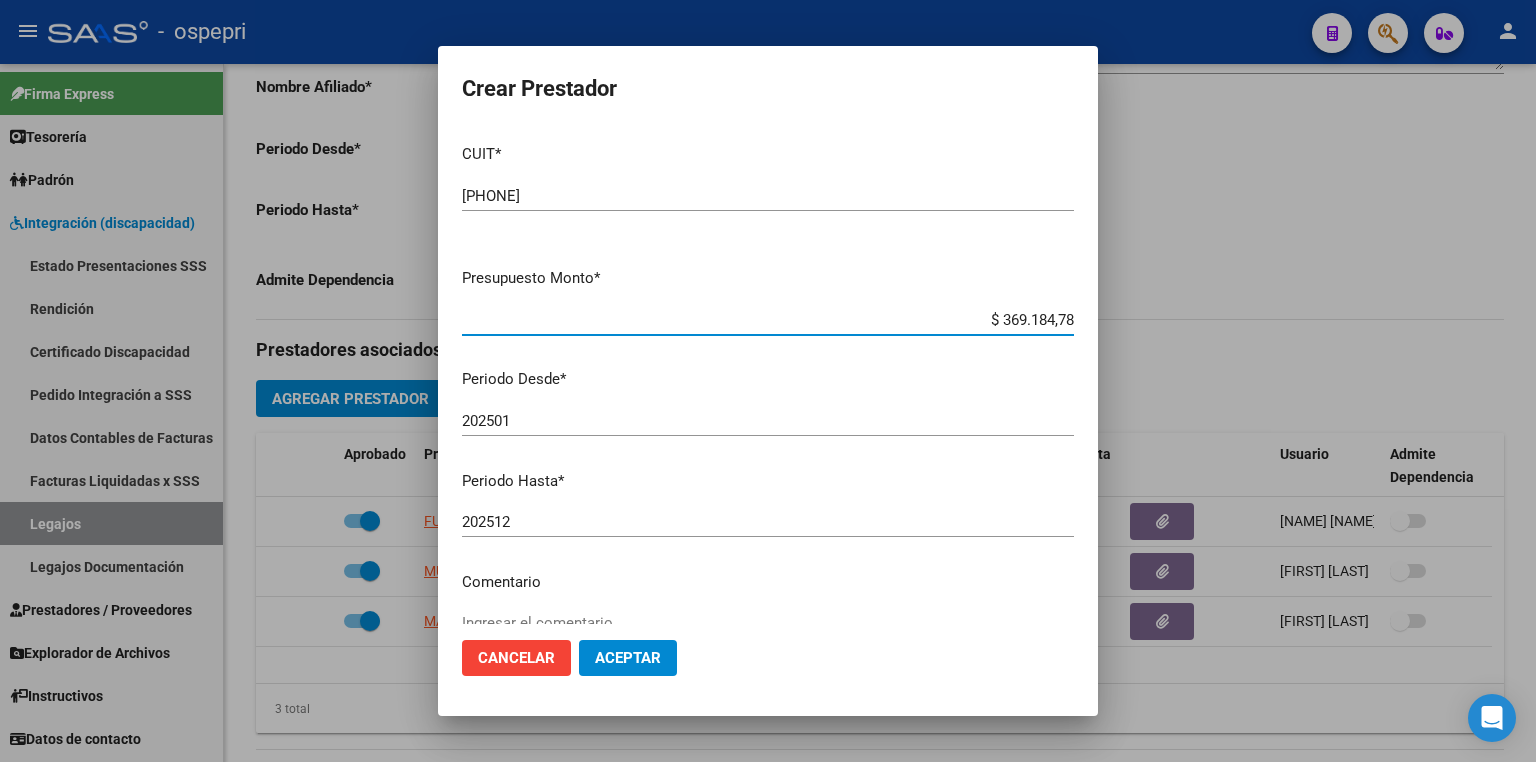 click on "202501" at bounding box center (768, 421) 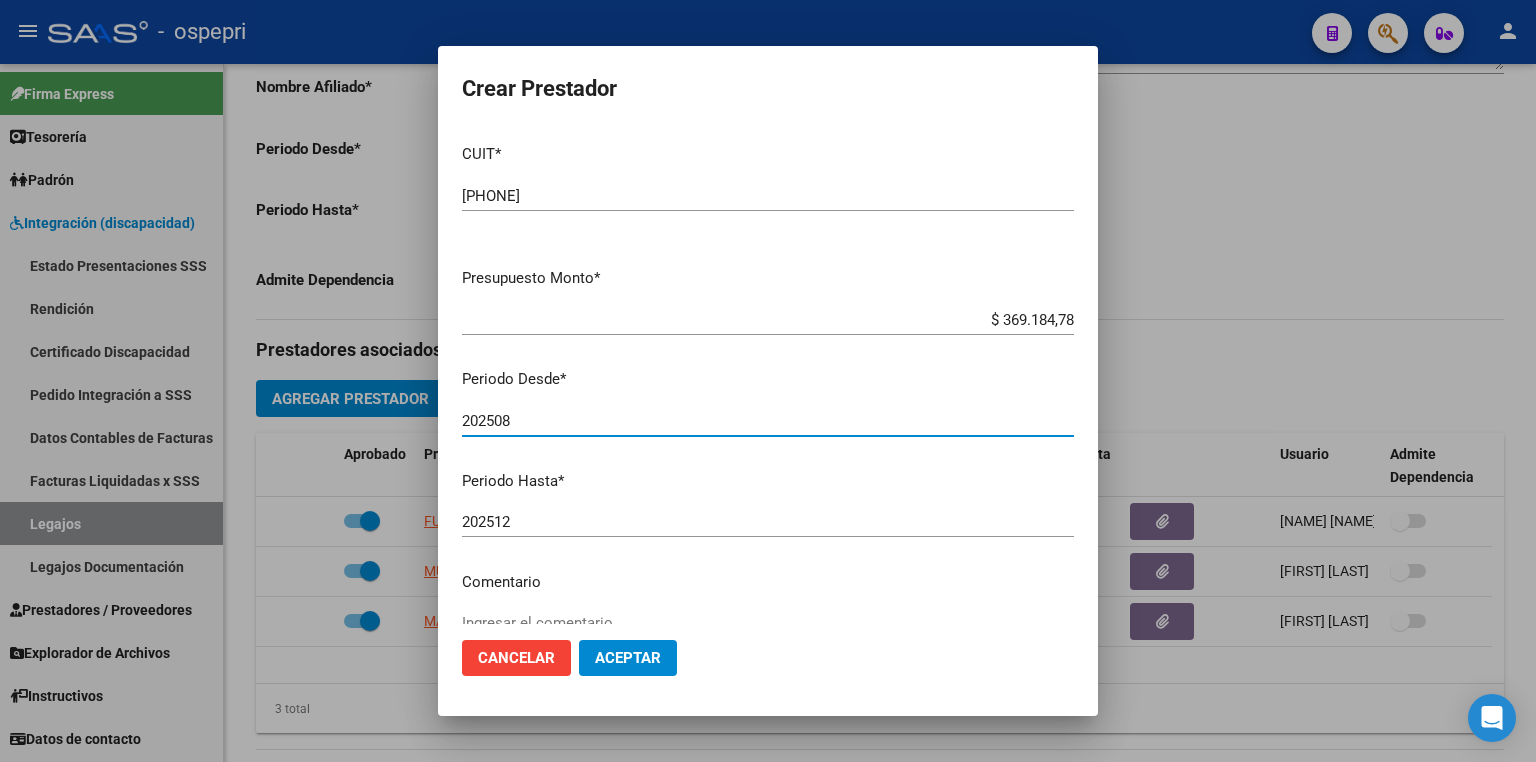 type on "202508" 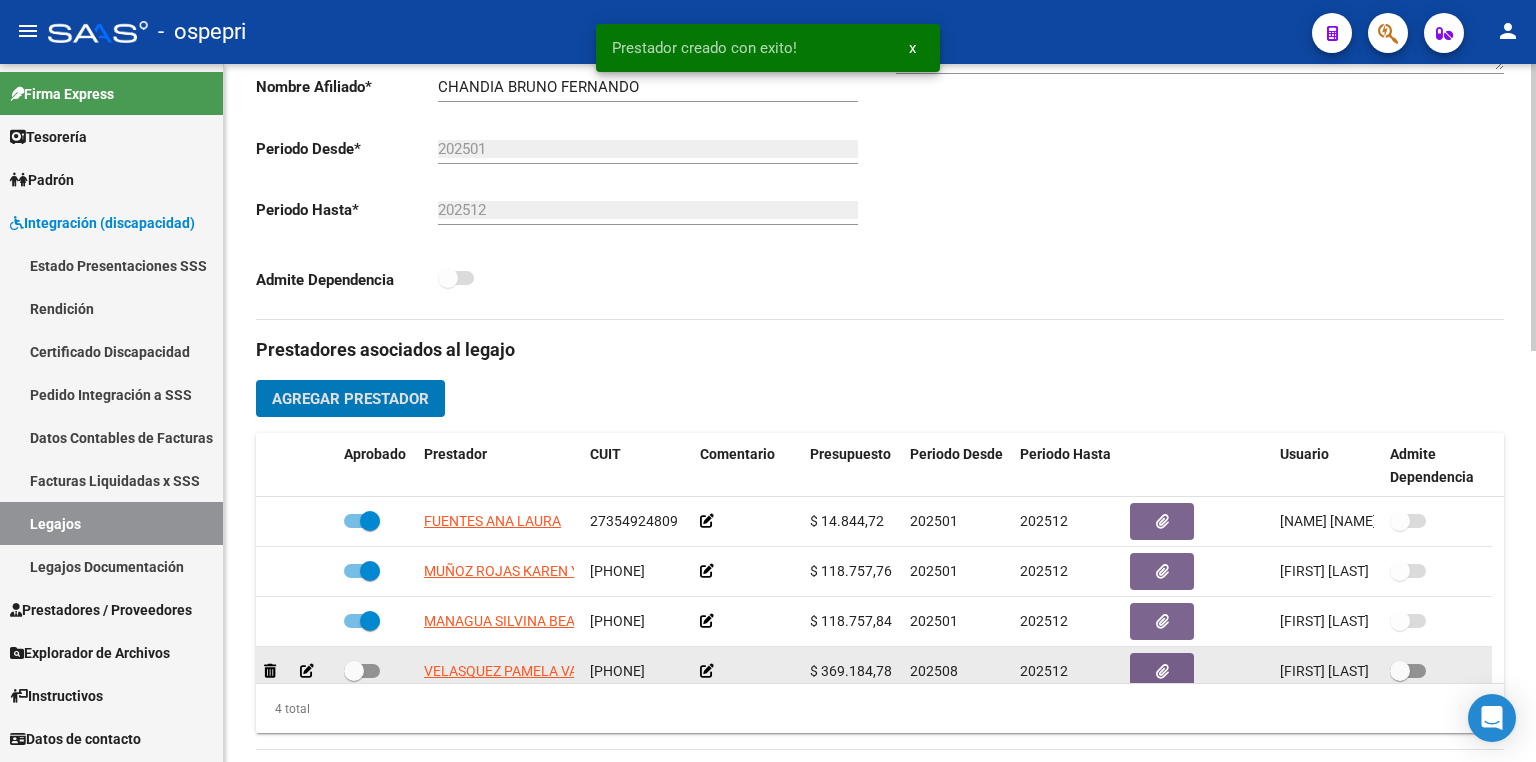 click at bounding box center (362, 671) 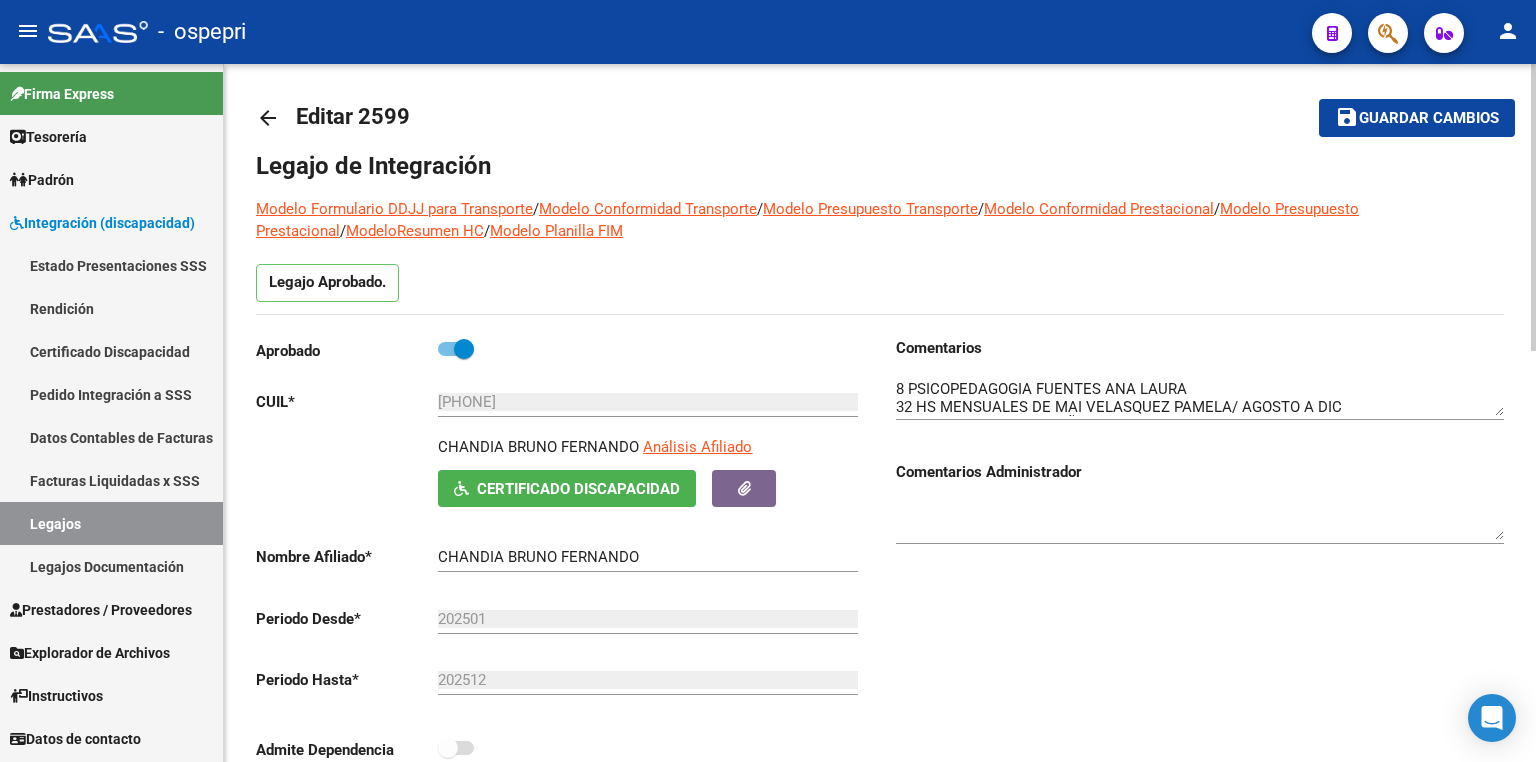 scroll, scrollTop: 0, scrollLeft: 0, axis: both 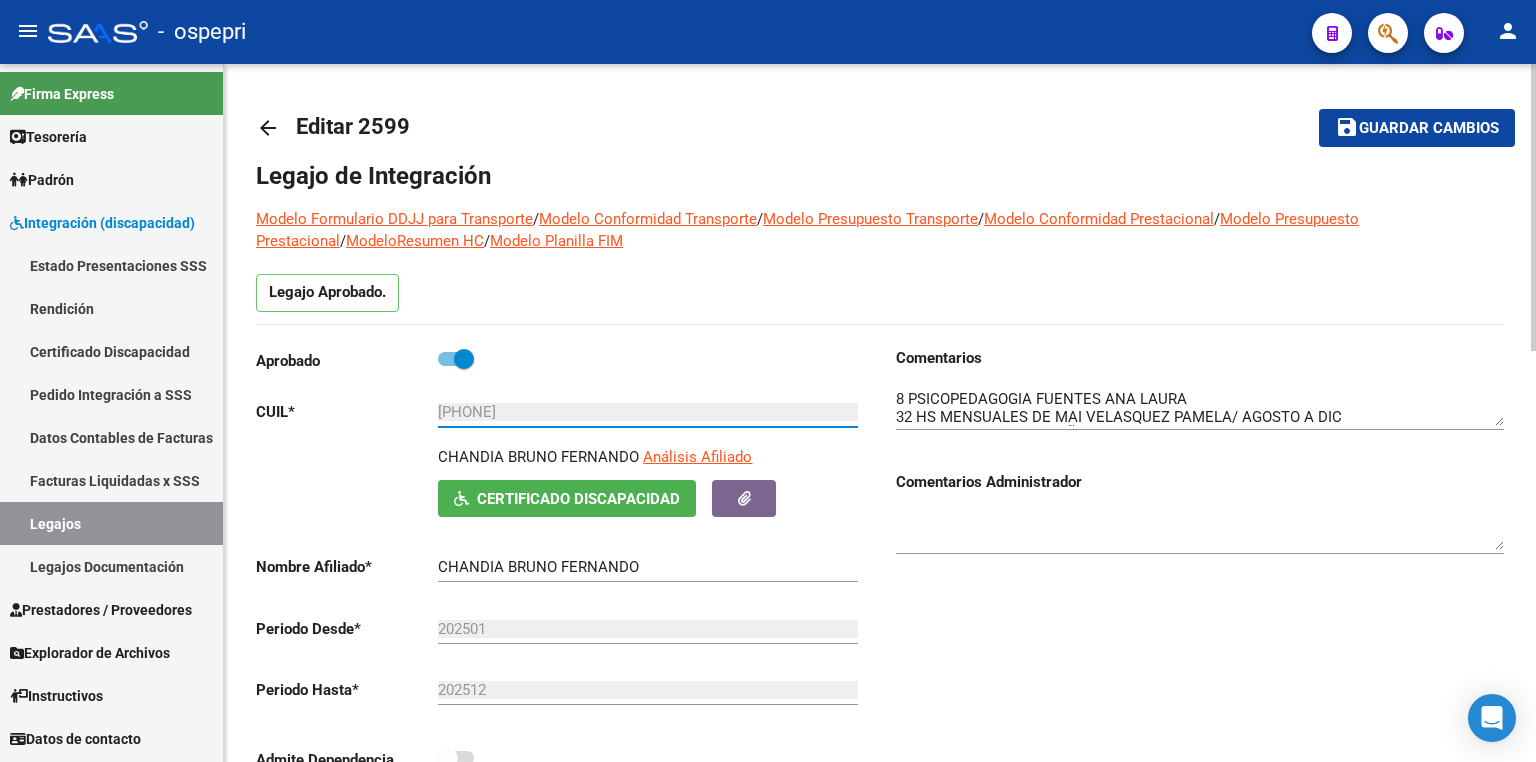 drag, startPoint x: 533, startPoint y: 416, endPoint x: 283, endPoint y: 419, distance: 250.018 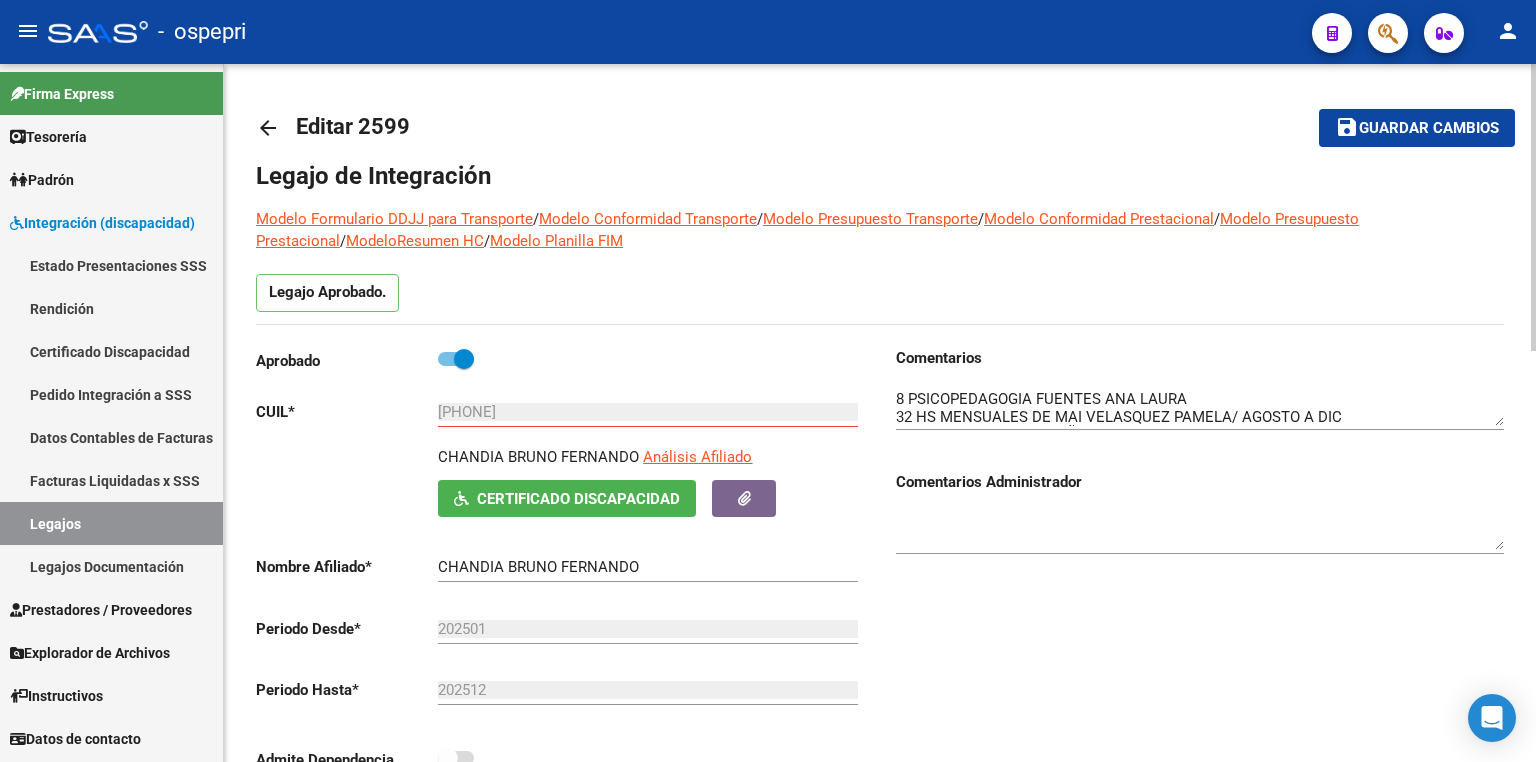 click 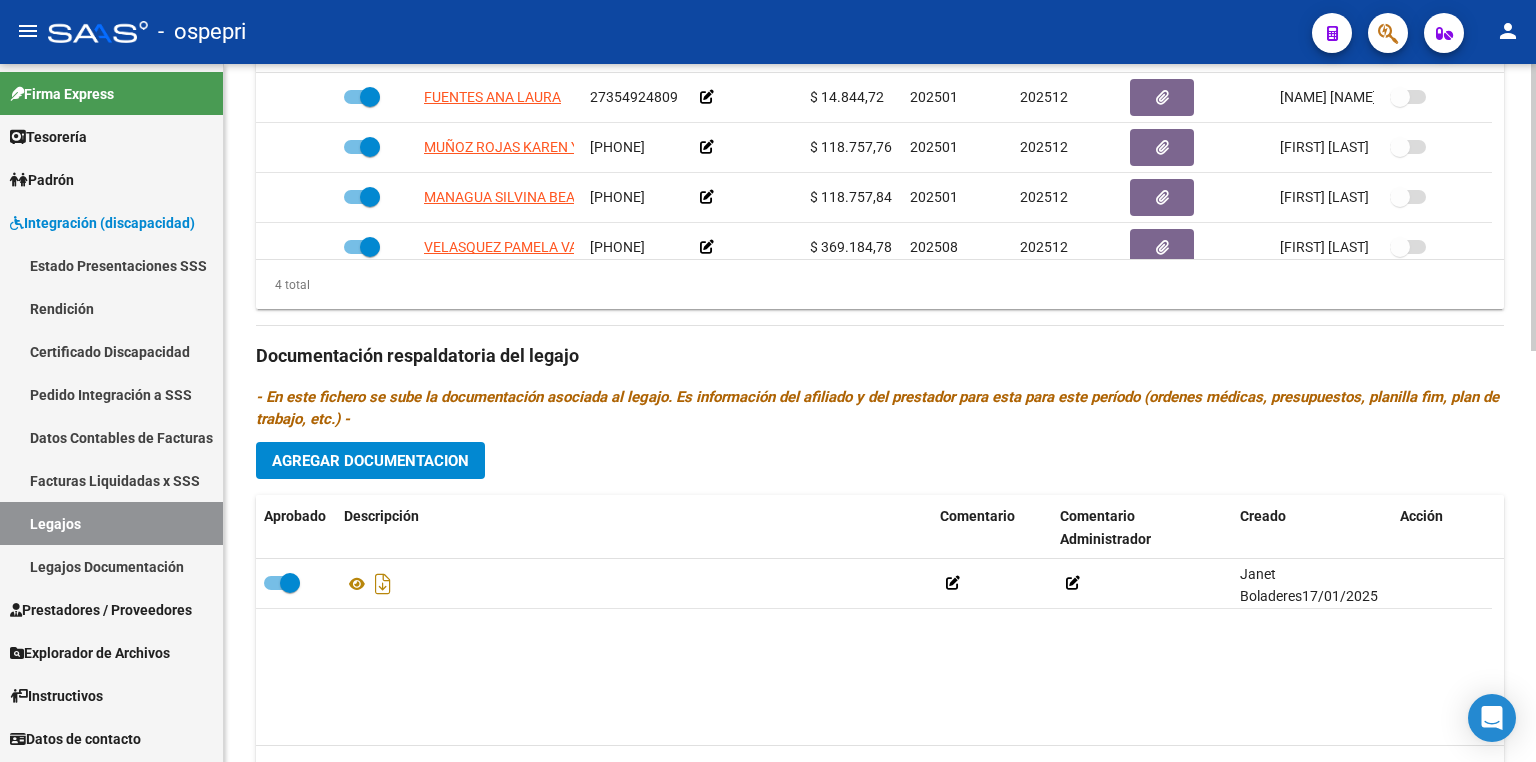 scroll, scrollTop: 999, scrollLeft: 0, axis: vertical 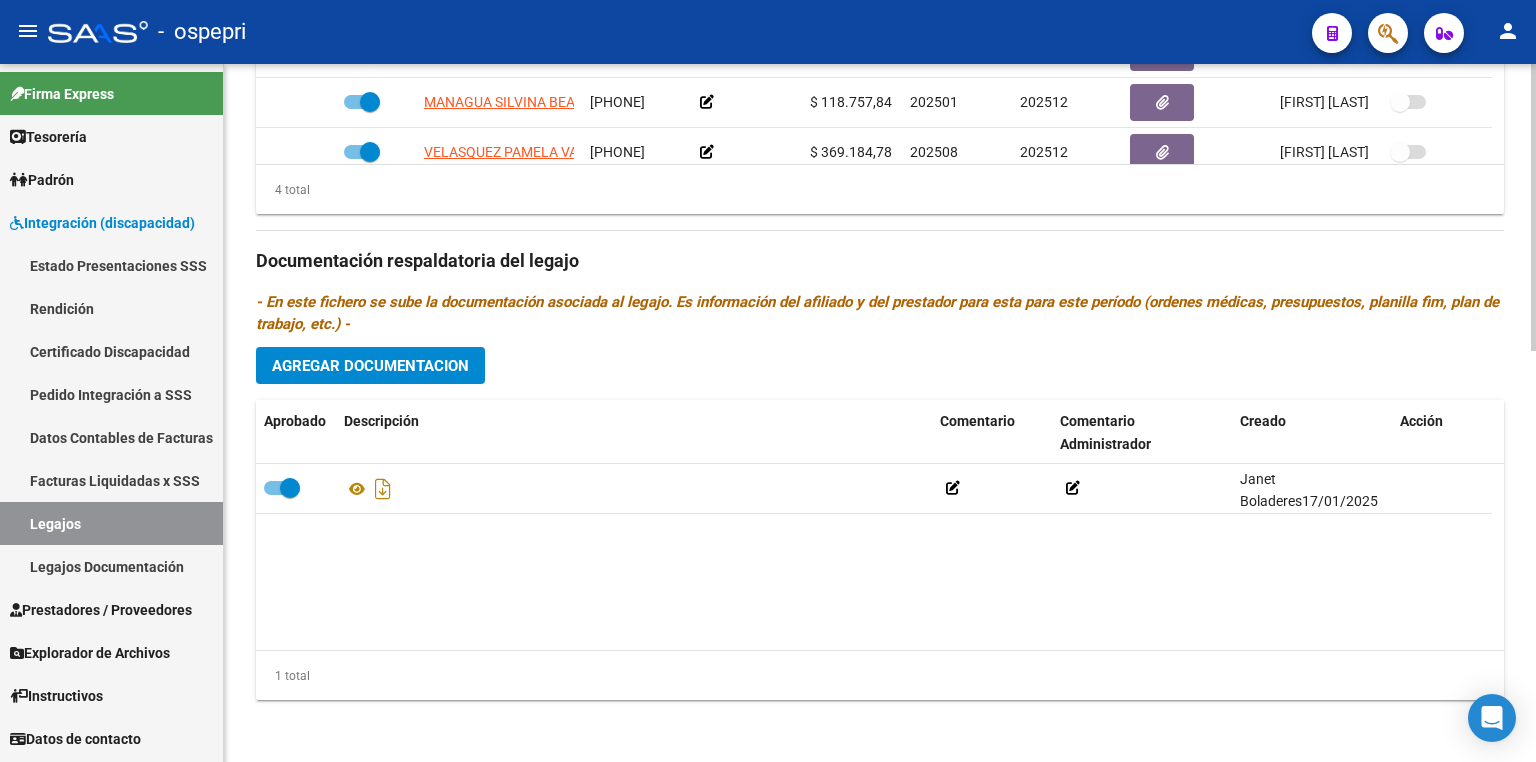 click on "Agregar Documentacion" 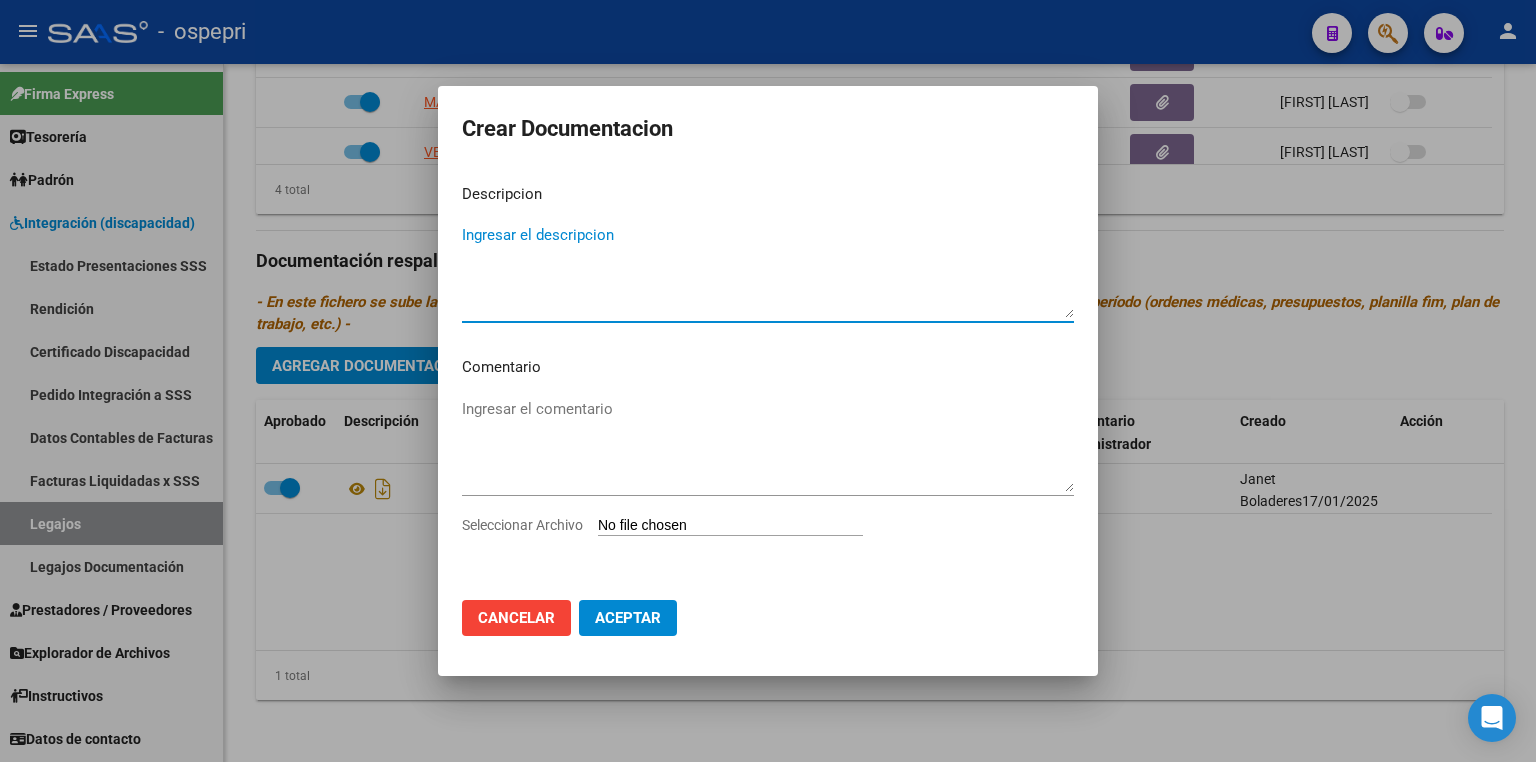 click on "Seleccionar Archivo" at bounding box center (730, 526) 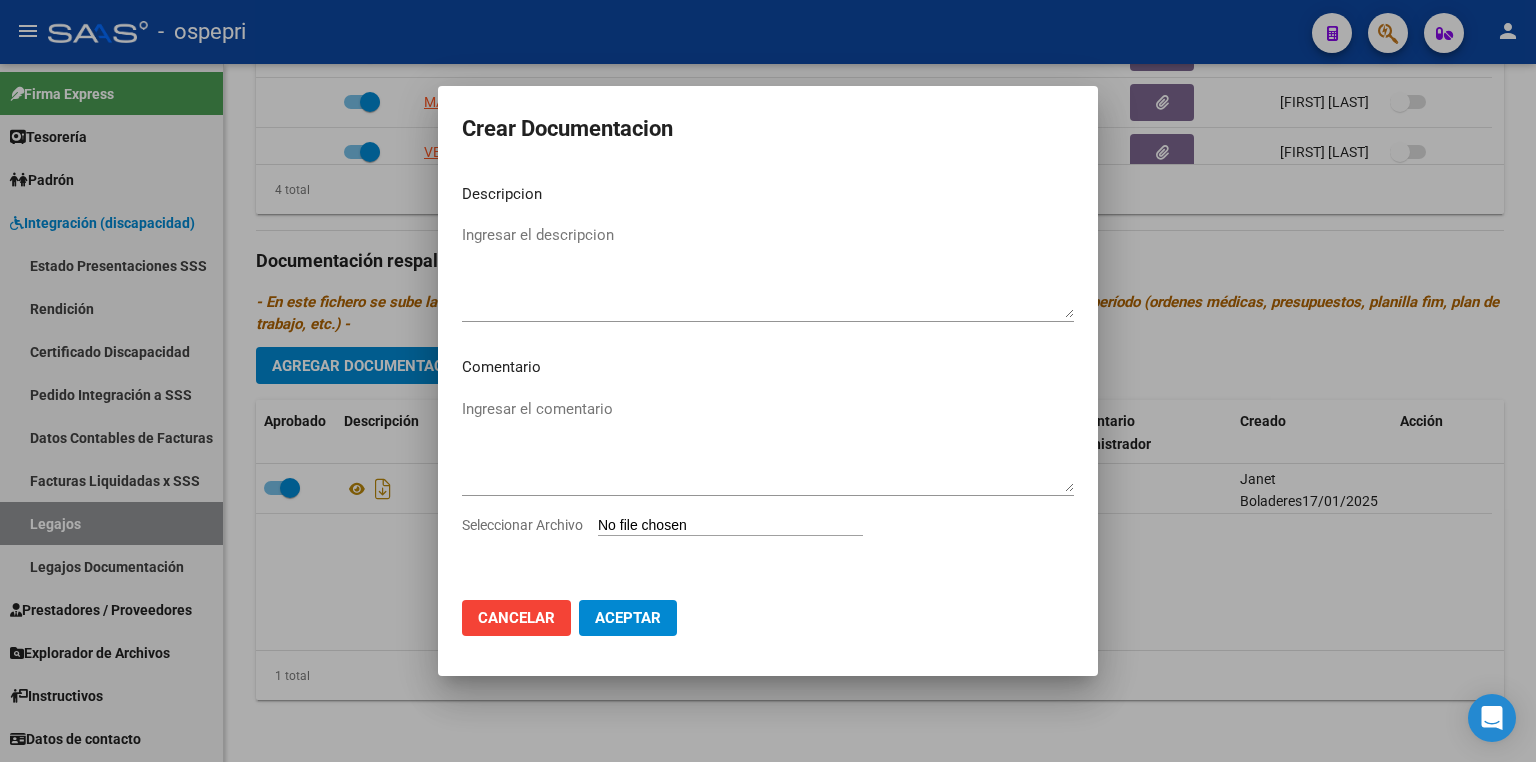 type on "C:\fakepath\[NUMBER].pdf" 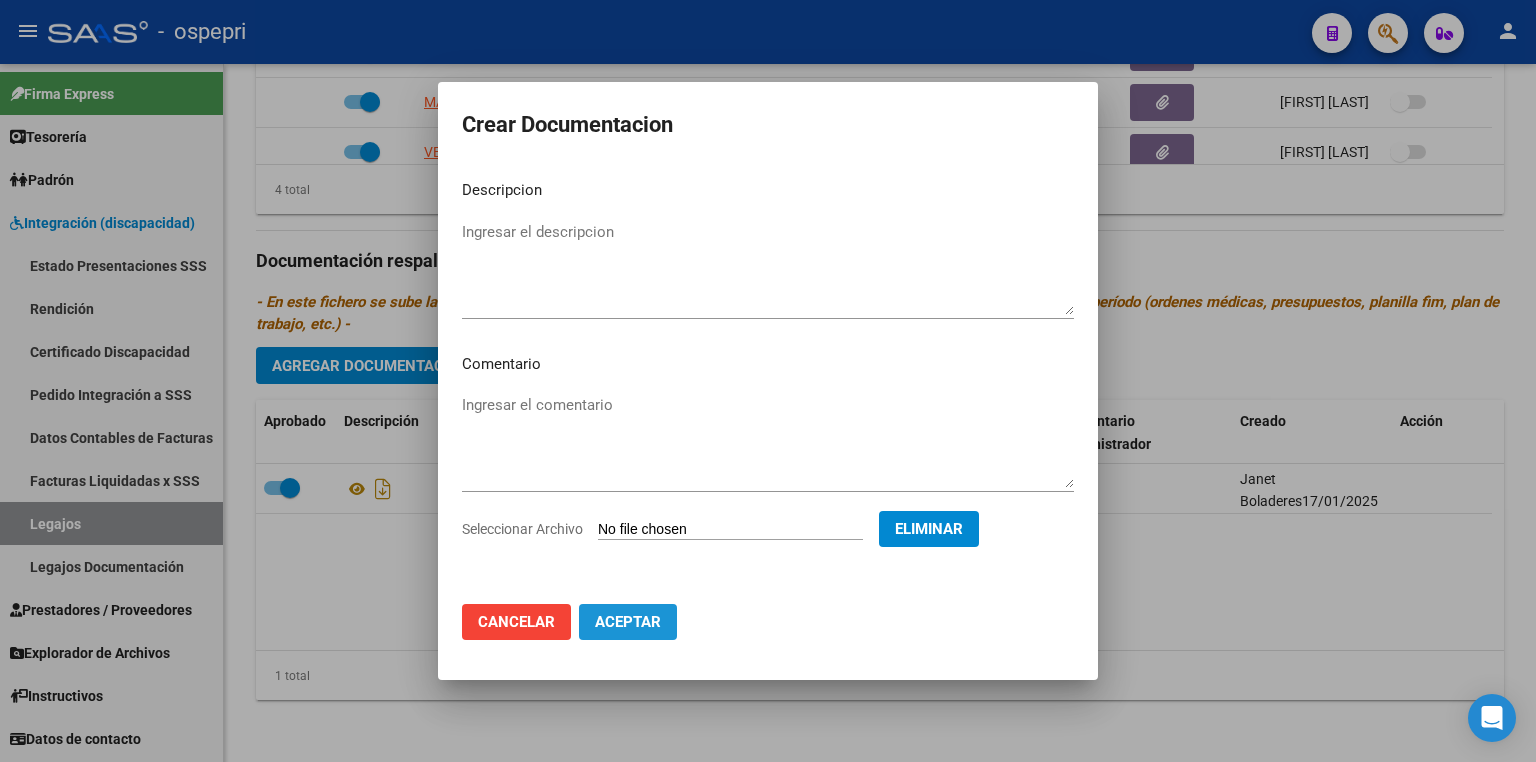 click on "Aceptar" 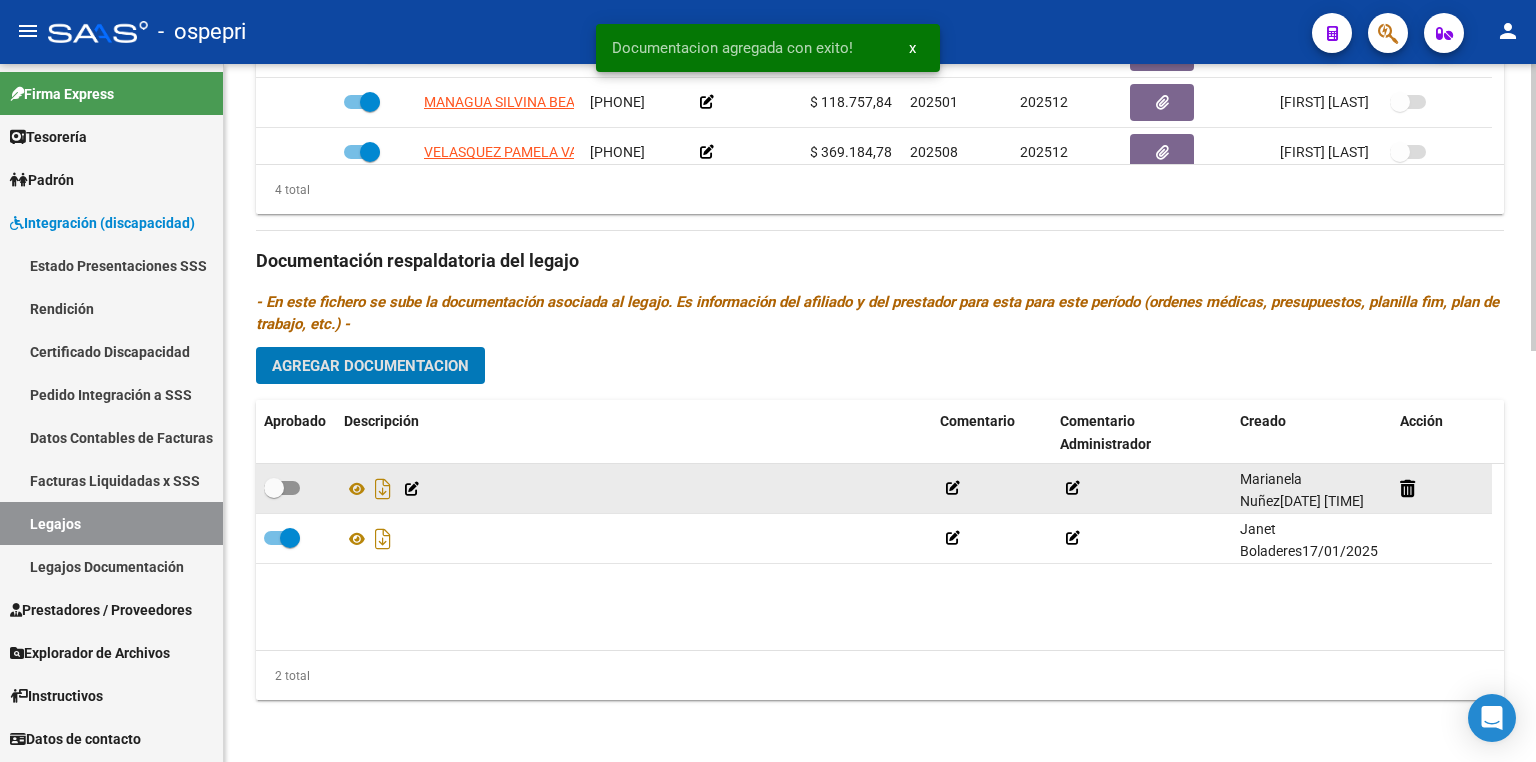 click at bounding box center [282, 488] 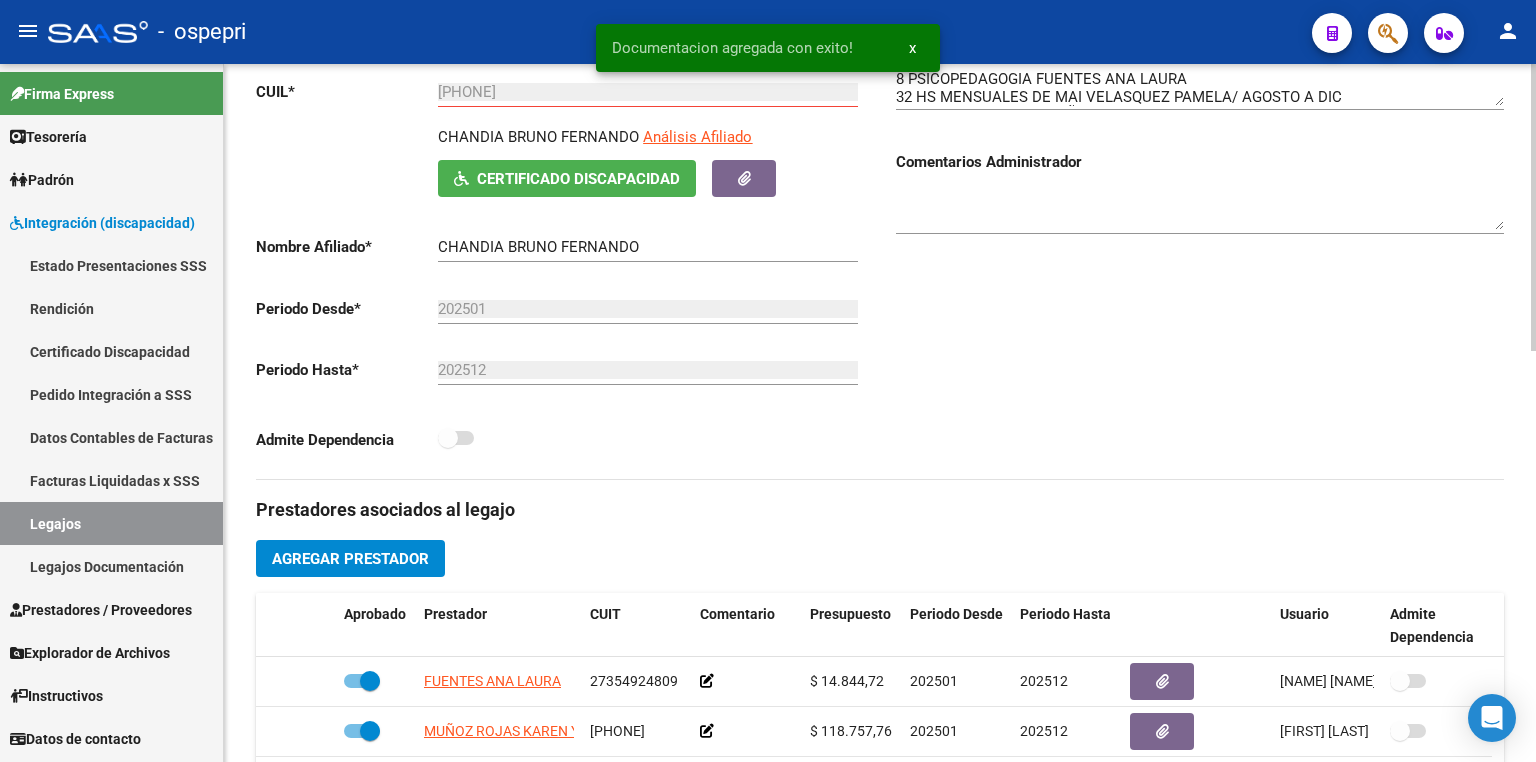 scroll, scrollTop: 0, scrollLeft: 0, axis: both 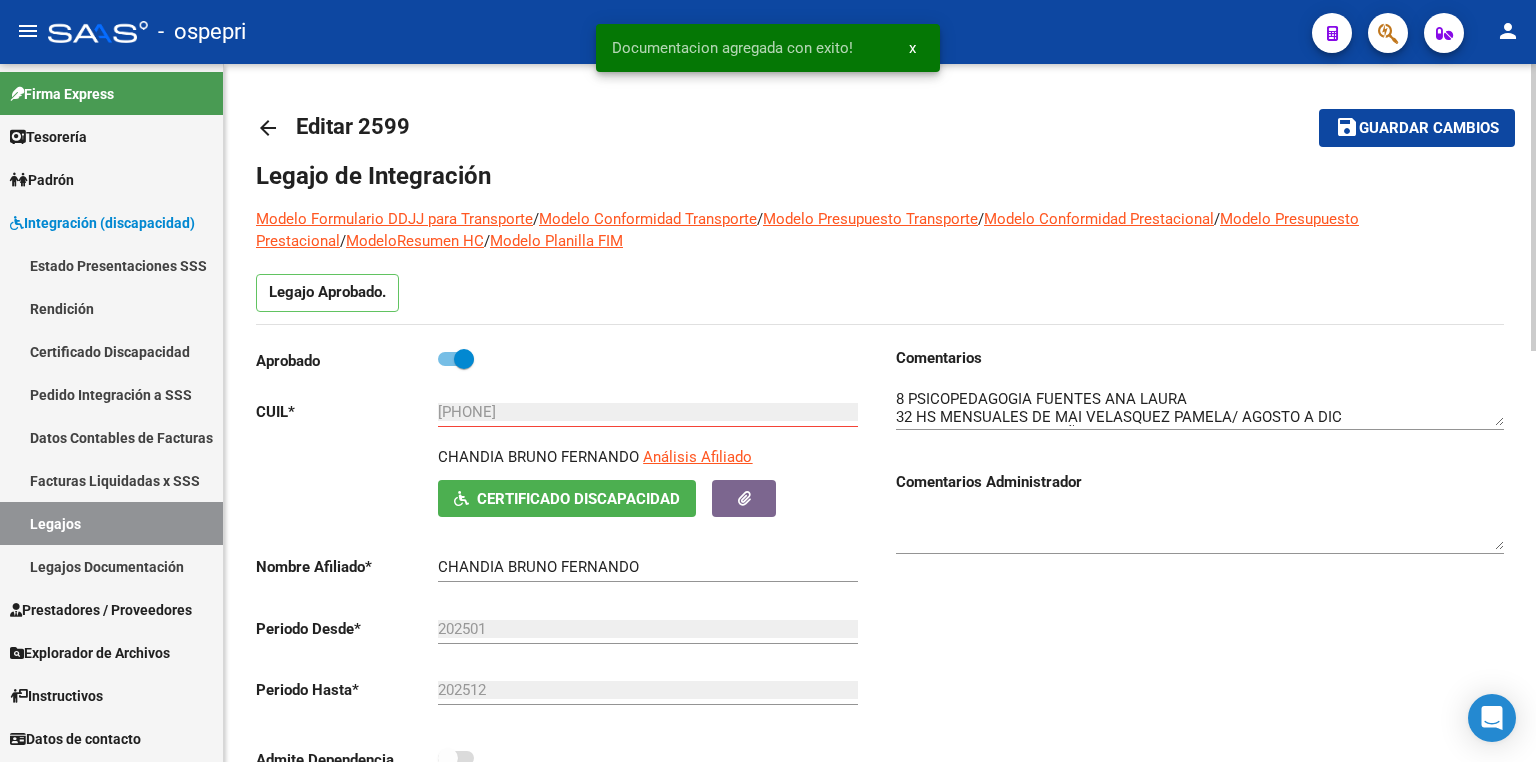 click on "Guardar cambios" 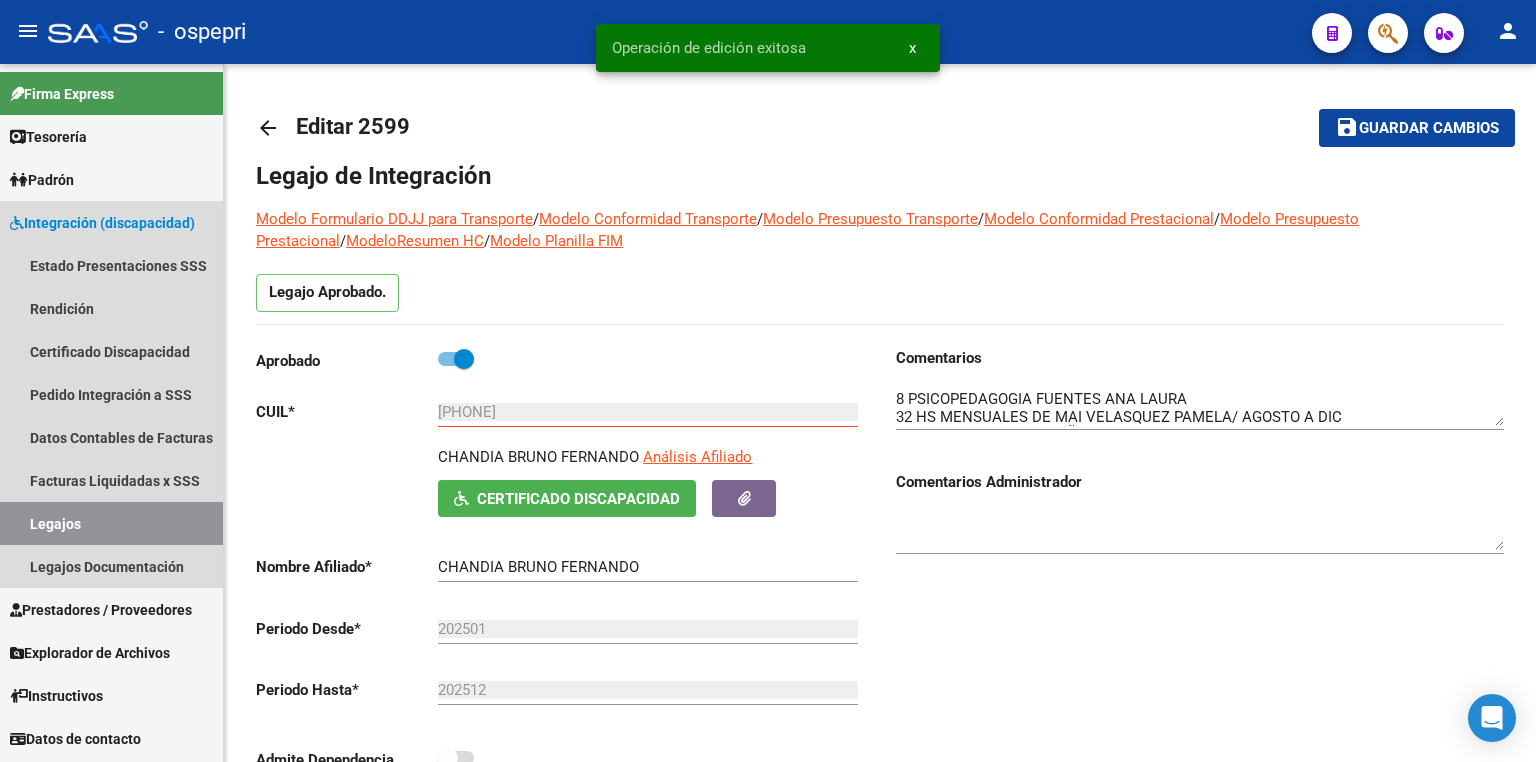 click on "Legajos" at bounding box center [111, 523] 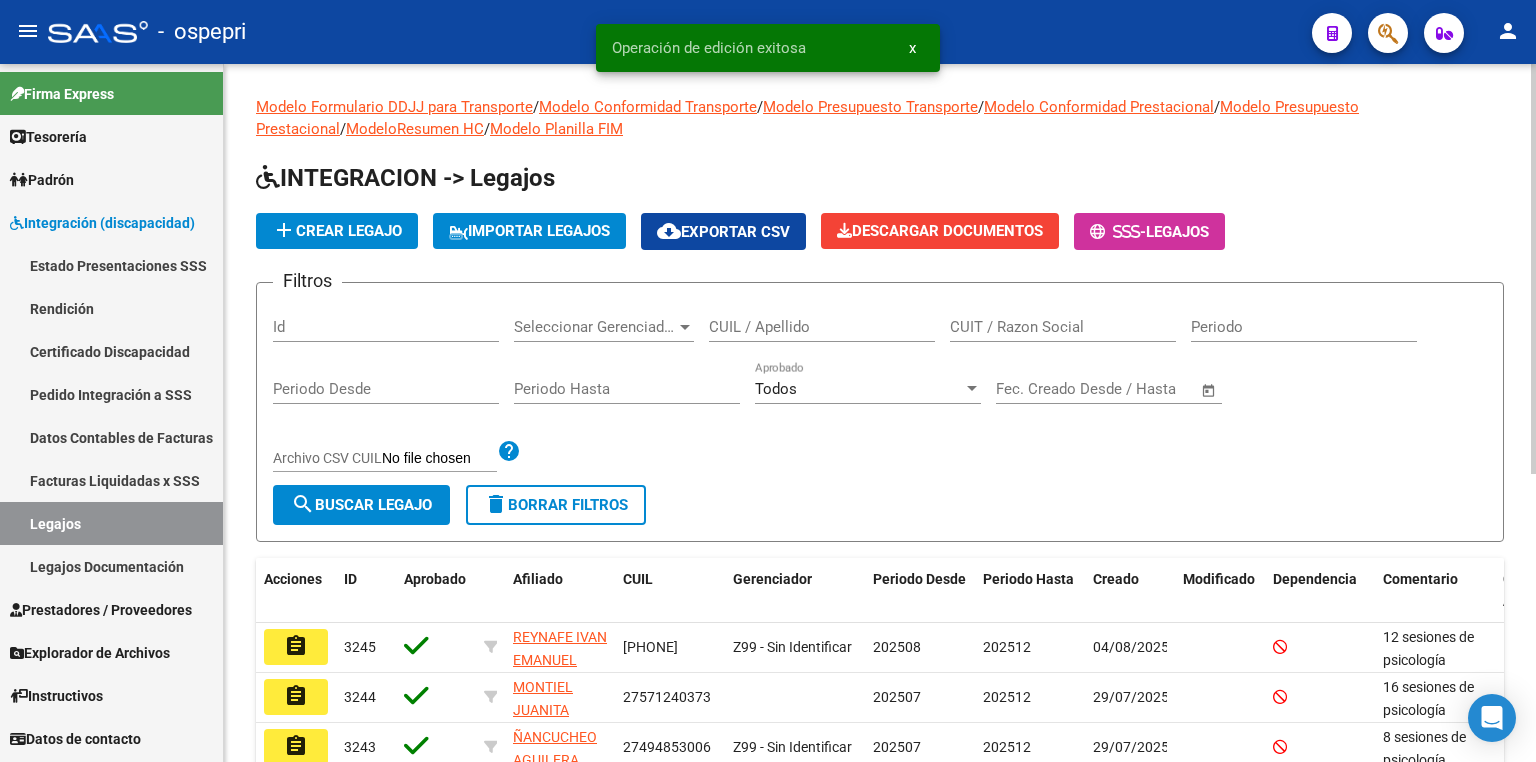 click on "CUIL / Apellido" at bounding box center (822, 327) 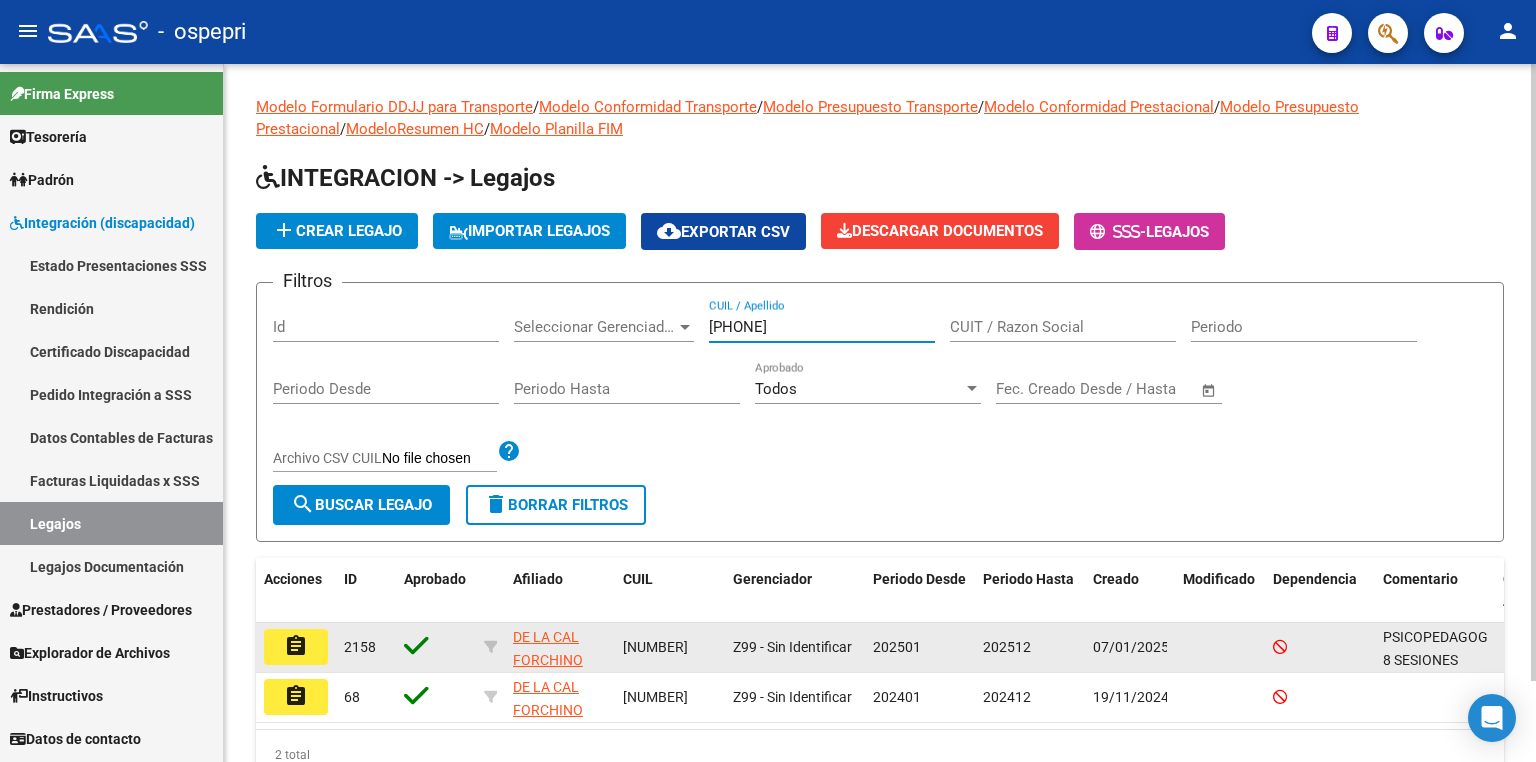 type on "[PHONE]" 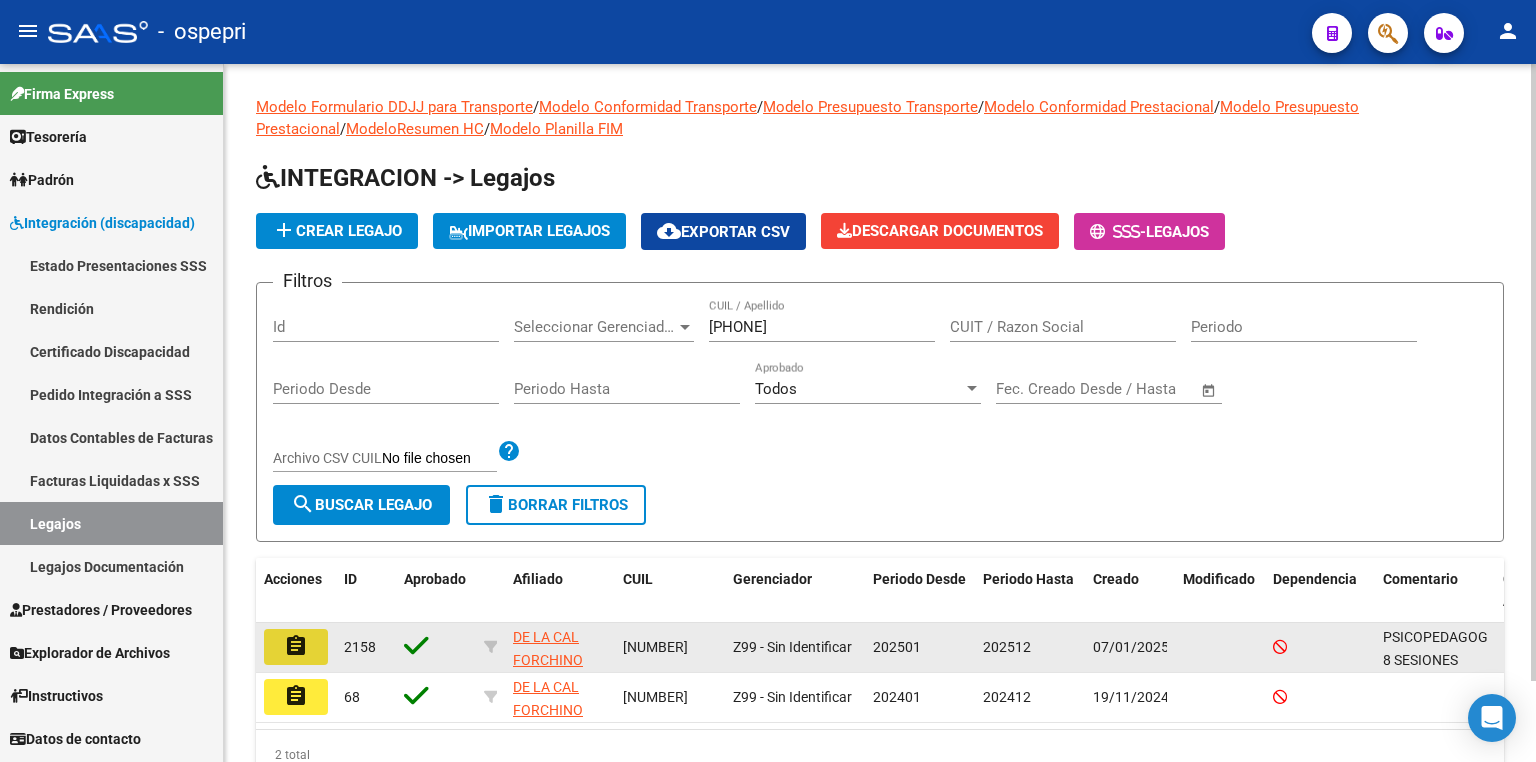 click on "assignment" 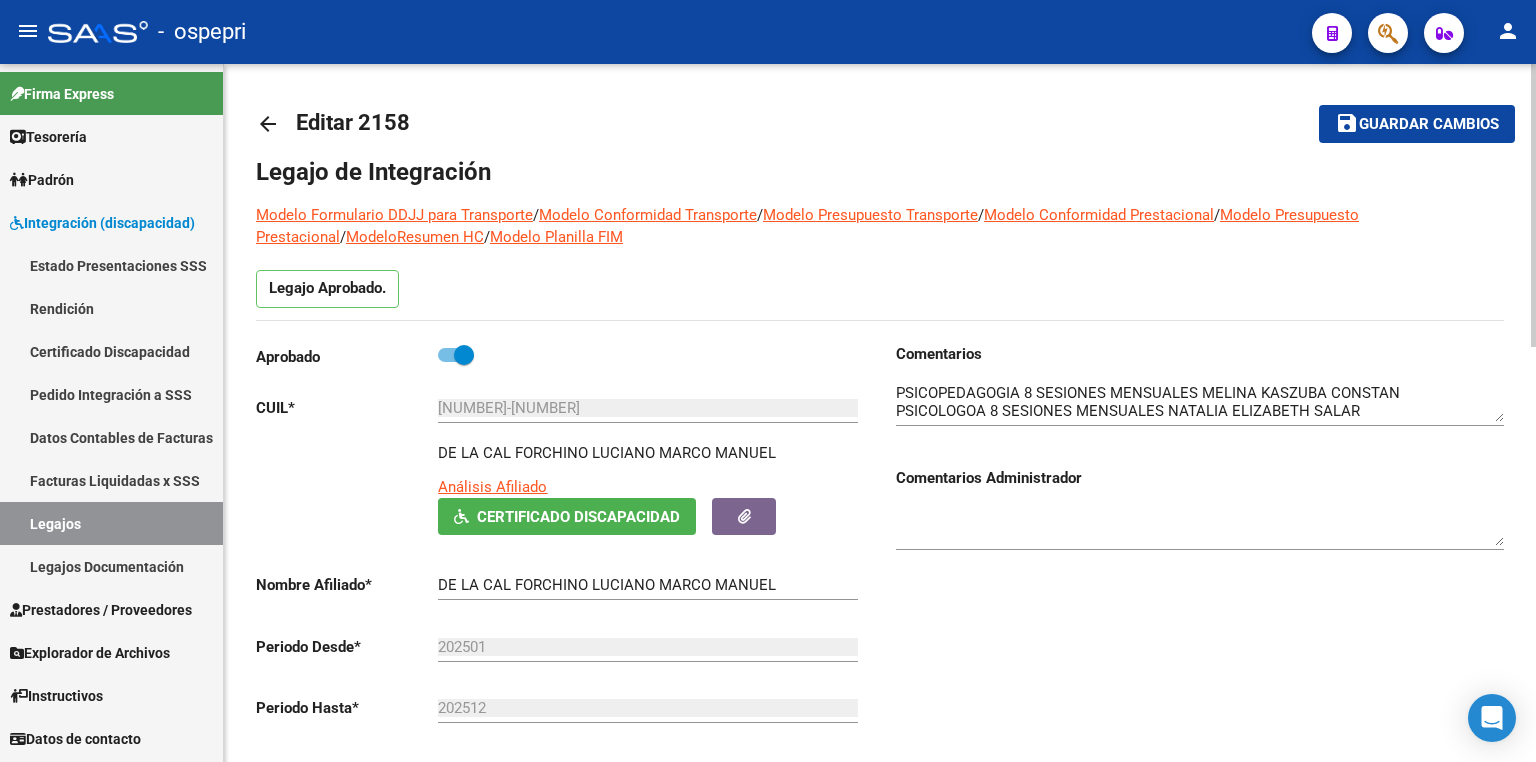scroll, scrollTop: 0, scrollLeft: 0, axis: both 